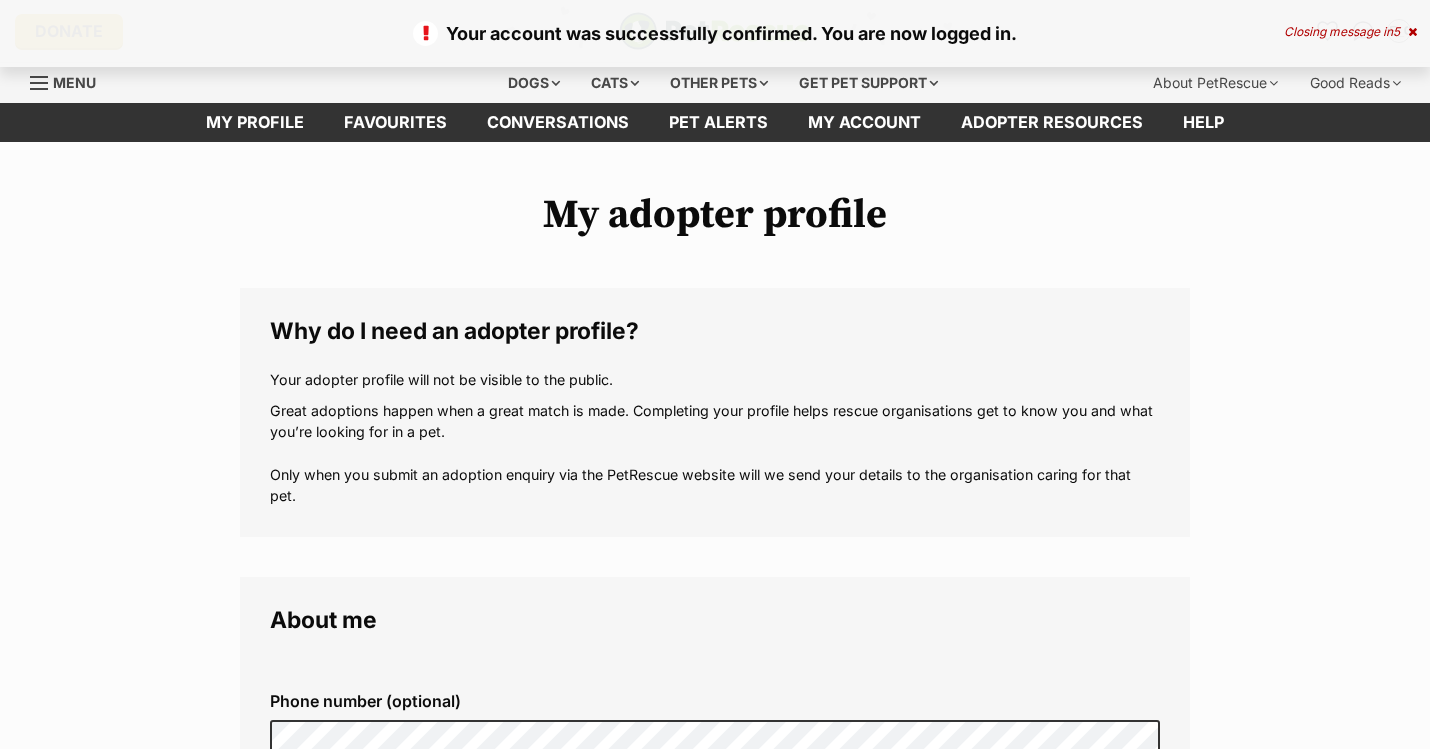 scroll, scrollTop: 0, scrollLeft: 0, axis: both 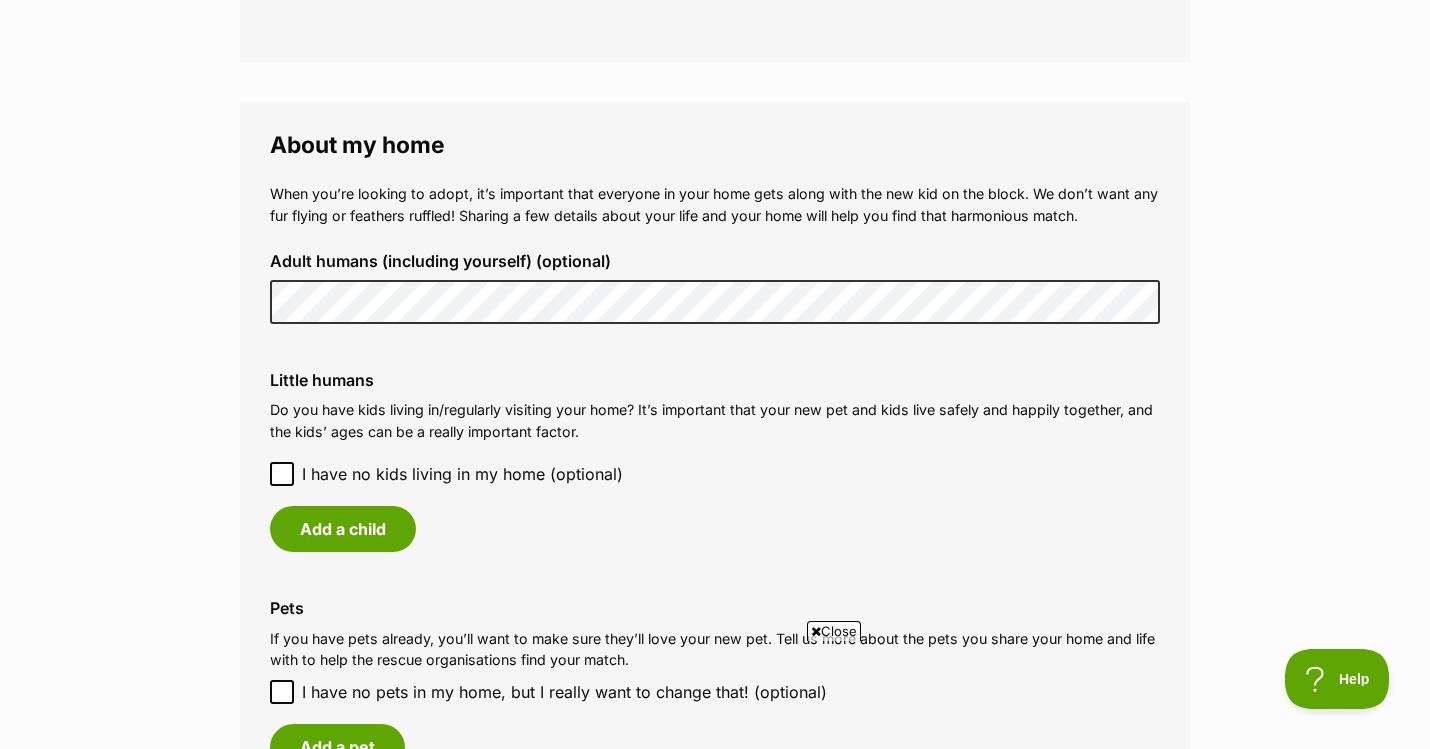 click on "My adopter profile
Why do I need an adopter profile?
Your adopter profile will not be visible to the public.
Great adoptions happen when a great match is made. Completing your profile helps rescue organisations get to know you and what you’re looking for in a pet. Only when you submit an adoption enquiry via the PetRescue website will we send your details to the organisation caring for that pet.
About me
Phone number (optional)
This is only shared with PetRescue and the rescue organisations you contact with a pet adoption enquiry. This is how we can all get in touch.
Where you live
Address line 1 (optional)
Address line 2 (optional)
Suburb (optional)
State New South Wales
Postcode
Enter your postcode, or start typing the suburb and select the relevant location.
Profile photo (optional)
Upload image
Remove profile image (optional)
Upload image" at bounding box center [715, 175] 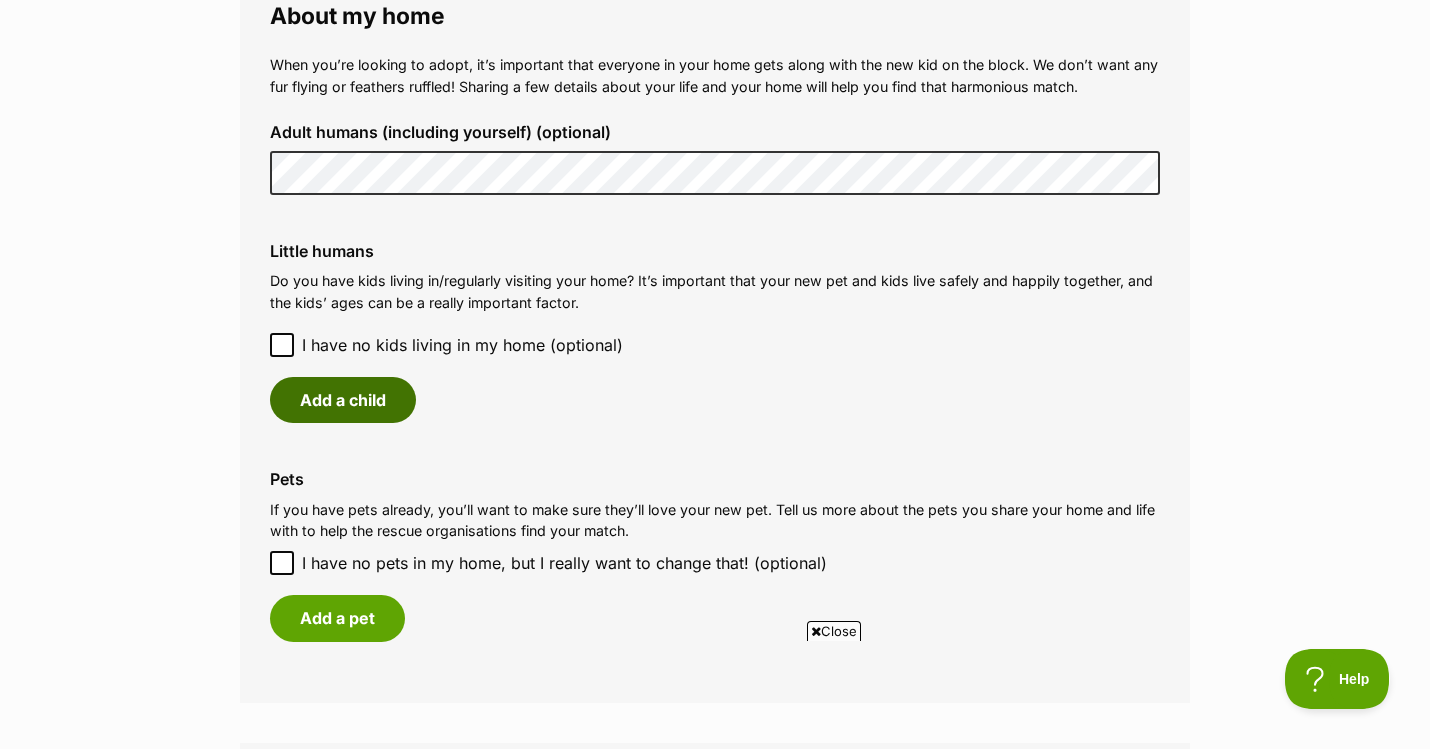 scroll, scrollTop: 1503, scrollLeft: 0, axis: vertical 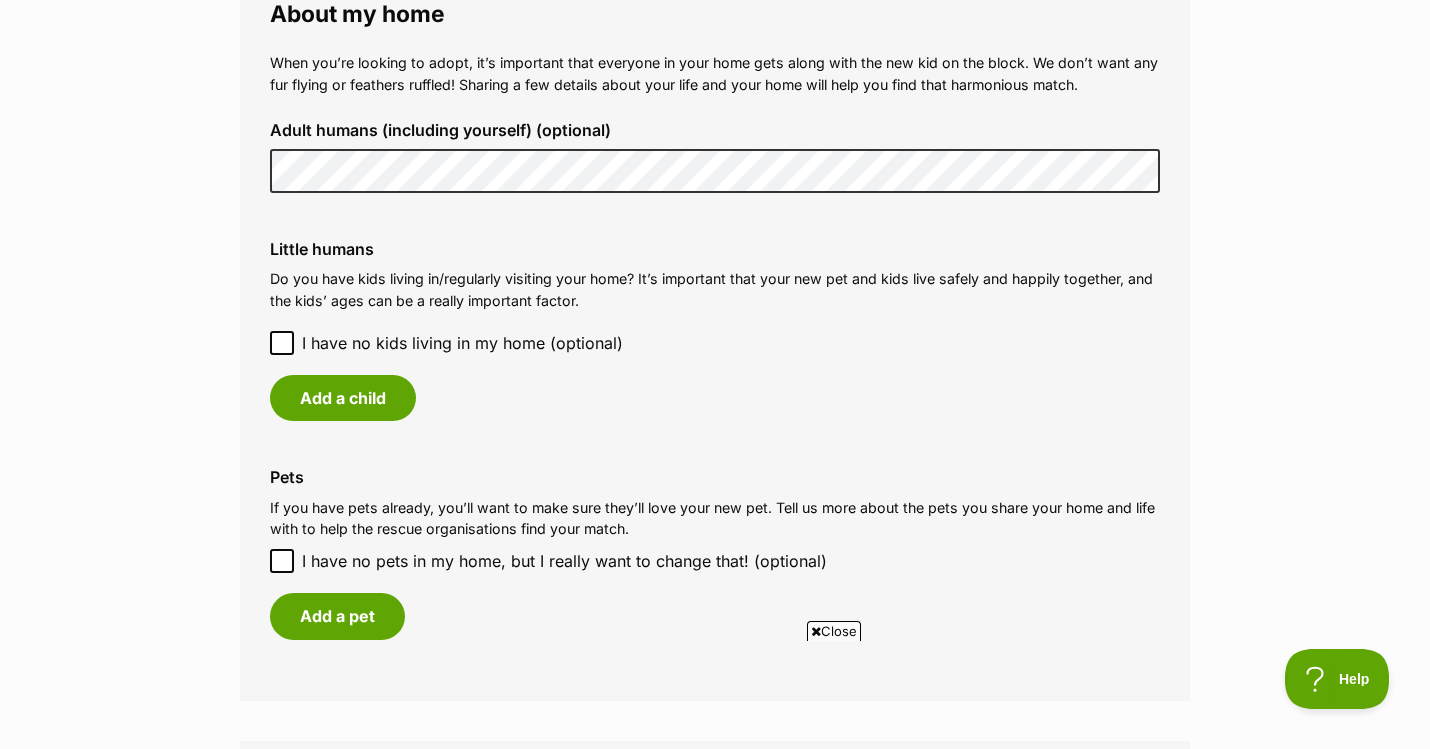 click on "I have no kids living in my home (optional)" at bounding box center (715, 343) 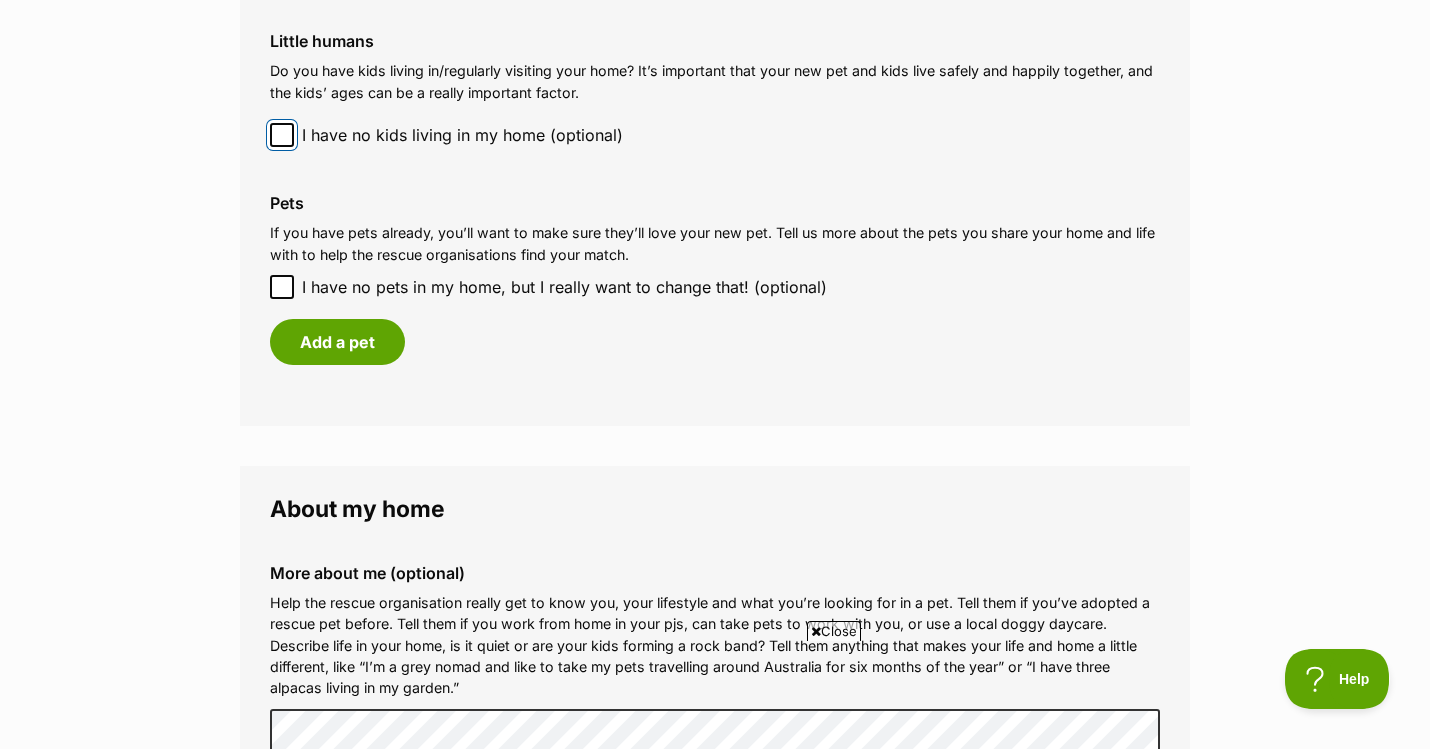 scroll, scrollTop: 1729, scrollLeft: 0, axis: vertical 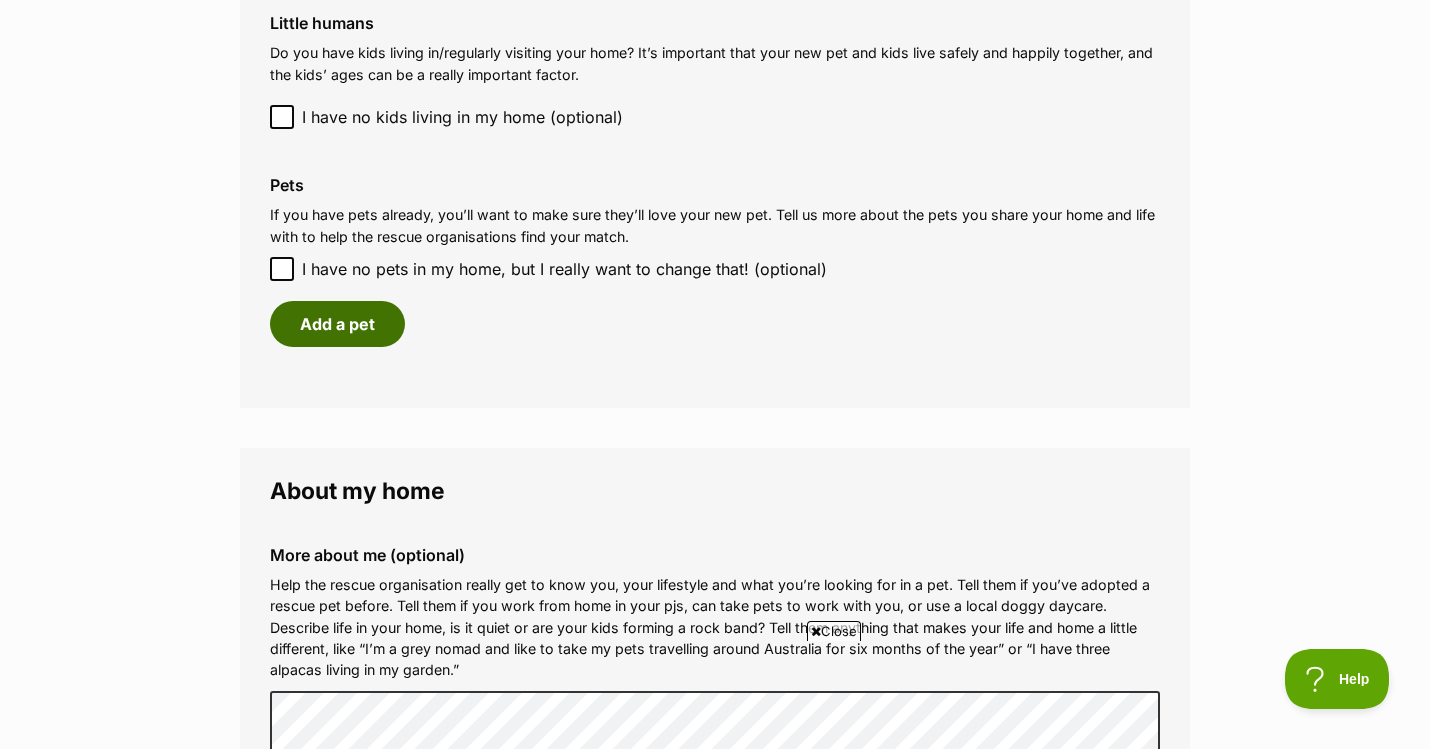 click on "Add a pet" at bounding box center (337, 324) 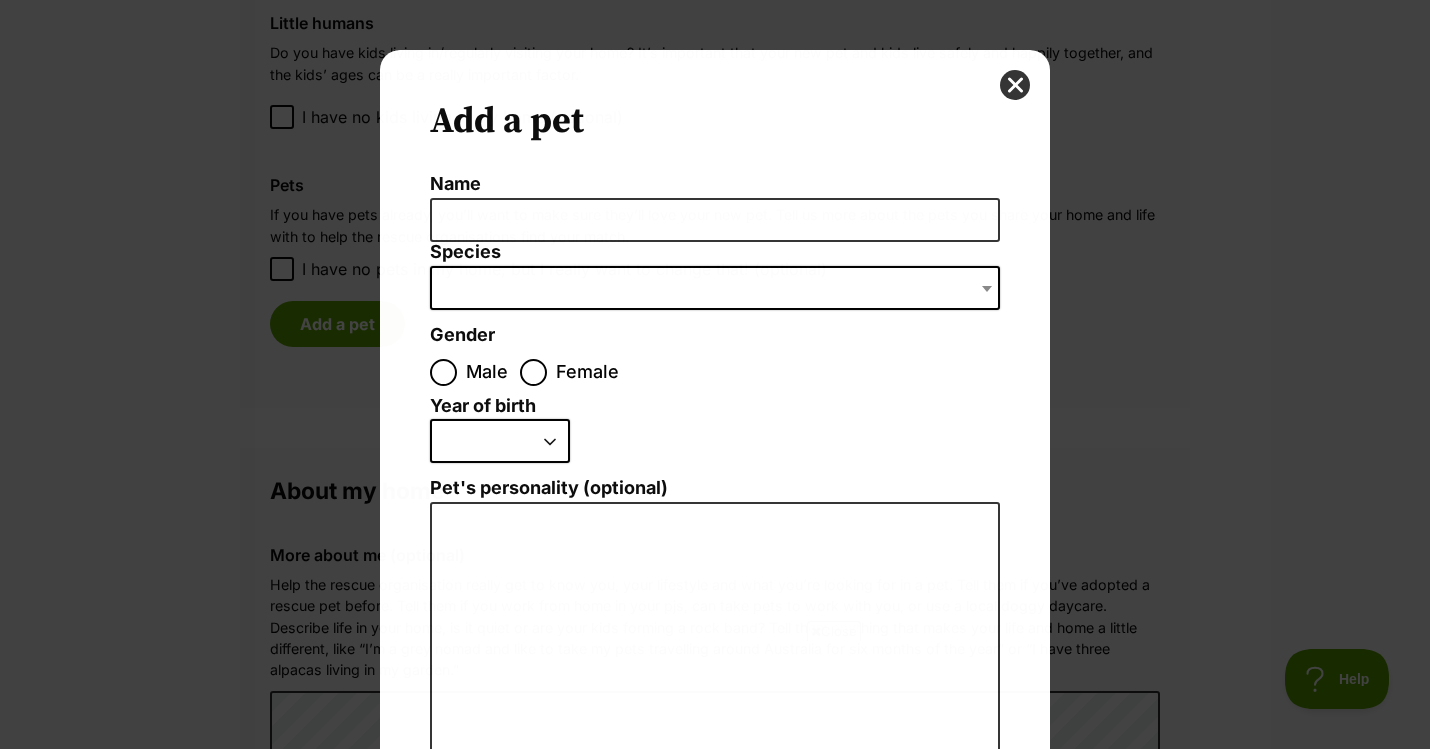 scroll, scrollTop: 0, scrollLeft: 0, axis: both 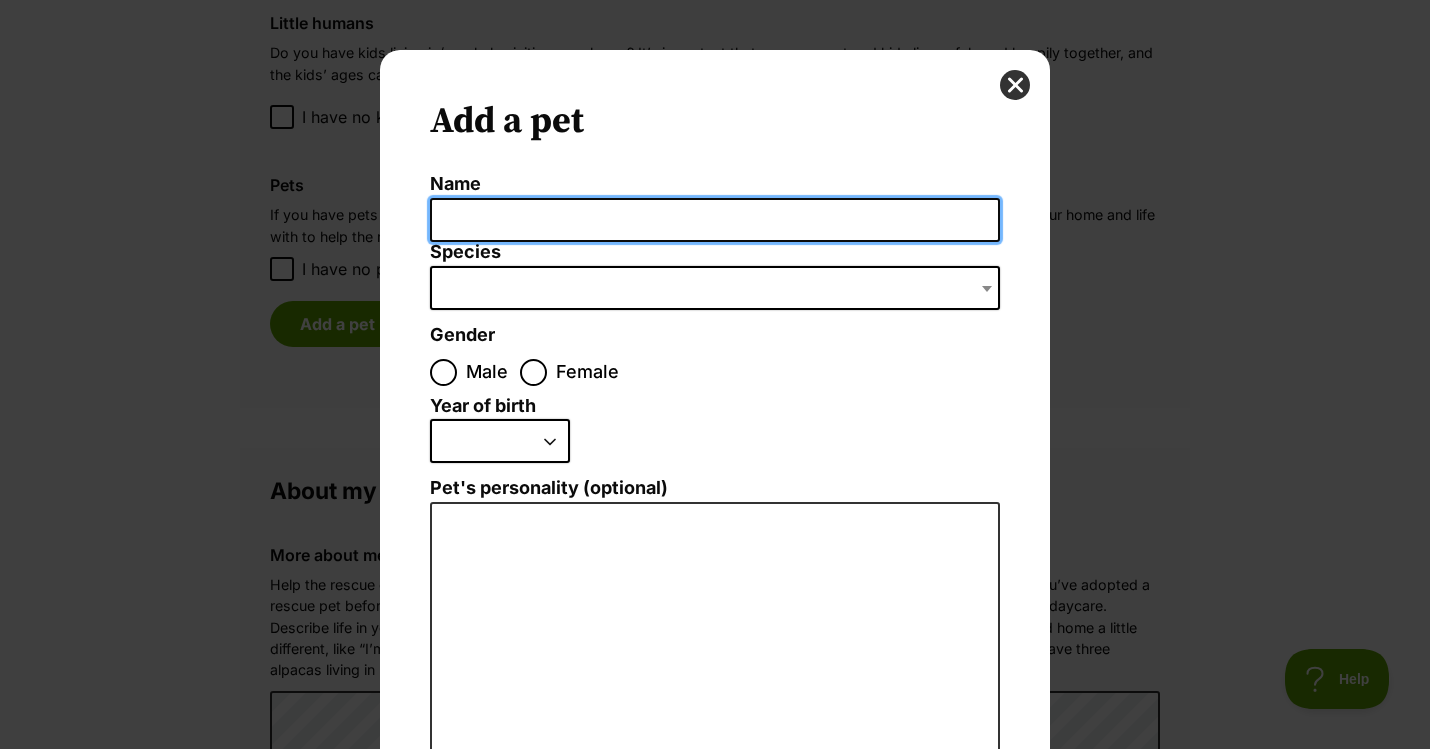 click on "Name" at bounding box center [715, 220] 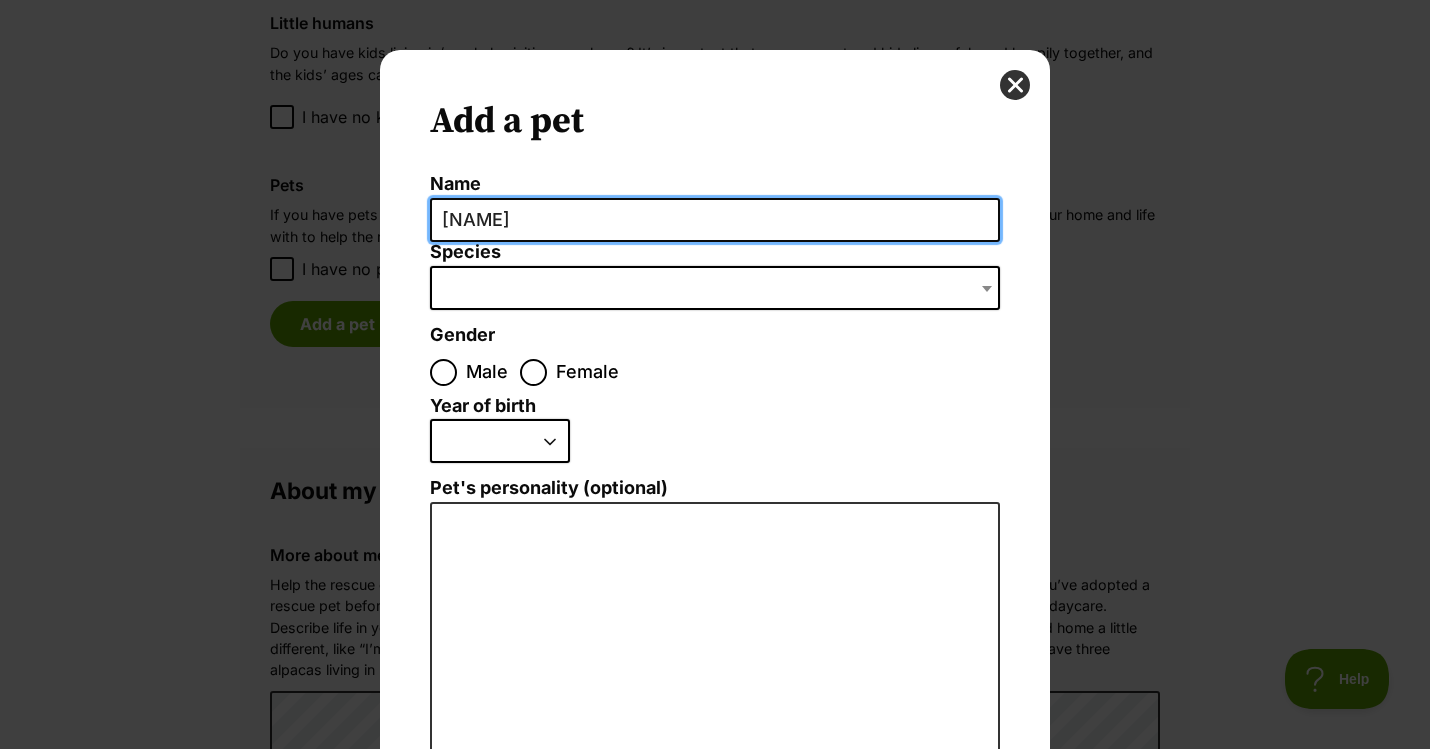 type on "kikko" 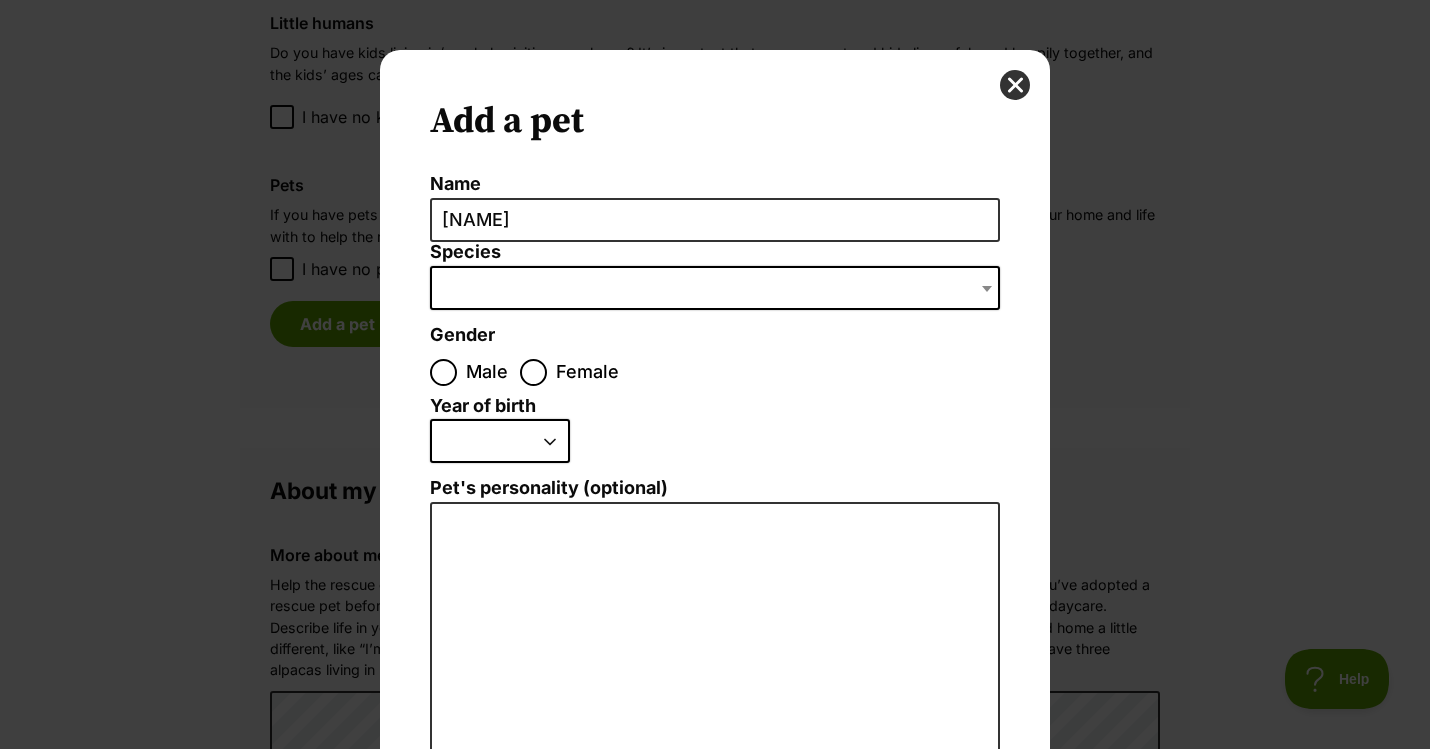 click at bounding box center (715, 288) 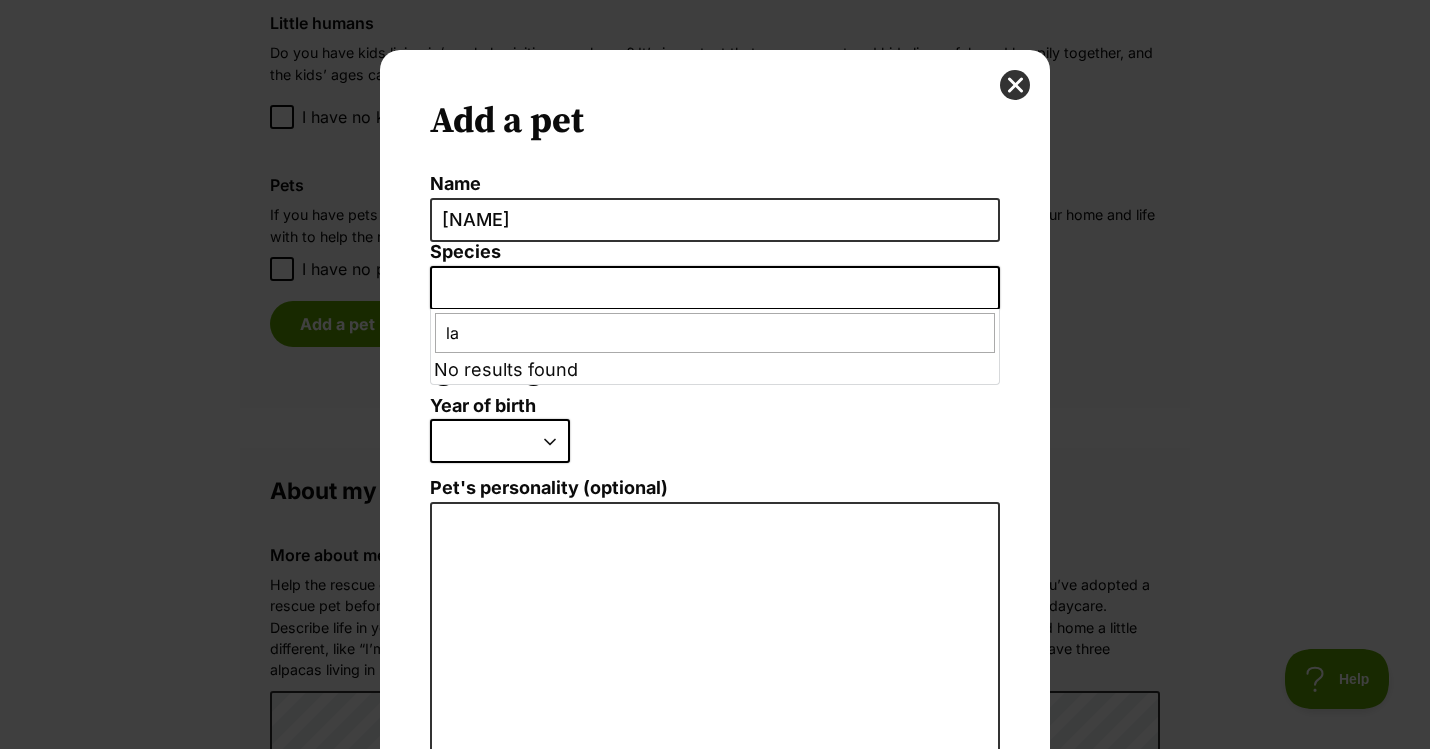 type on "l" 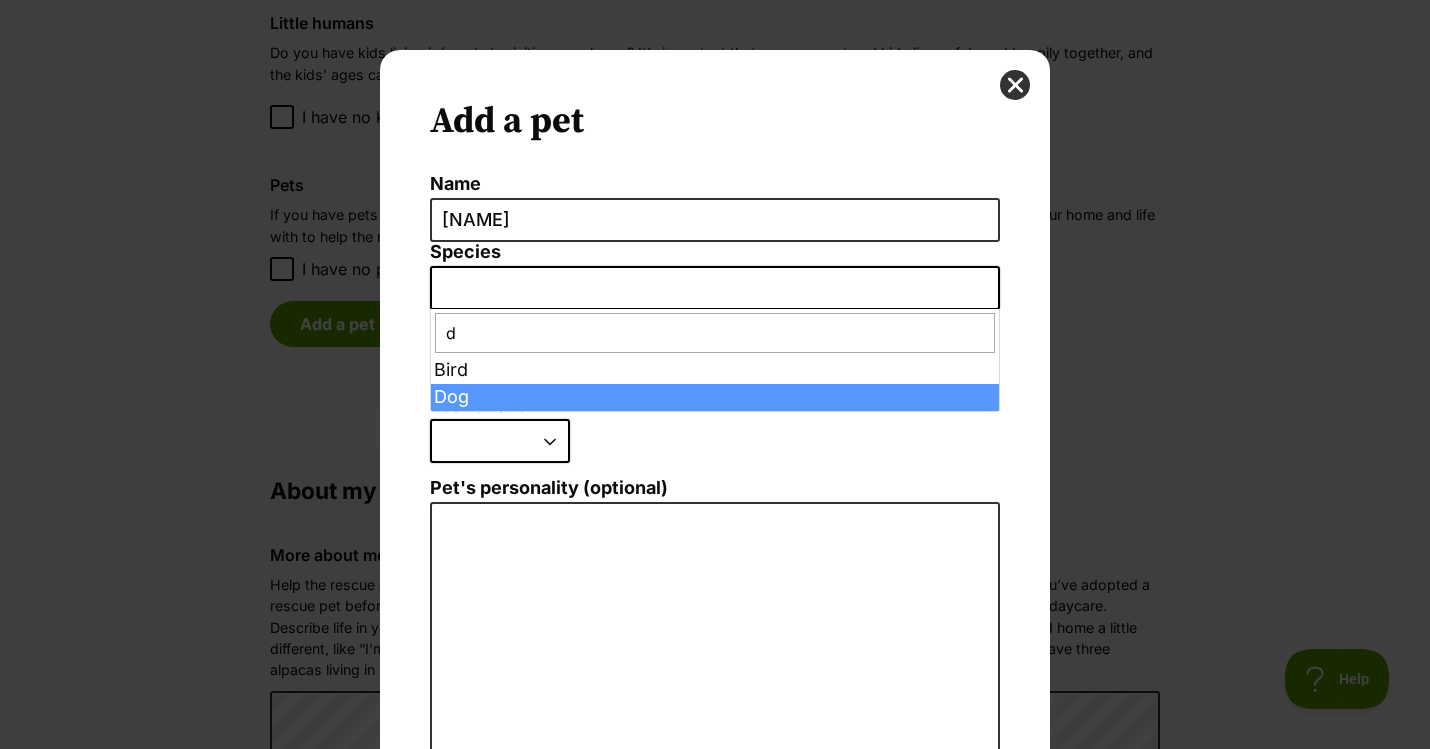type on "d" 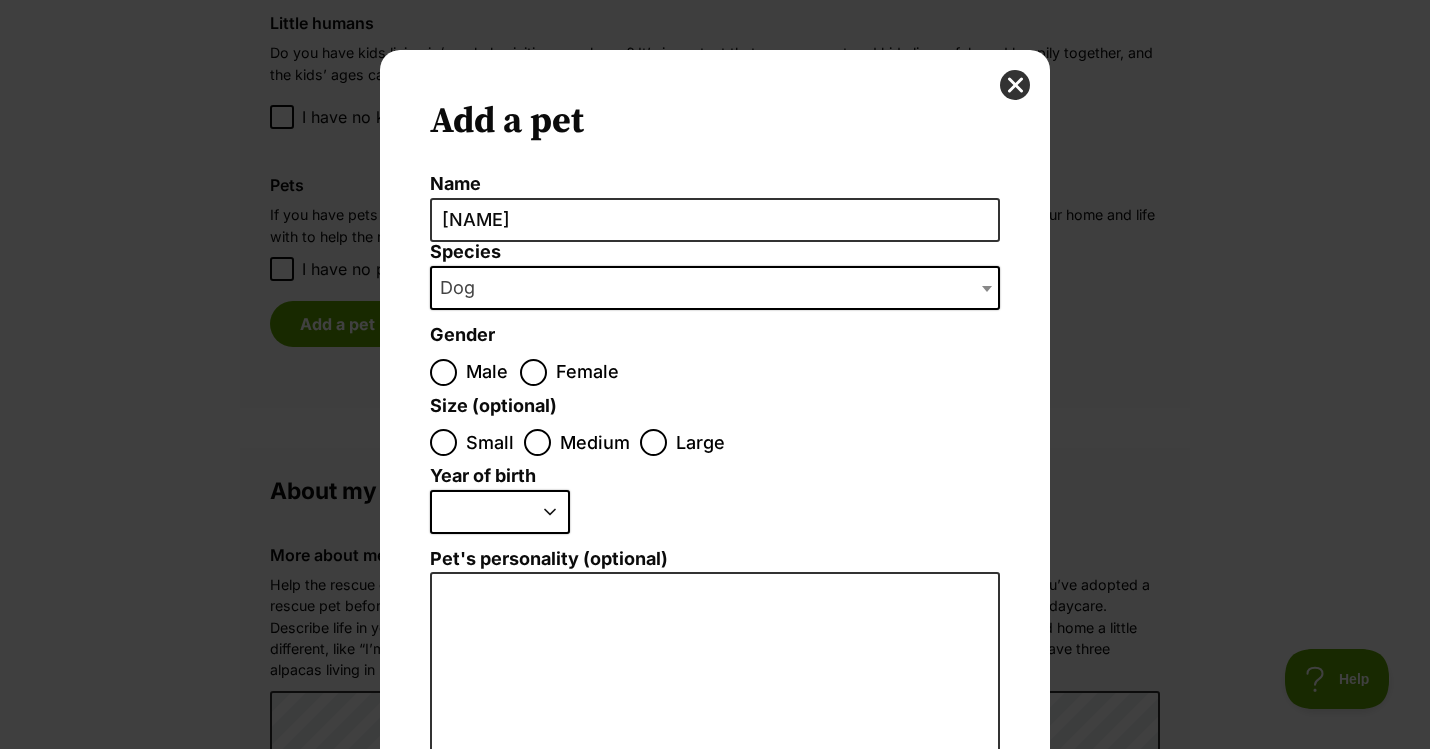 click on "Male" at bounding box center [470, 372] 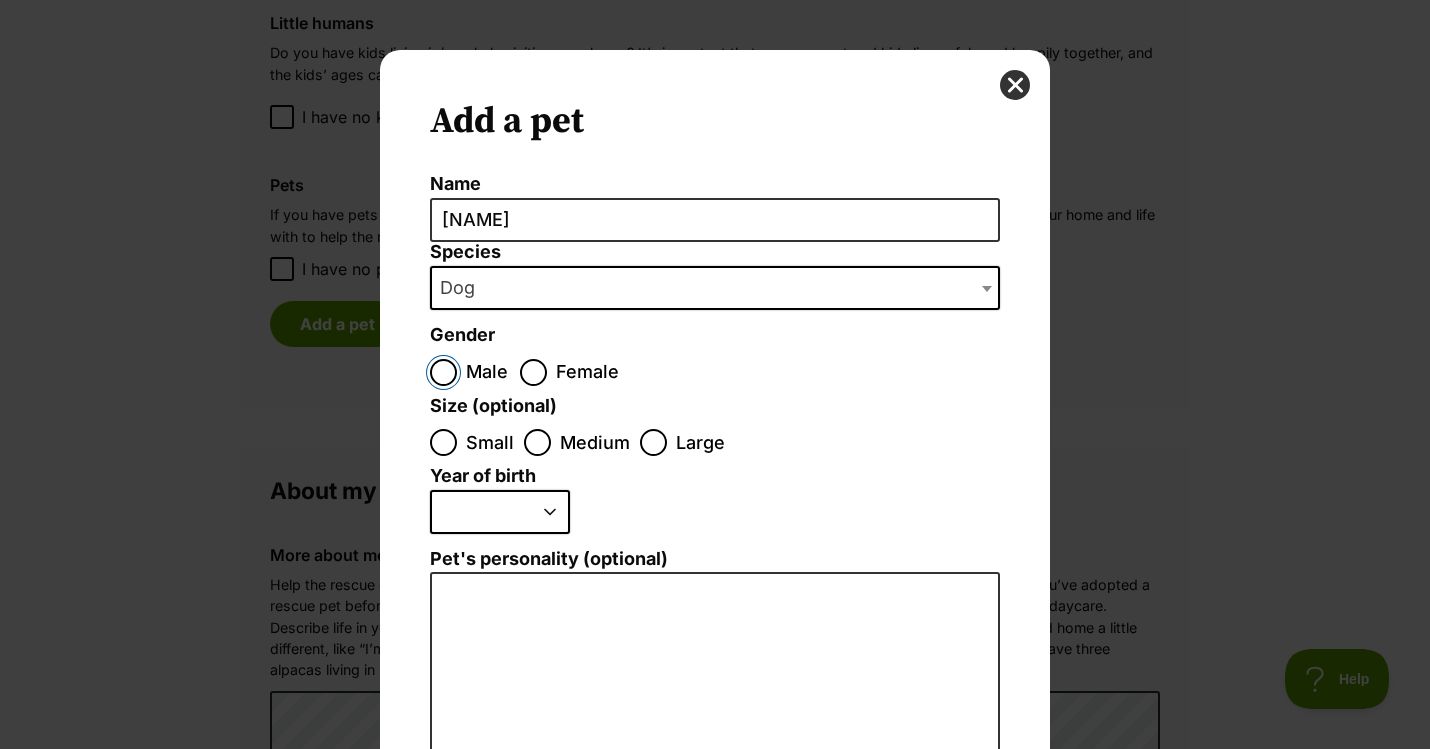 click on "Male" at bounding box center (443, 372) 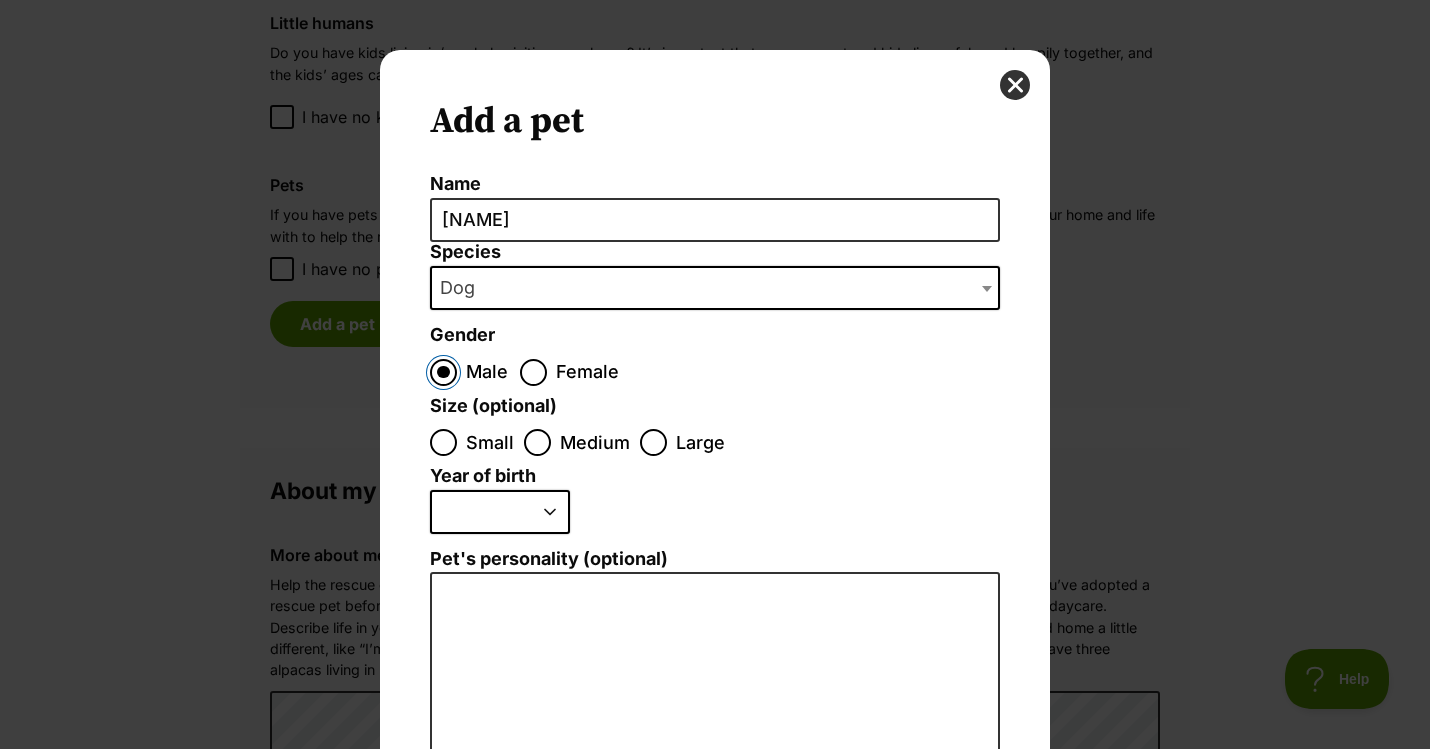 scroll, scrollTop: 0, scrollLeft: 0, axis: both 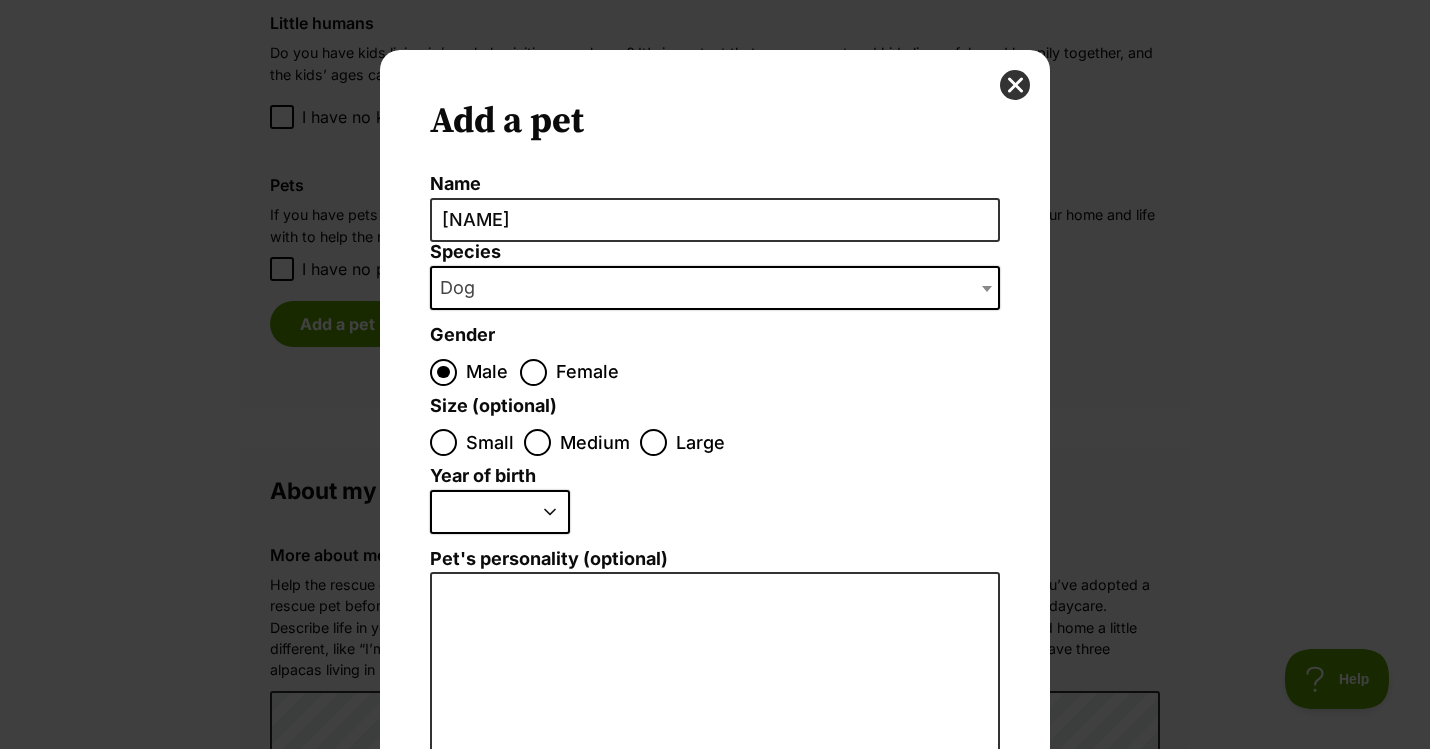 click on "Medium" at bounding box center (577, 442) 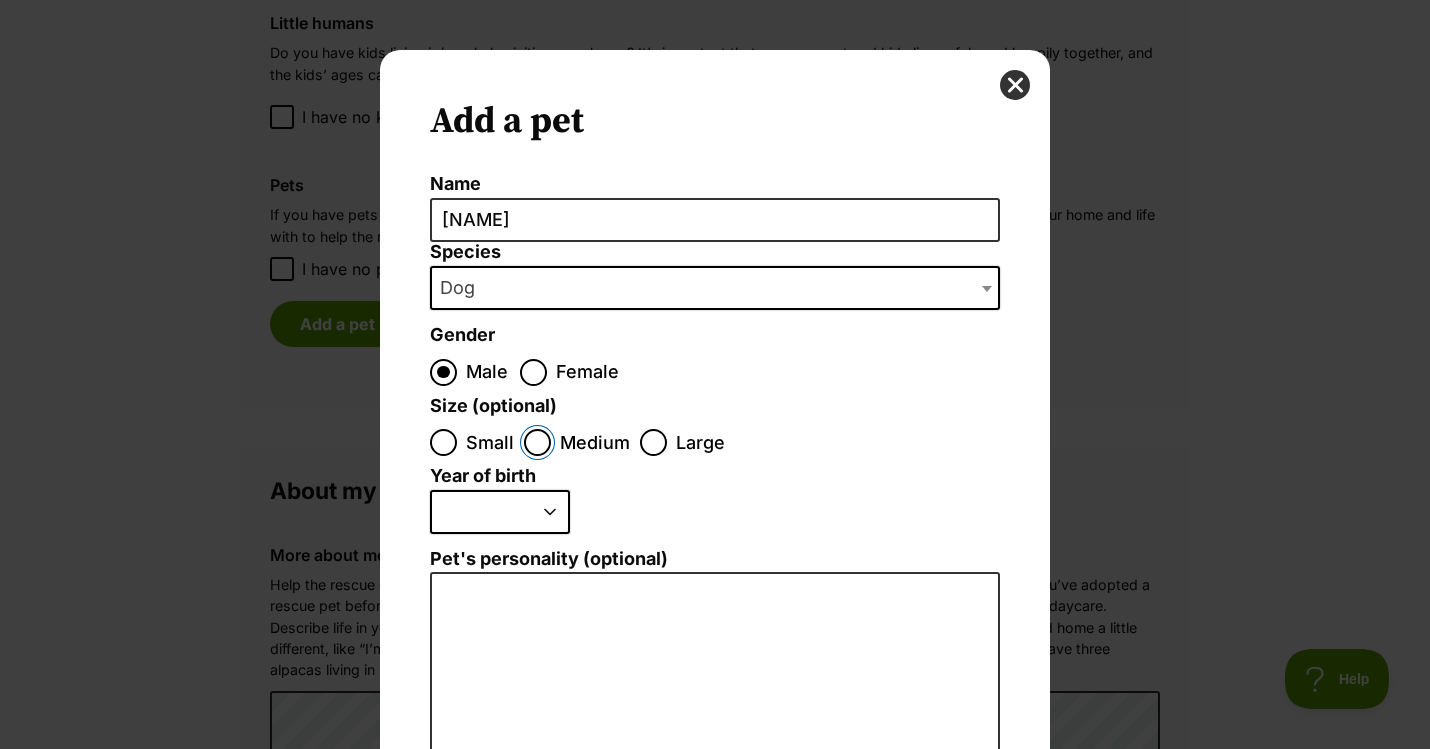 radio on "true" 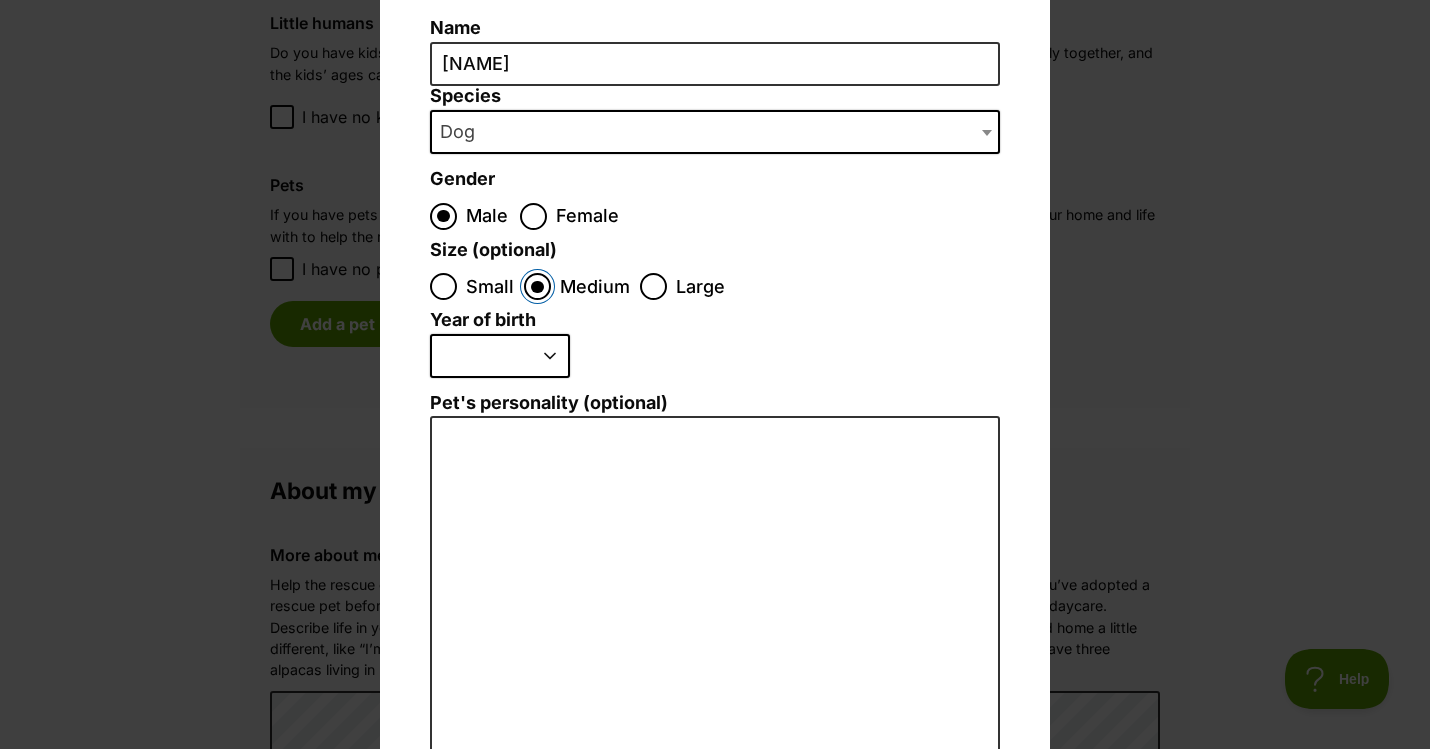 scroll, scrollTop: 173, scrollLeft: 0, axis: vertical 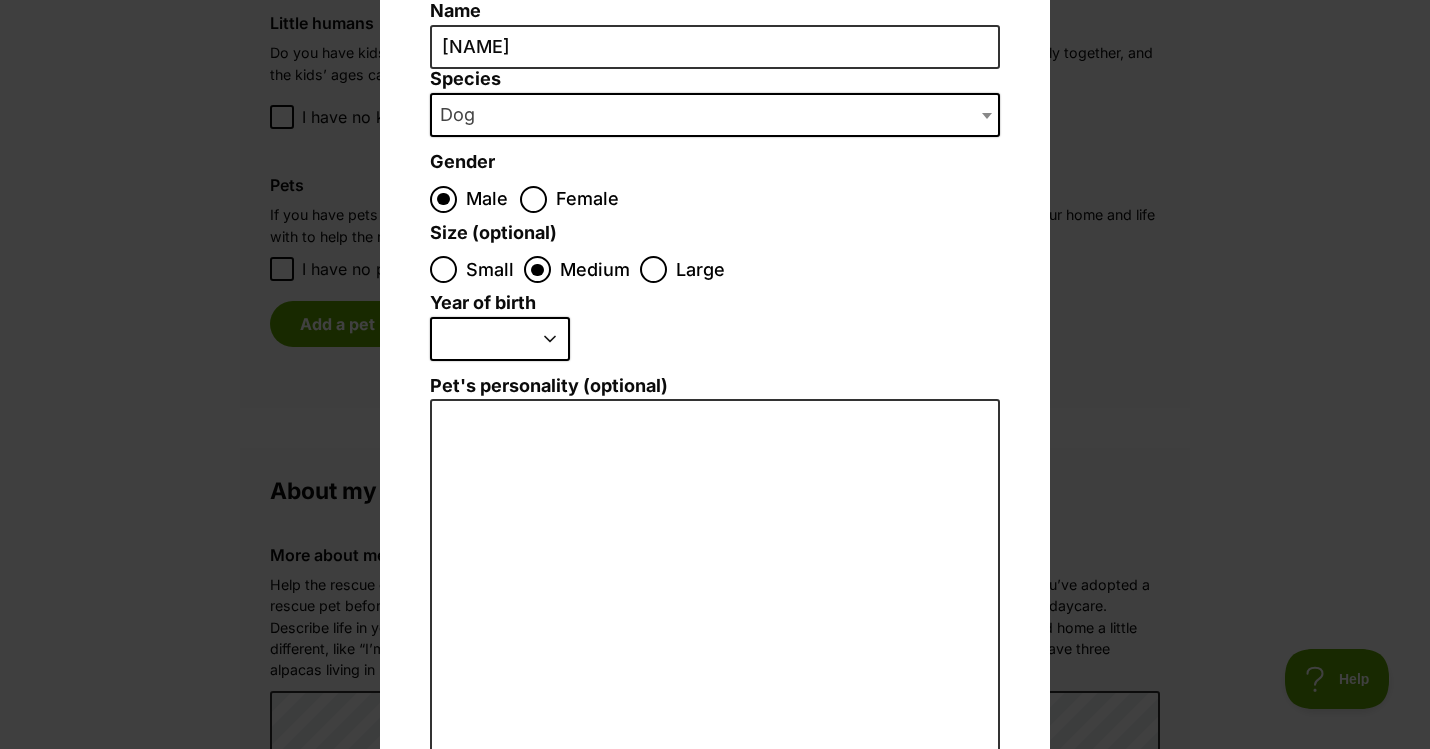 click on "2025
2024
2023
2022
2021
2020
2019
2018
2017
2016
2015
2014
2013
2012
2011
2010
2009
2008
2007
2006
2005
2004
2003
2002
2001
2000
1999
1998
1997
1996
1995" at bounding box center [500, 339] 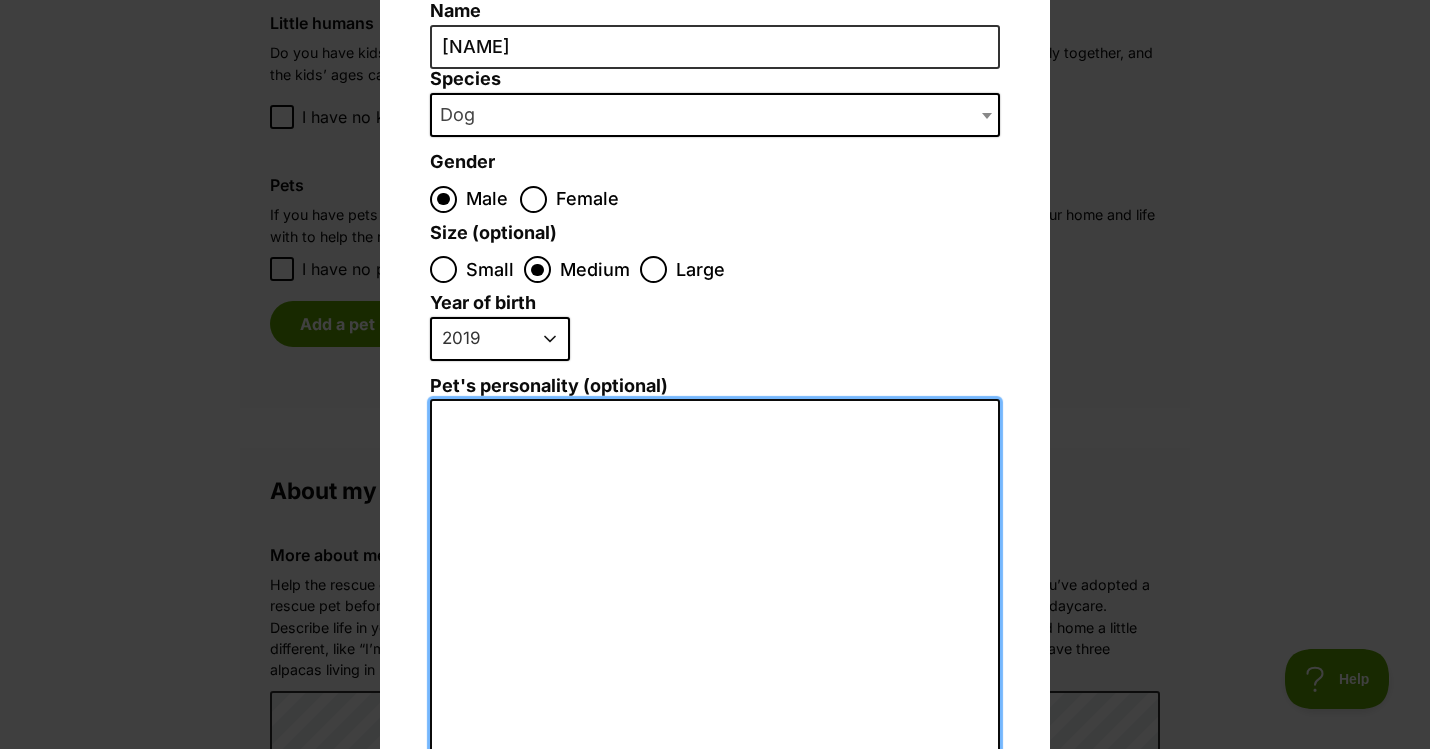 click on "Pet's personality (optional)" at bounding box center (715, 618) 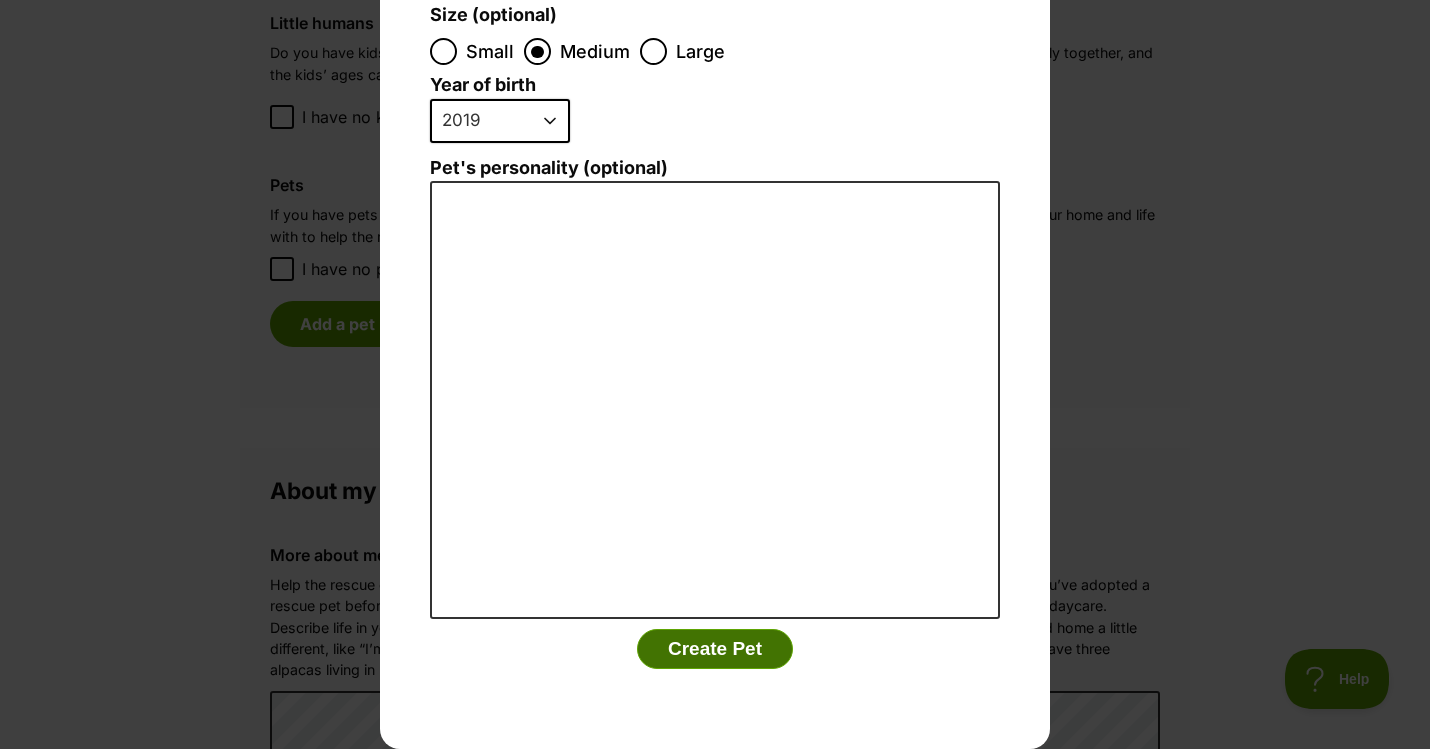 click on "Create Pet" at bounding box center [715, 649] 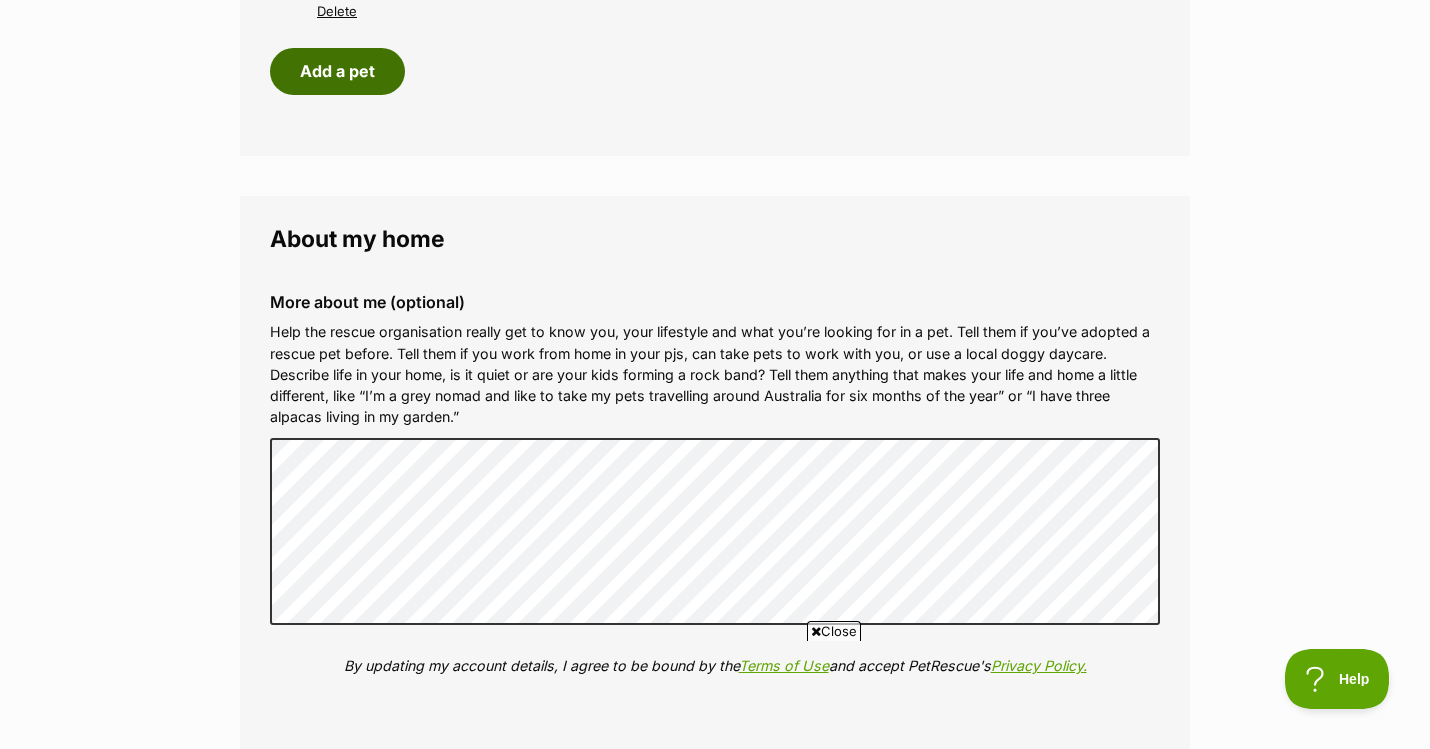scroll, scrollTop: 2165, scrollLeft: 0, axis: vertical 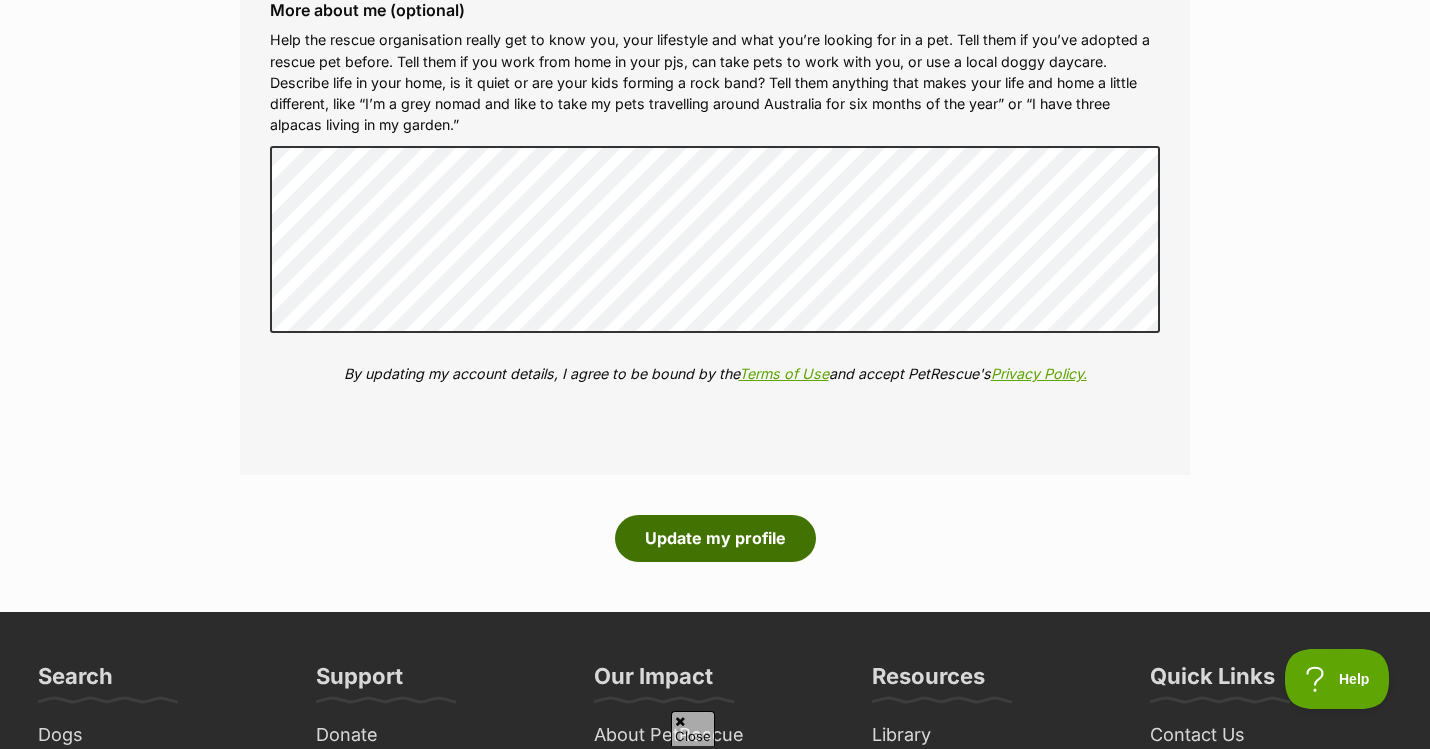 click on "Update my profile" at bounding box center (715, 538) 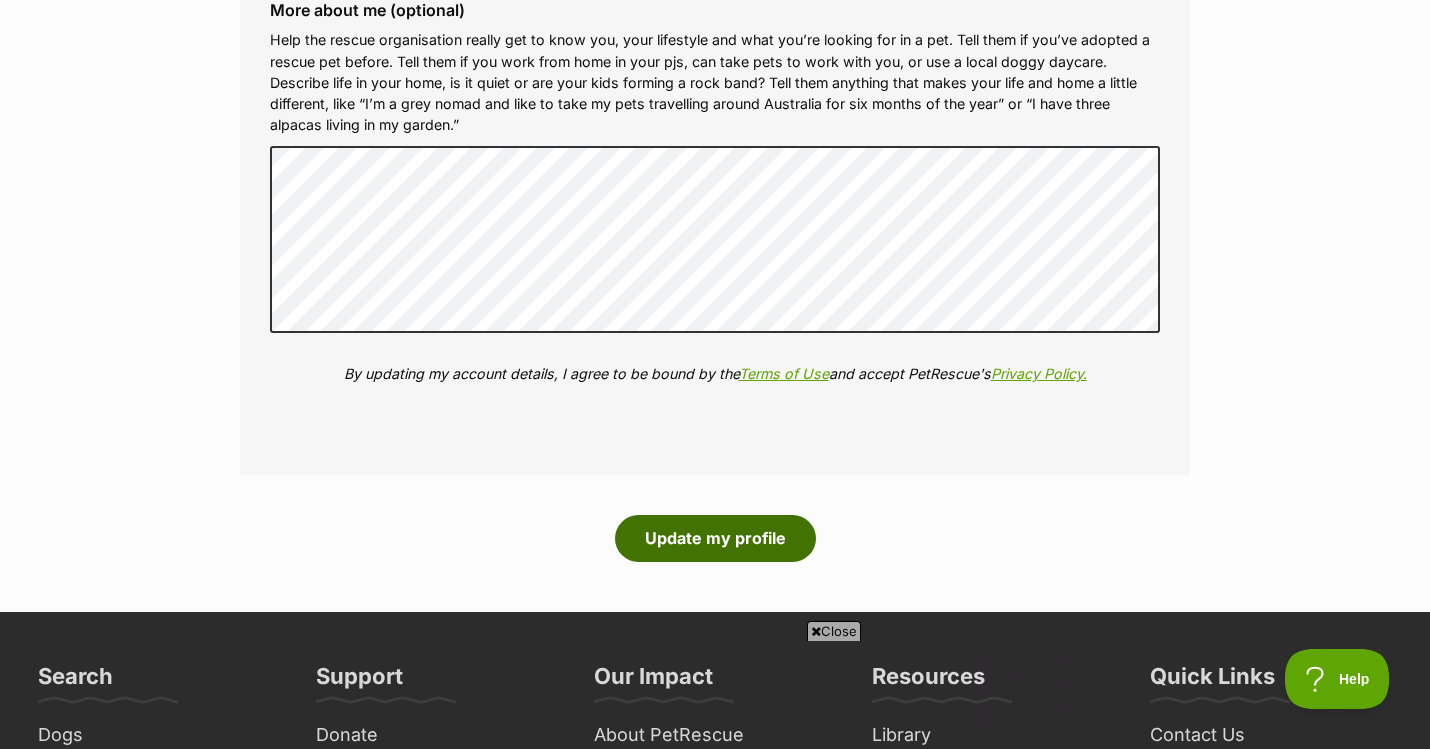 scroll, scrollTop: 0, scrollLeft: 0, axis: both 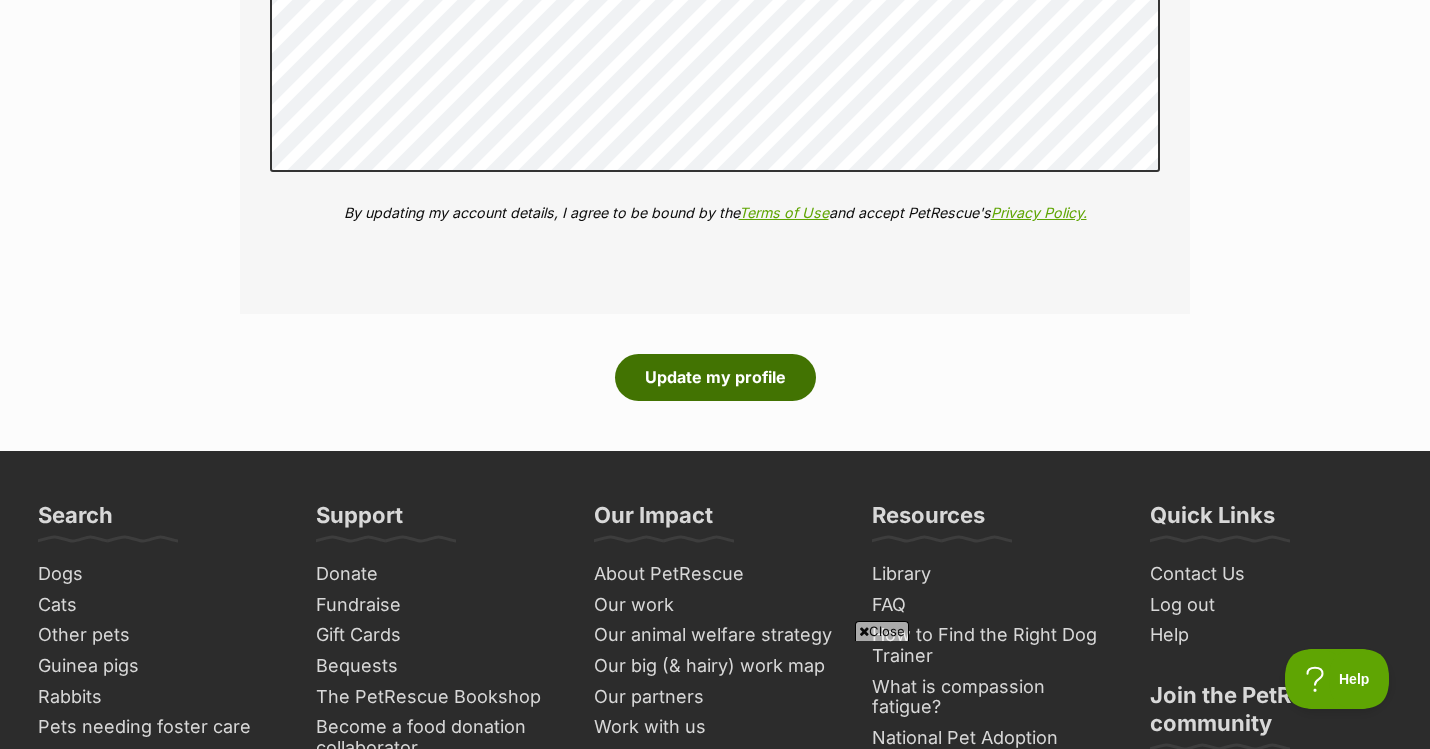 click on "Update my profile" at bounding box center [715, 377] 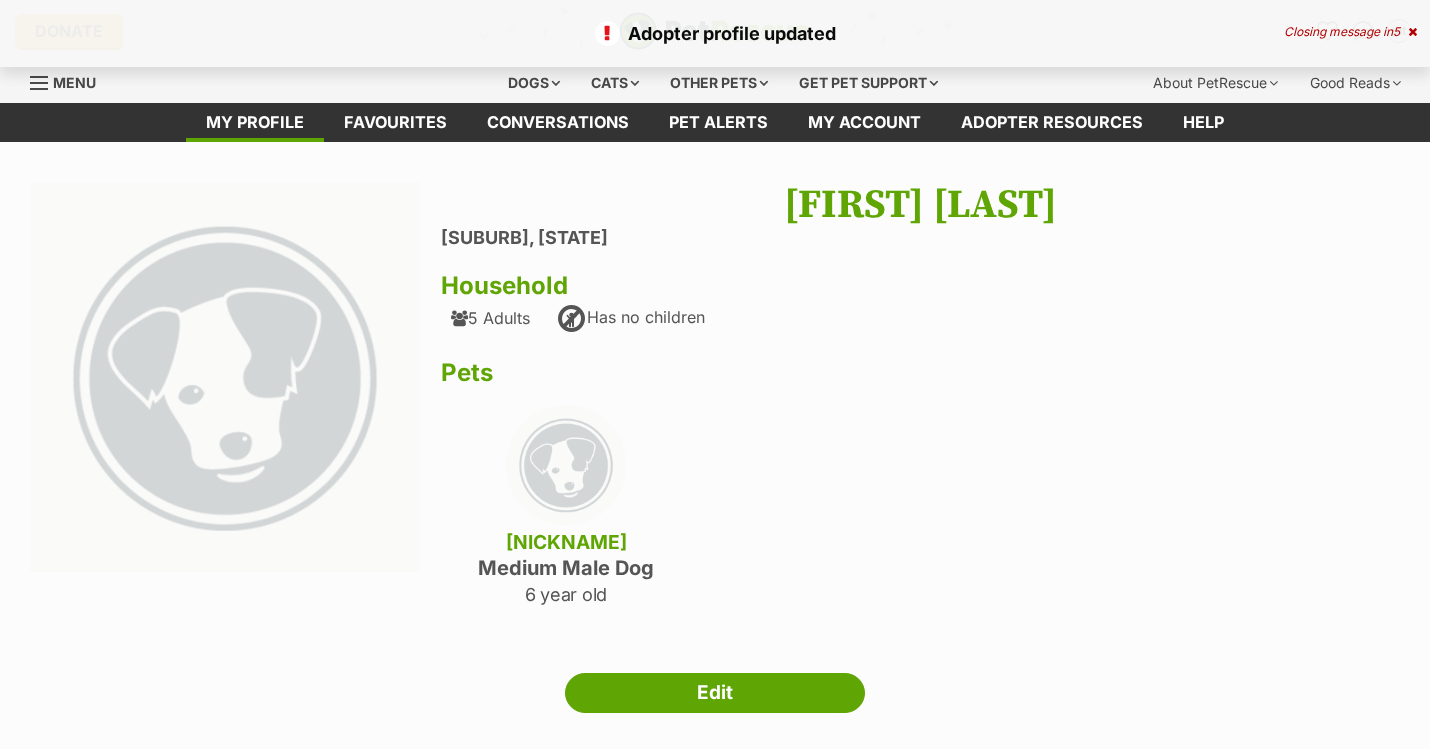 scroll, scrollTop: 0, scrollLeft: 0, axis: both 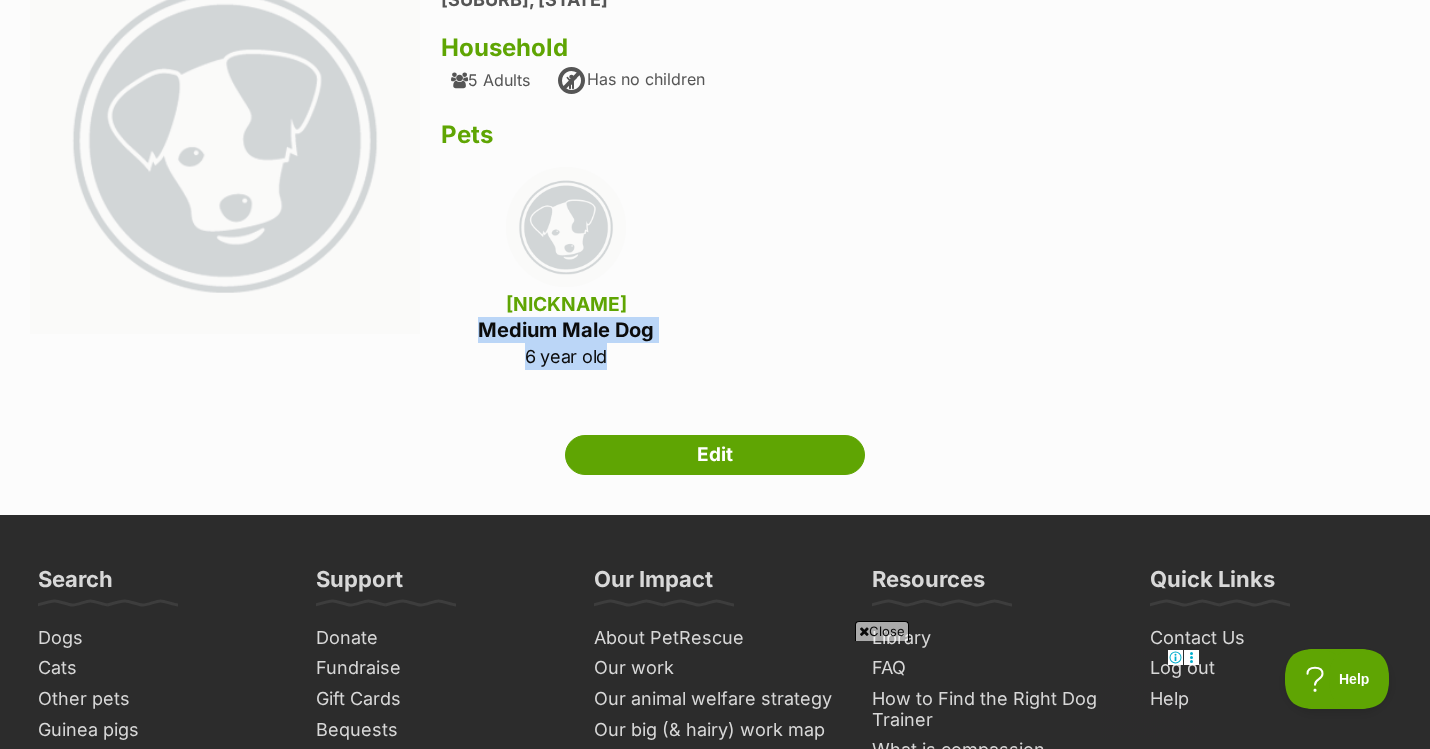 drag, startPoint x: 483, startPoint y: 327, endPoint x: 630, endPoint y: 354, distance: 149.45903 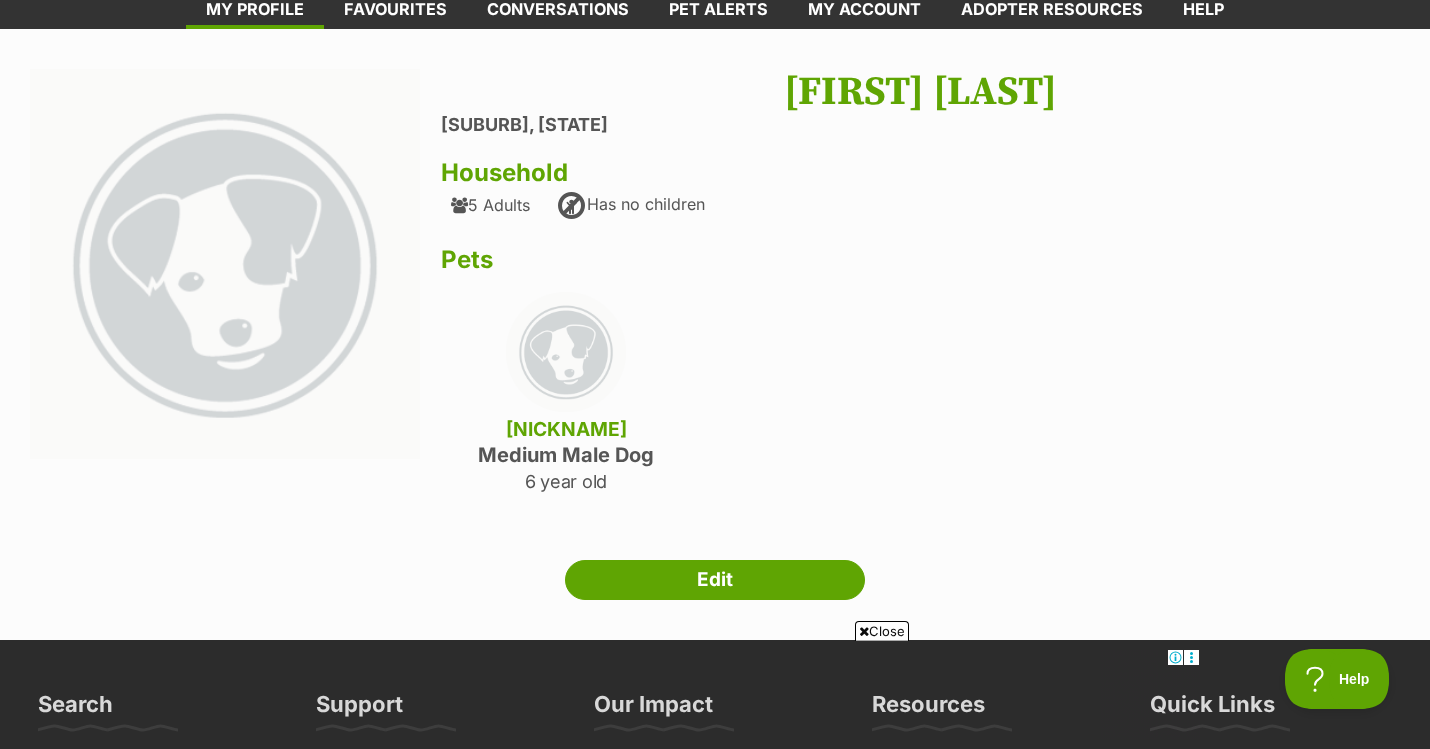 scroll, scrollTop: 0, scrollLeft: 0, axis: both 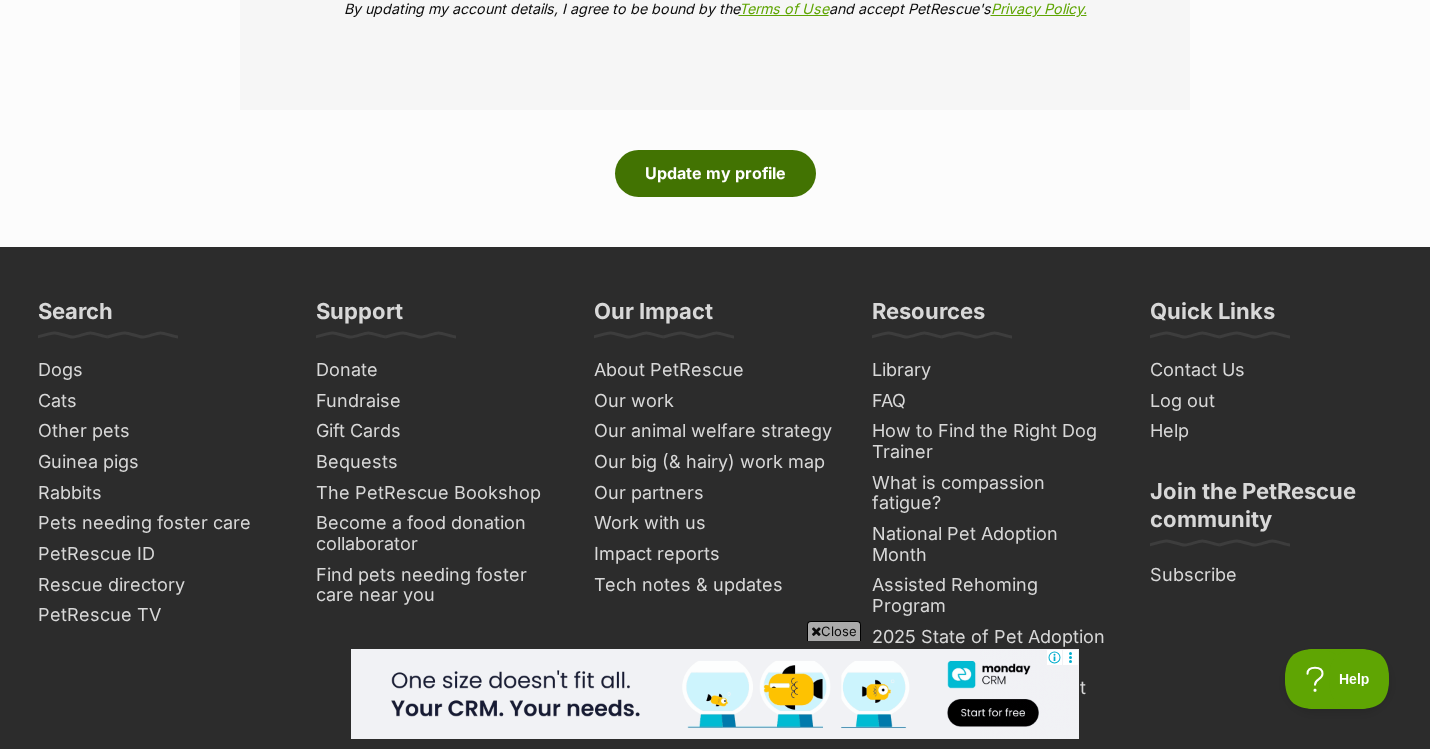 click on "Update my profile" at bounding box center (715, 173) 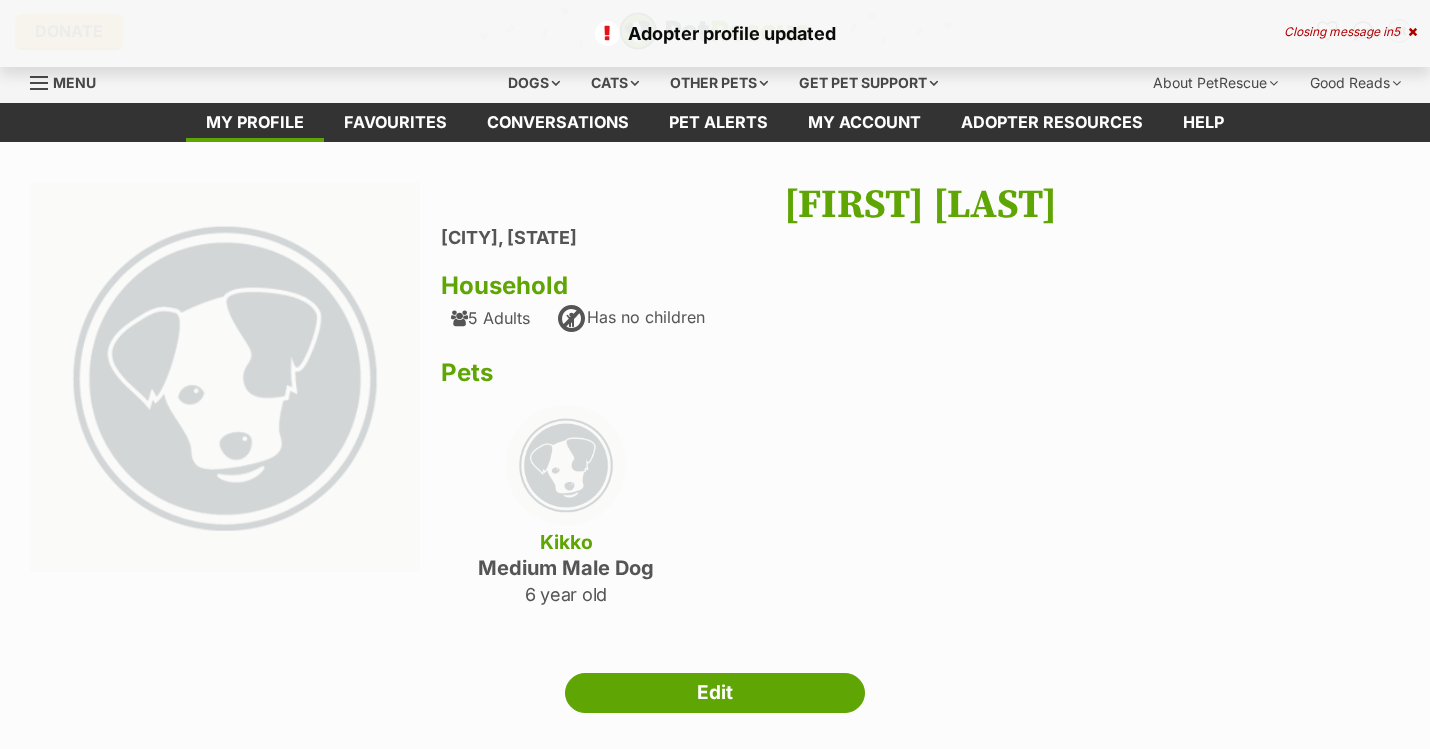 scroll, scrollTop: 0, scrollLeft: 0, axis: both 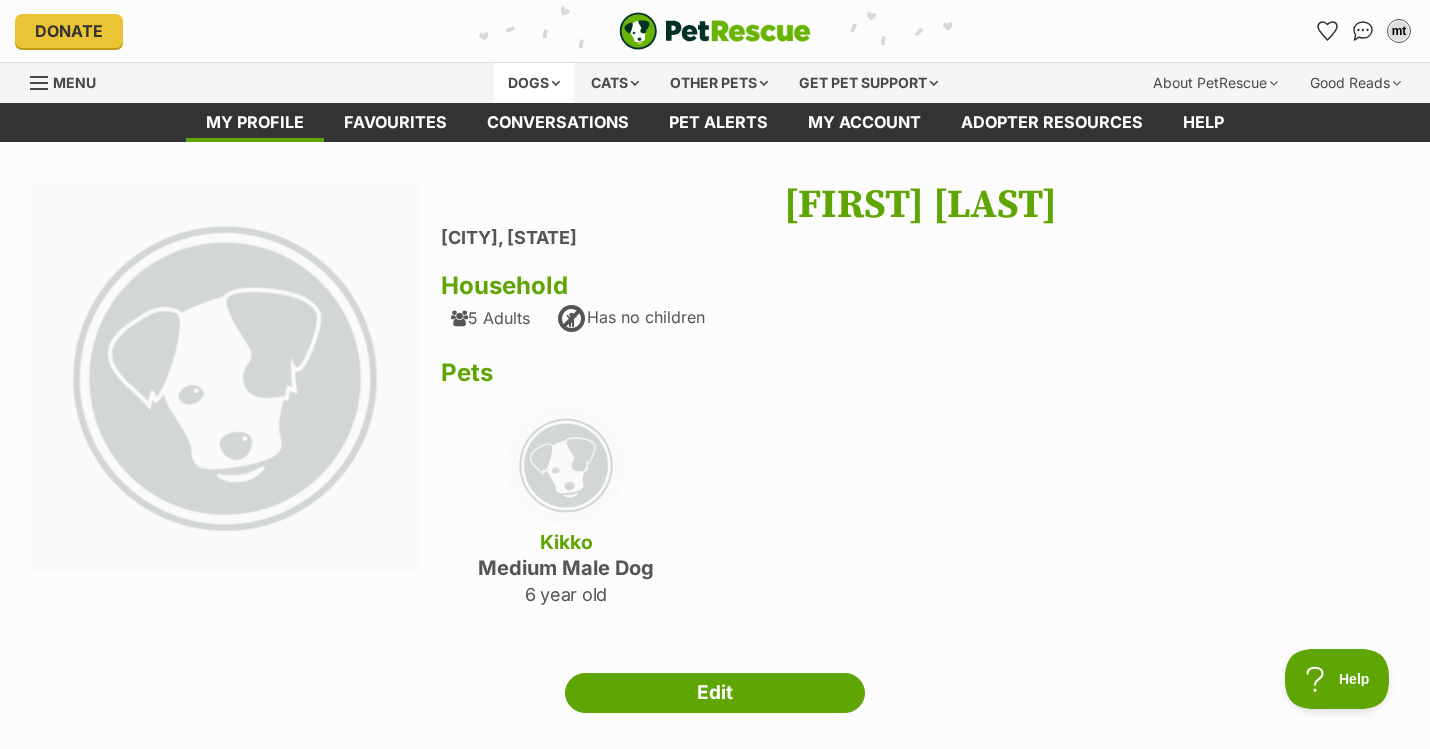 click on "Dogs" at bounding box center [534, 83] 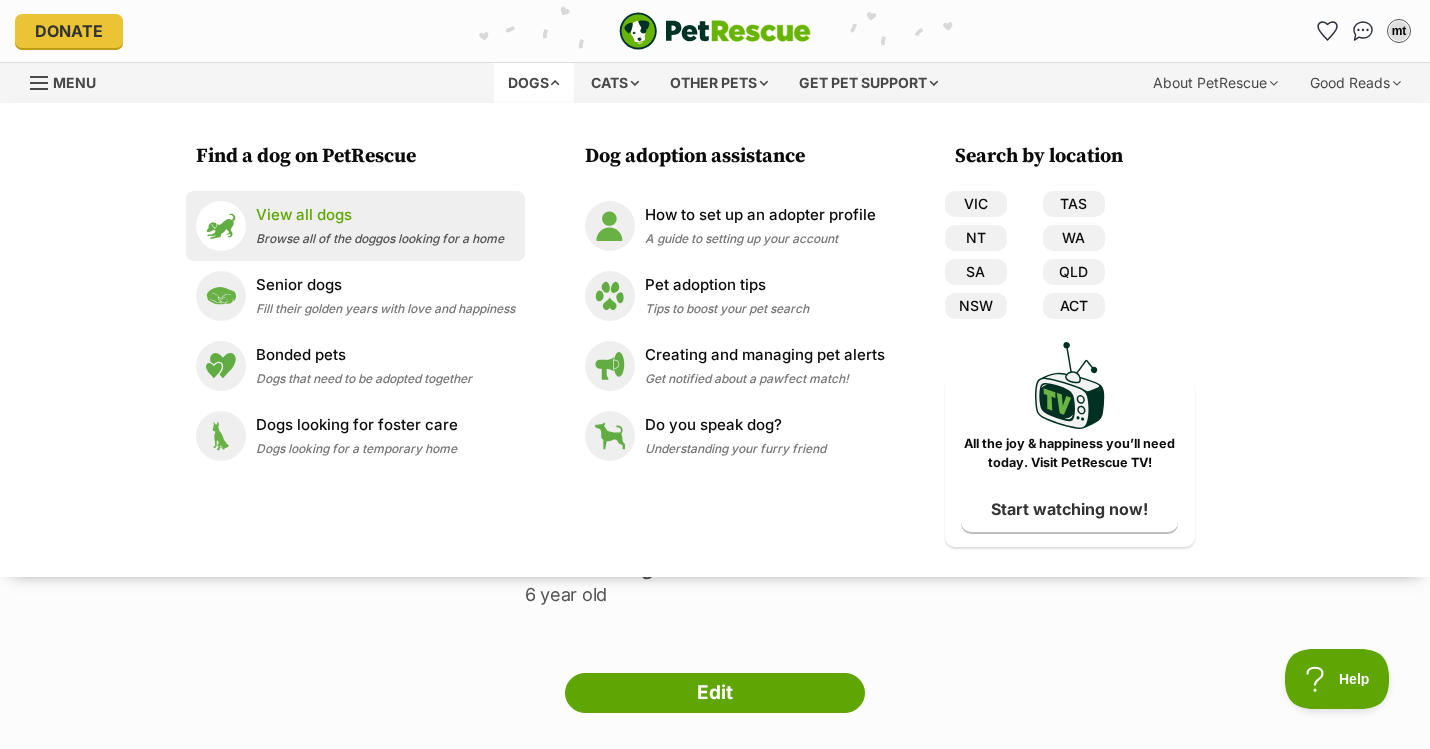 click on "View all dogs
Browse all of the doggos looking for a home" at bounding box center (380, 225) 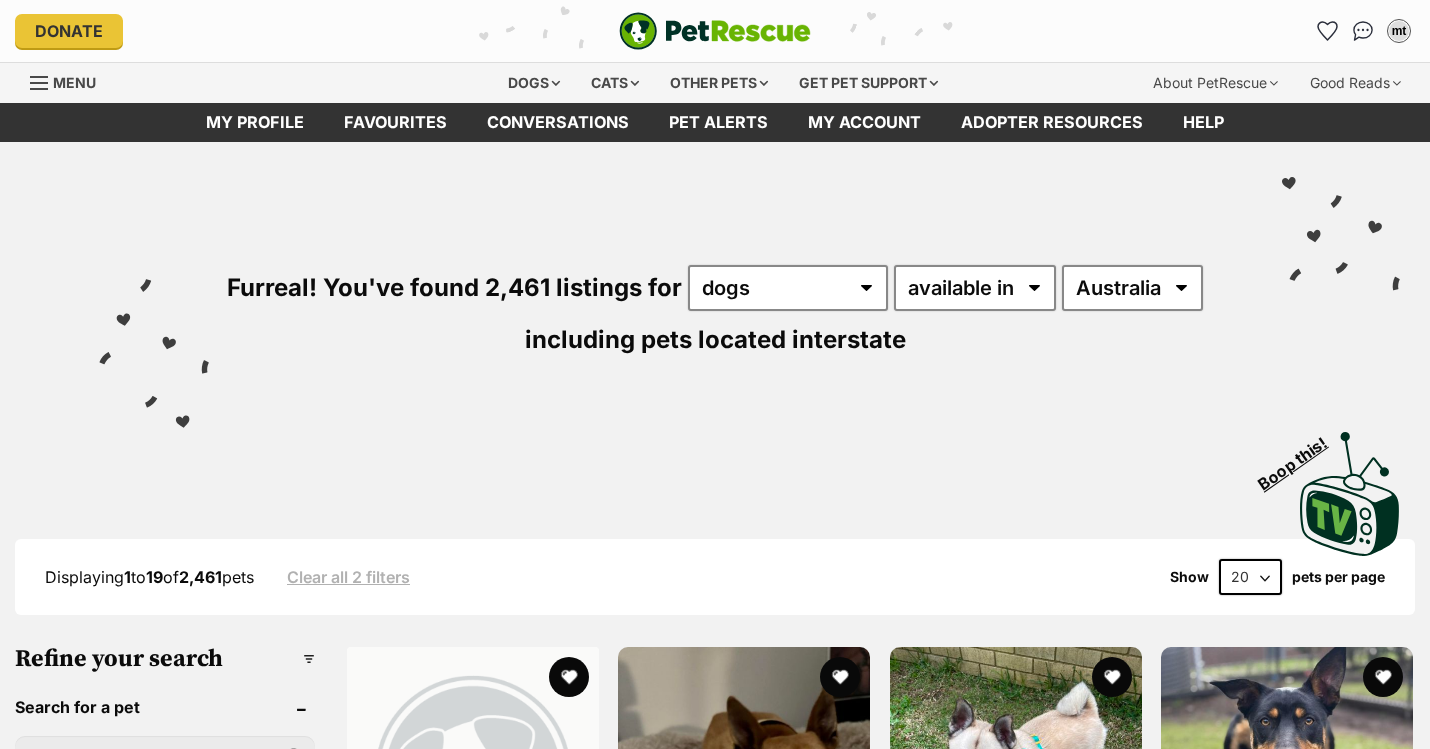 scroll, scrollTop: 0, scrollLeft: 0, axis: both 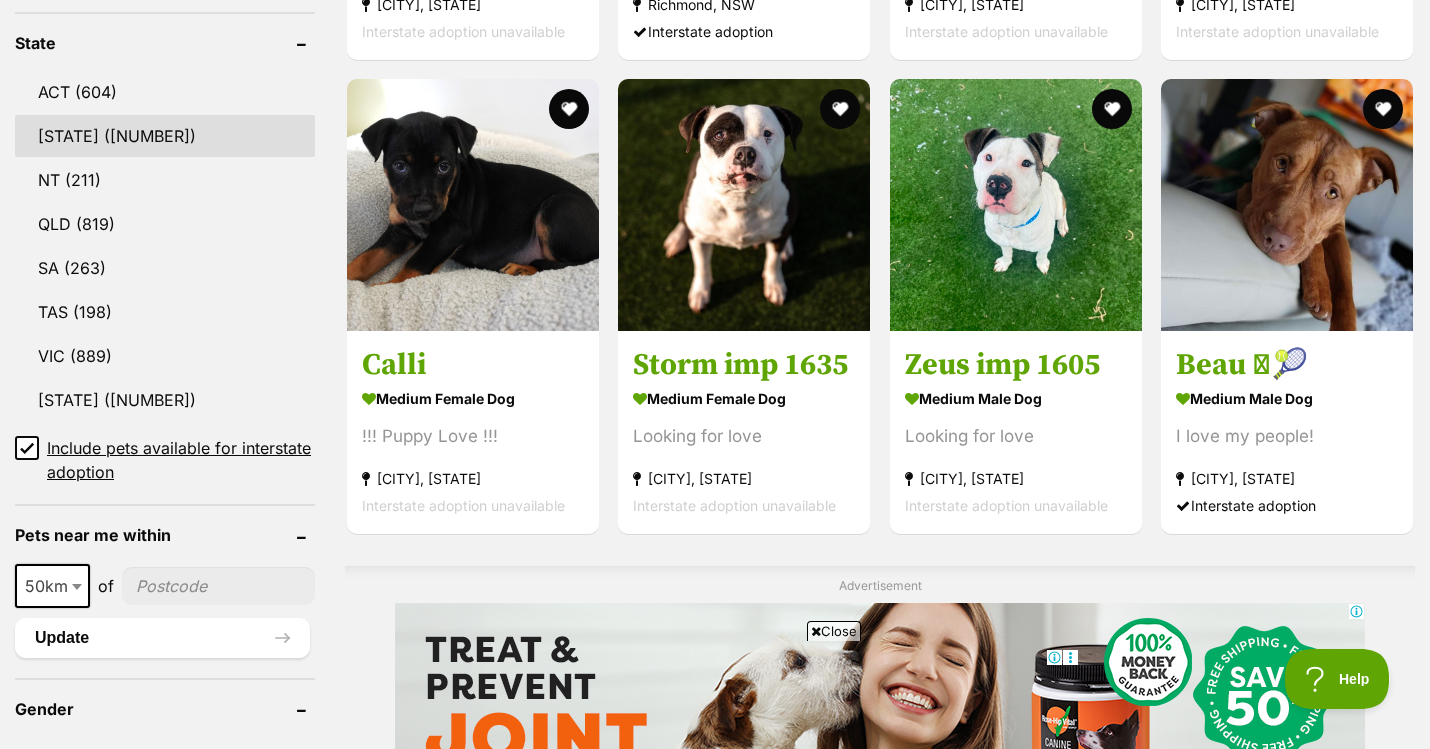 click on "[STATE] ([NUMBER])" at bounding box center (165, 136) 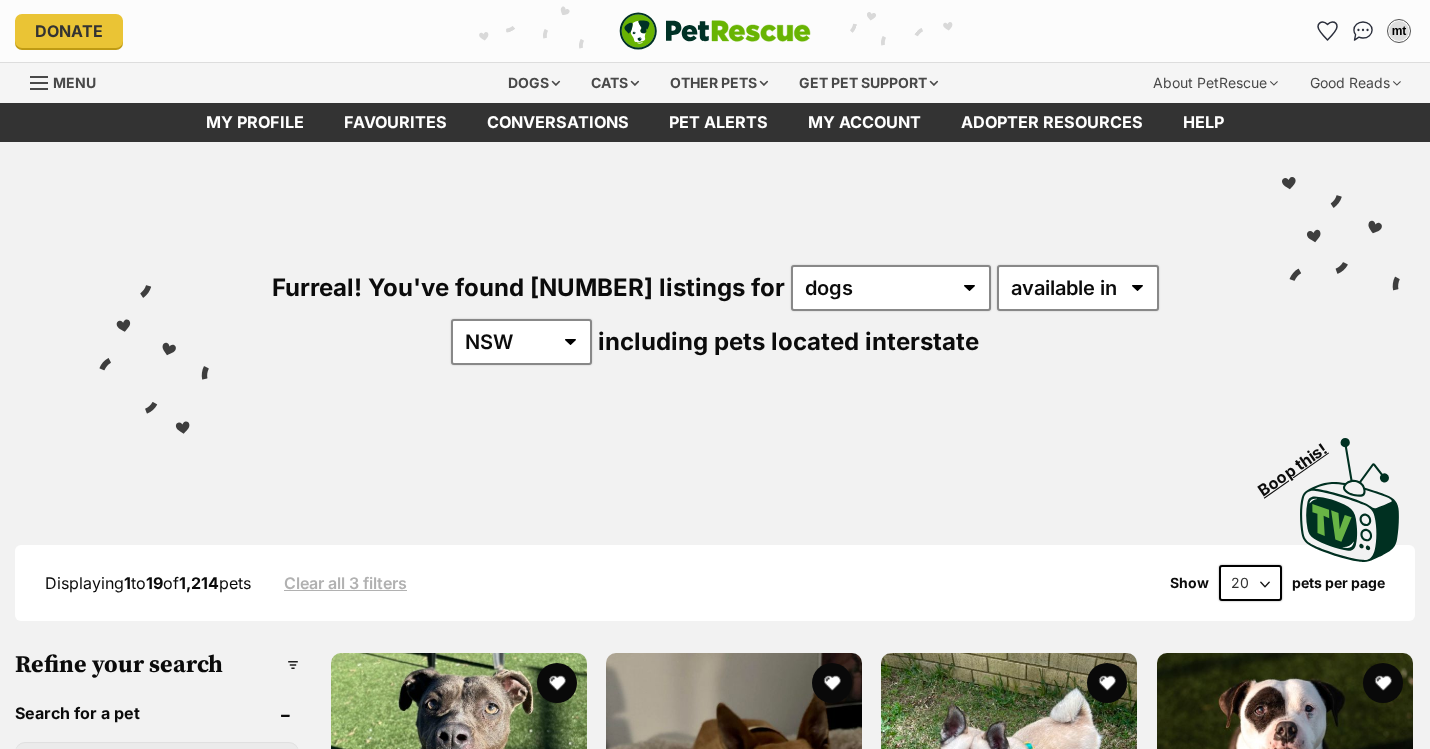 scroll, scrollTop: 0, scrollLeft: 0, axis: both 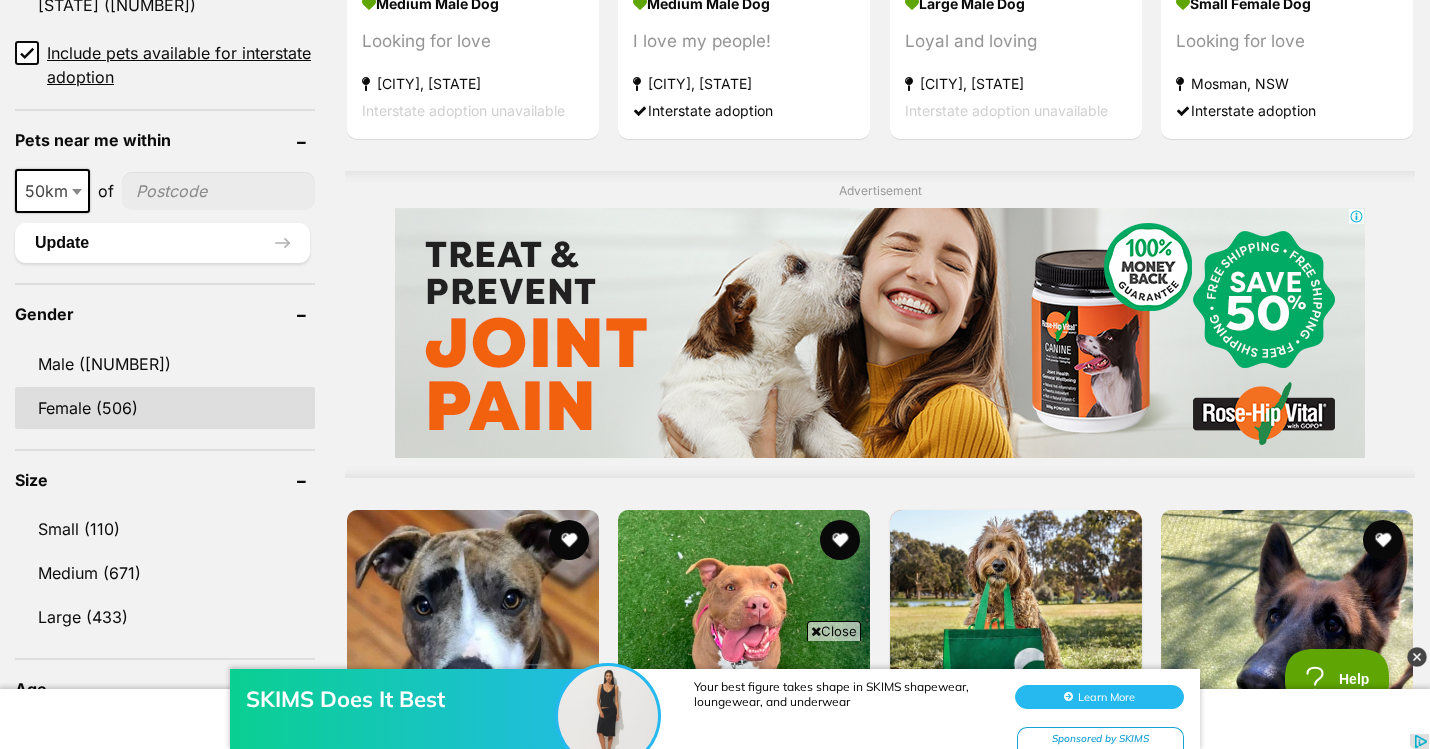 click on "Female (506)" at bounding box center (165, 408) 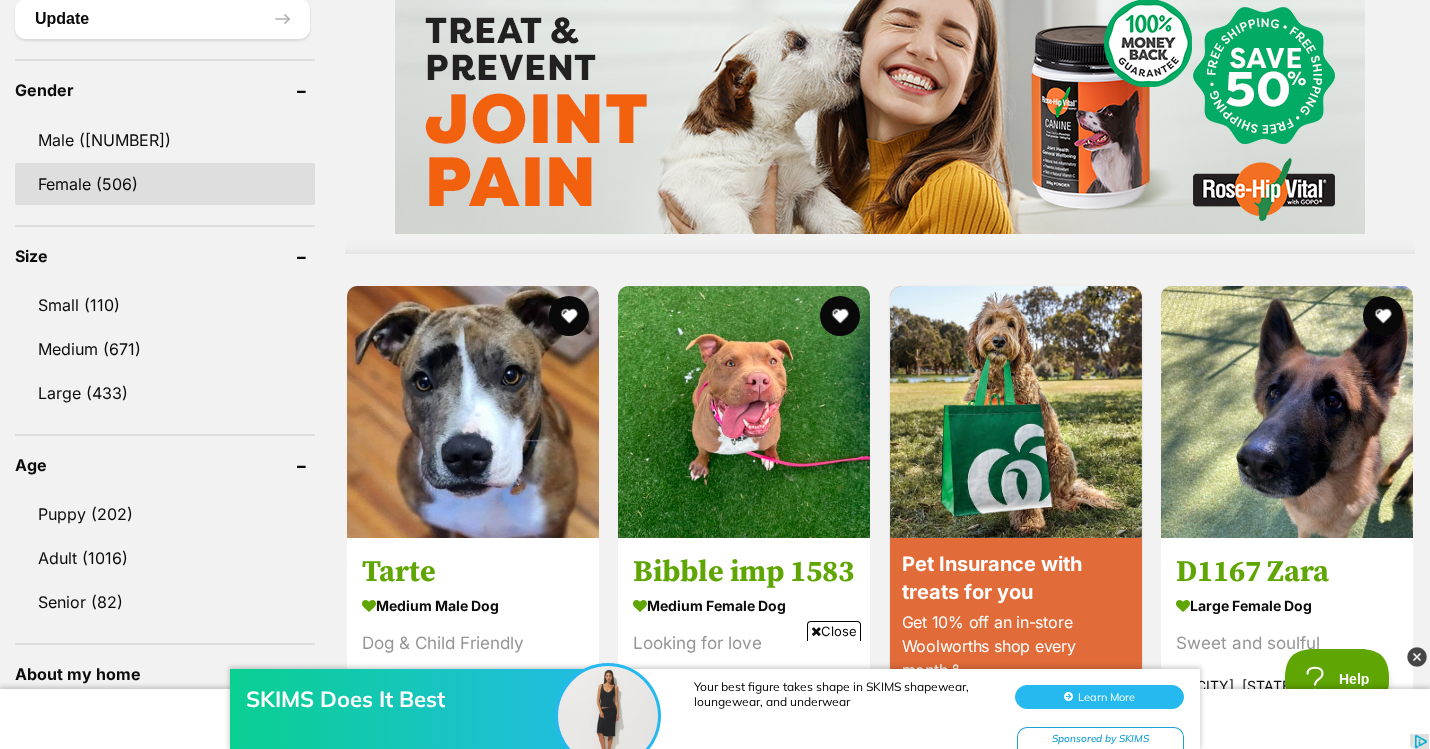 scroll, scrollTop: 1668, scrollLeft: 0, axis: vertical 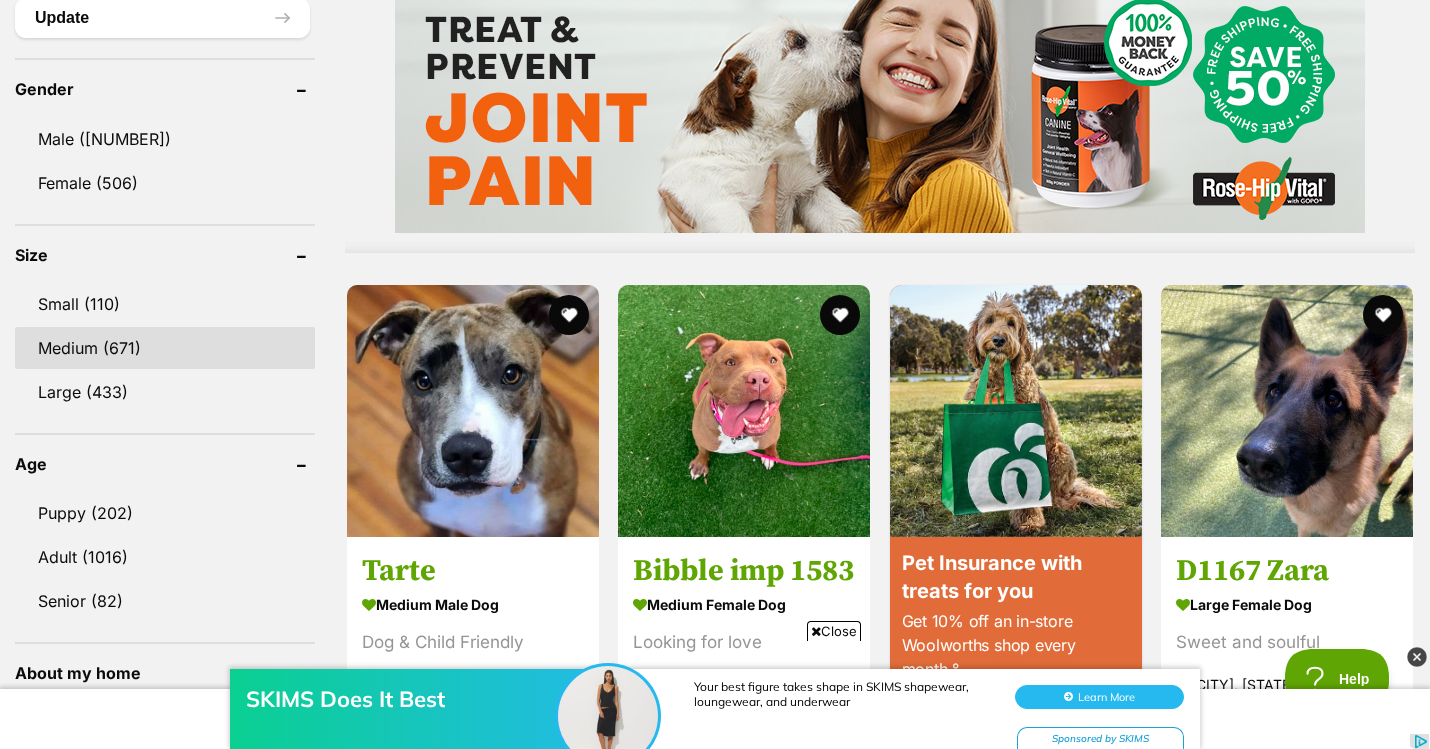 click on "Medium (671)" at bounding box center [165, 348] 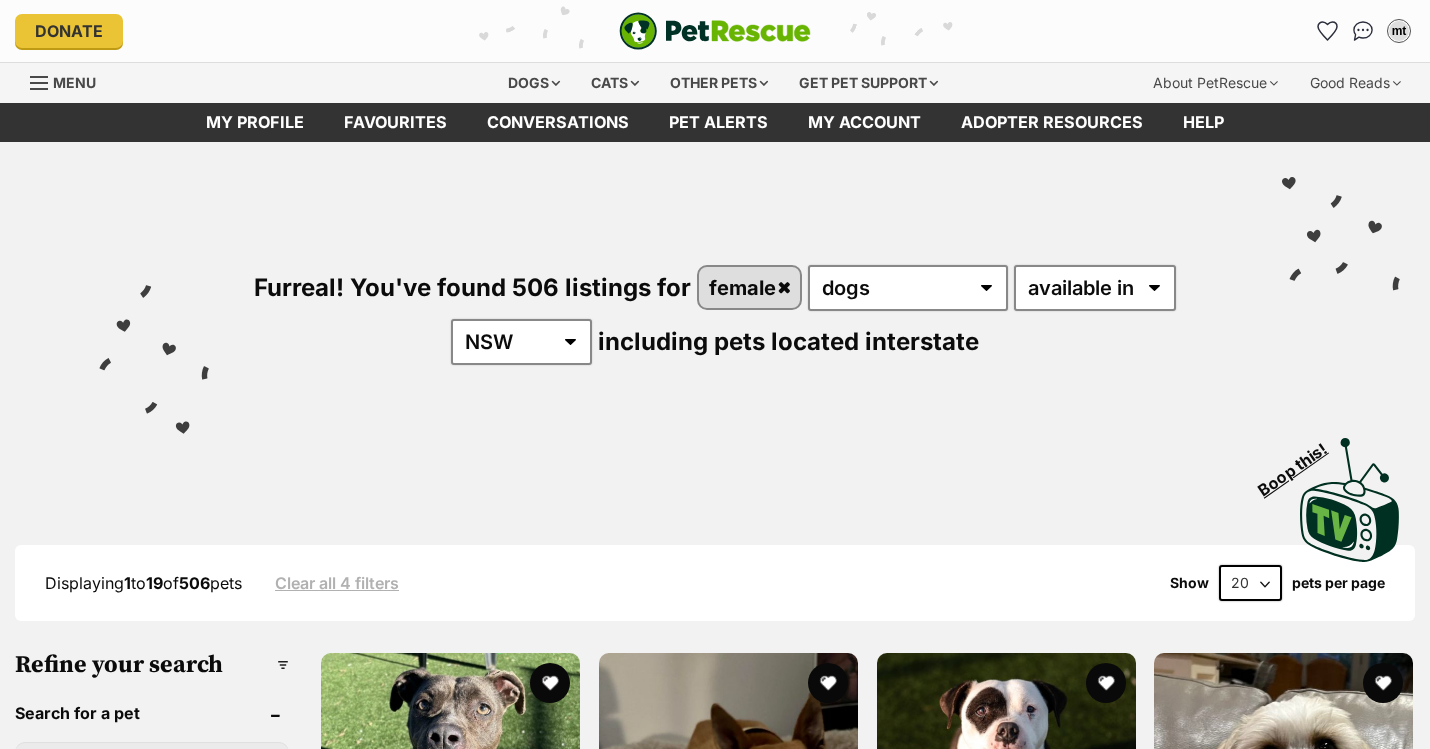 scroll, scrollTop: 0, scrollLeft: 0, axis: both 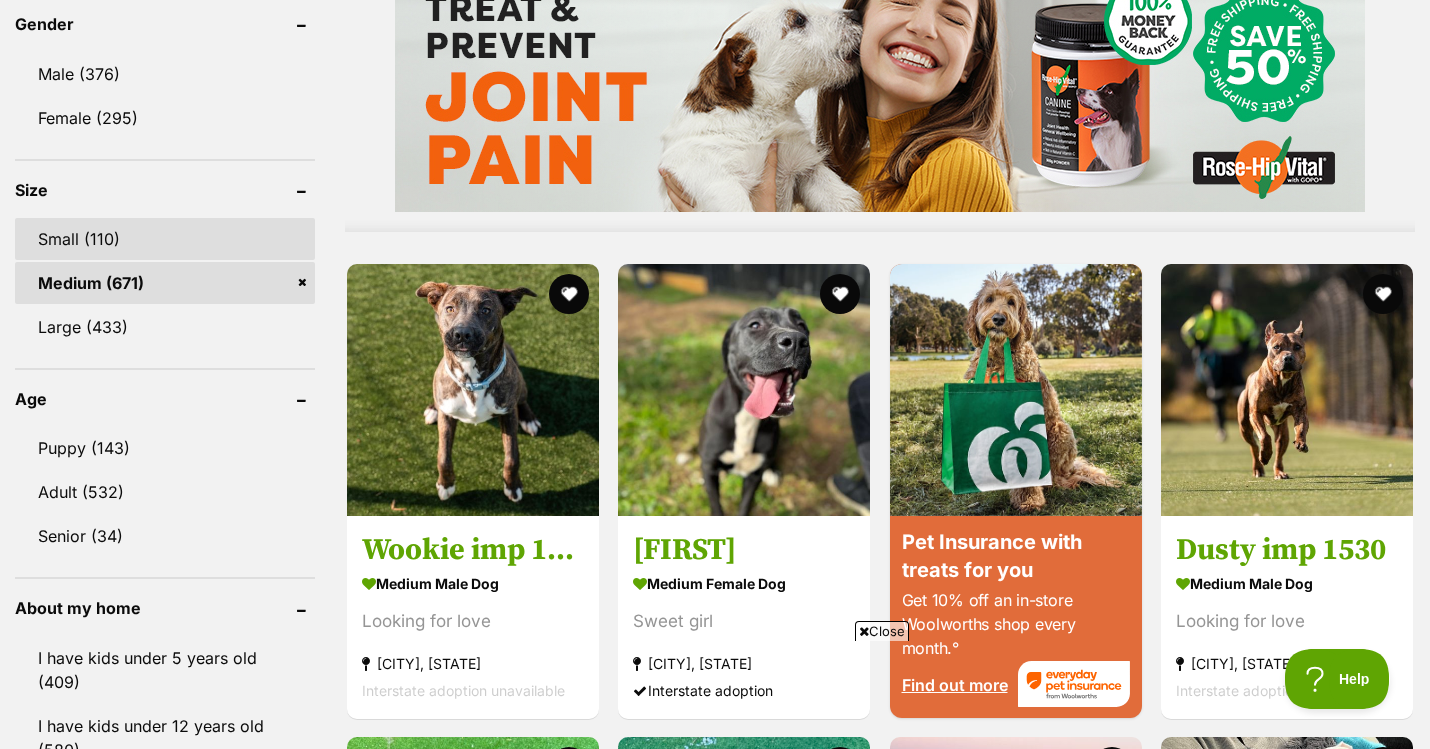click on "Small (110)" at bounding box center [165, 239] 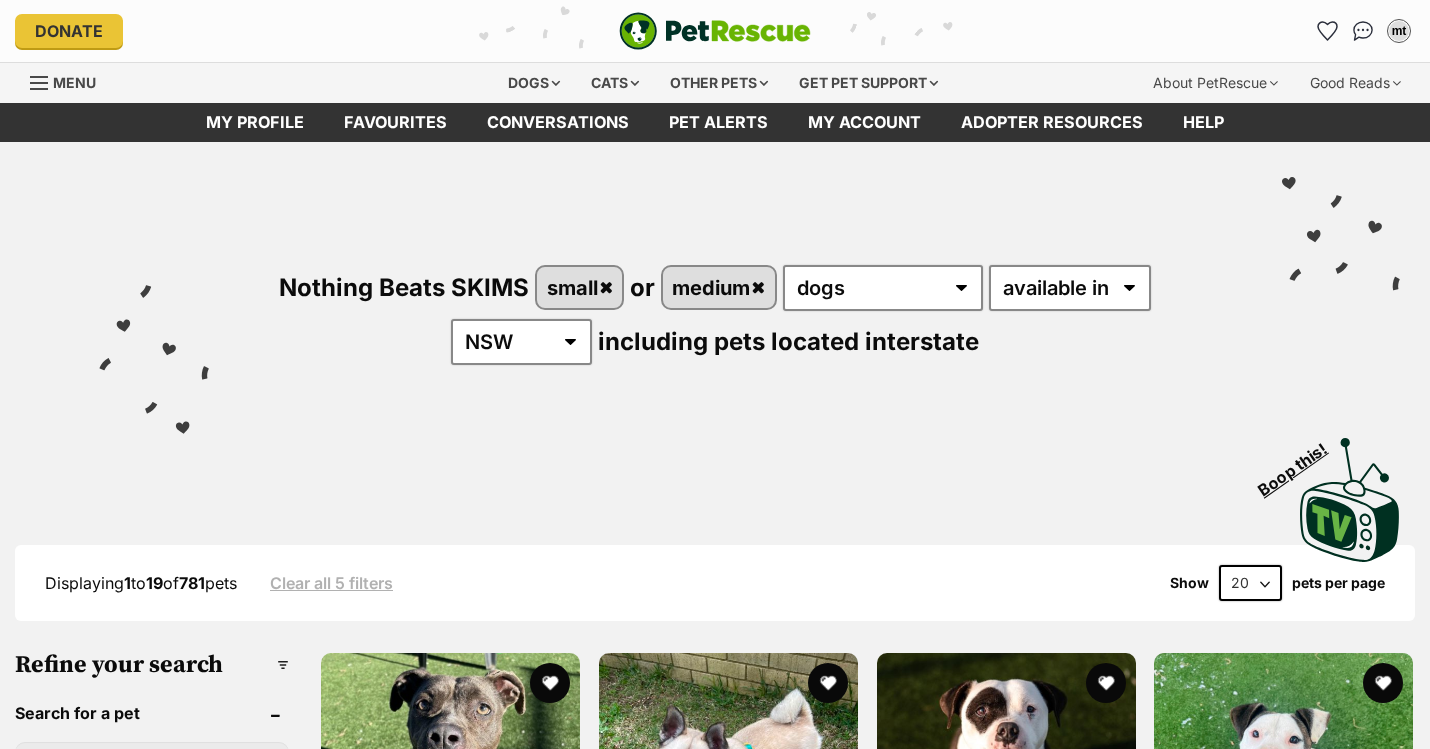 scroll, scrollTop: 0, scrollLeft: 0, axis: both 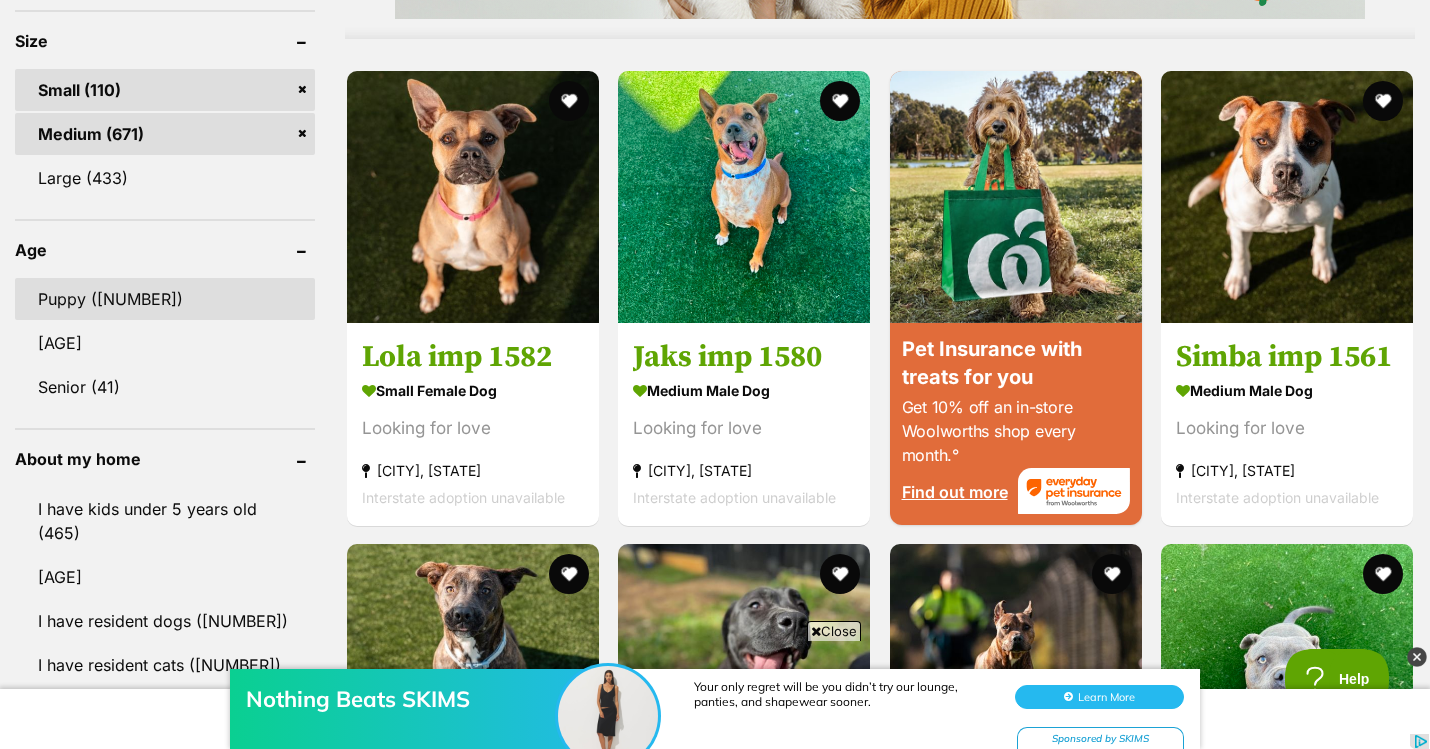 click on "[ANIMAL] ([PHONE])" at bounding box center (165, 299) 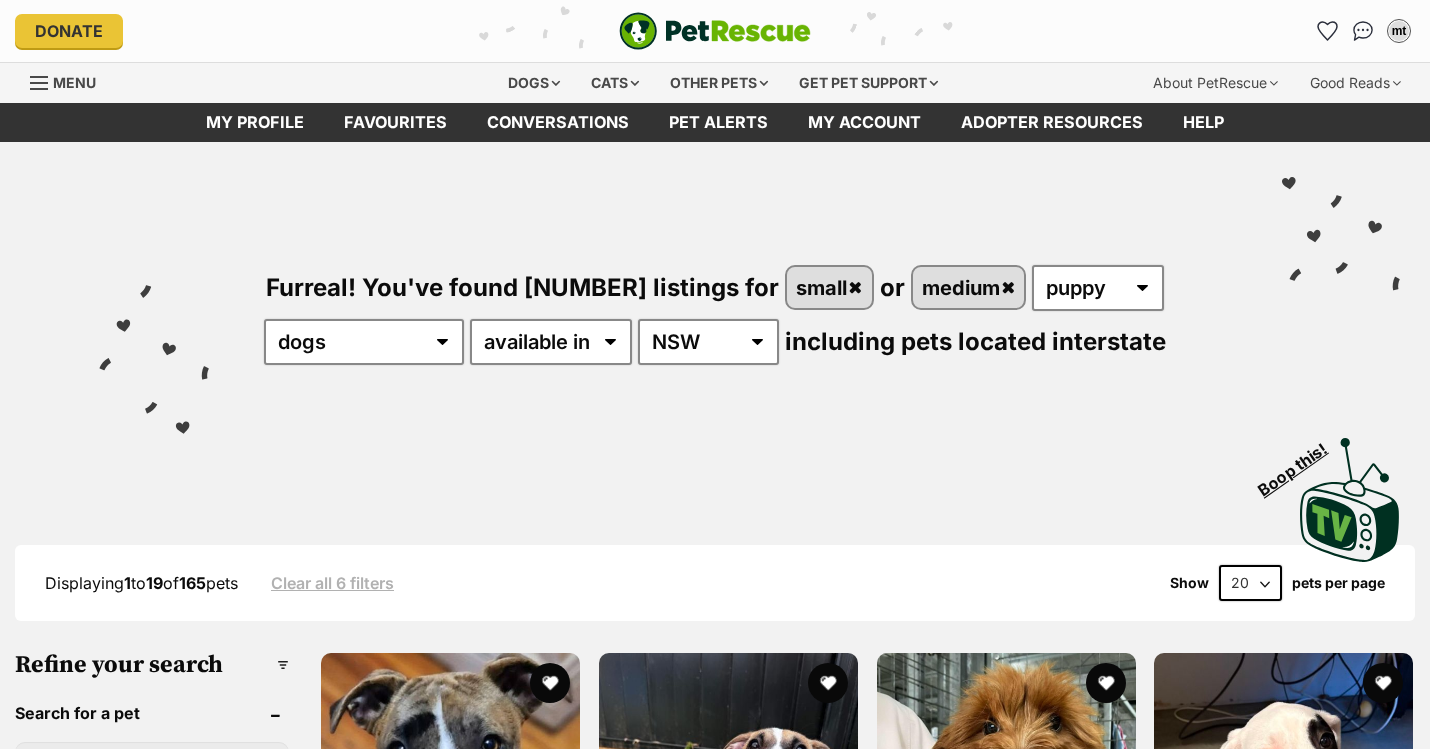 scroll, scrollTop: 0, scrollLeft: 0, axis: both 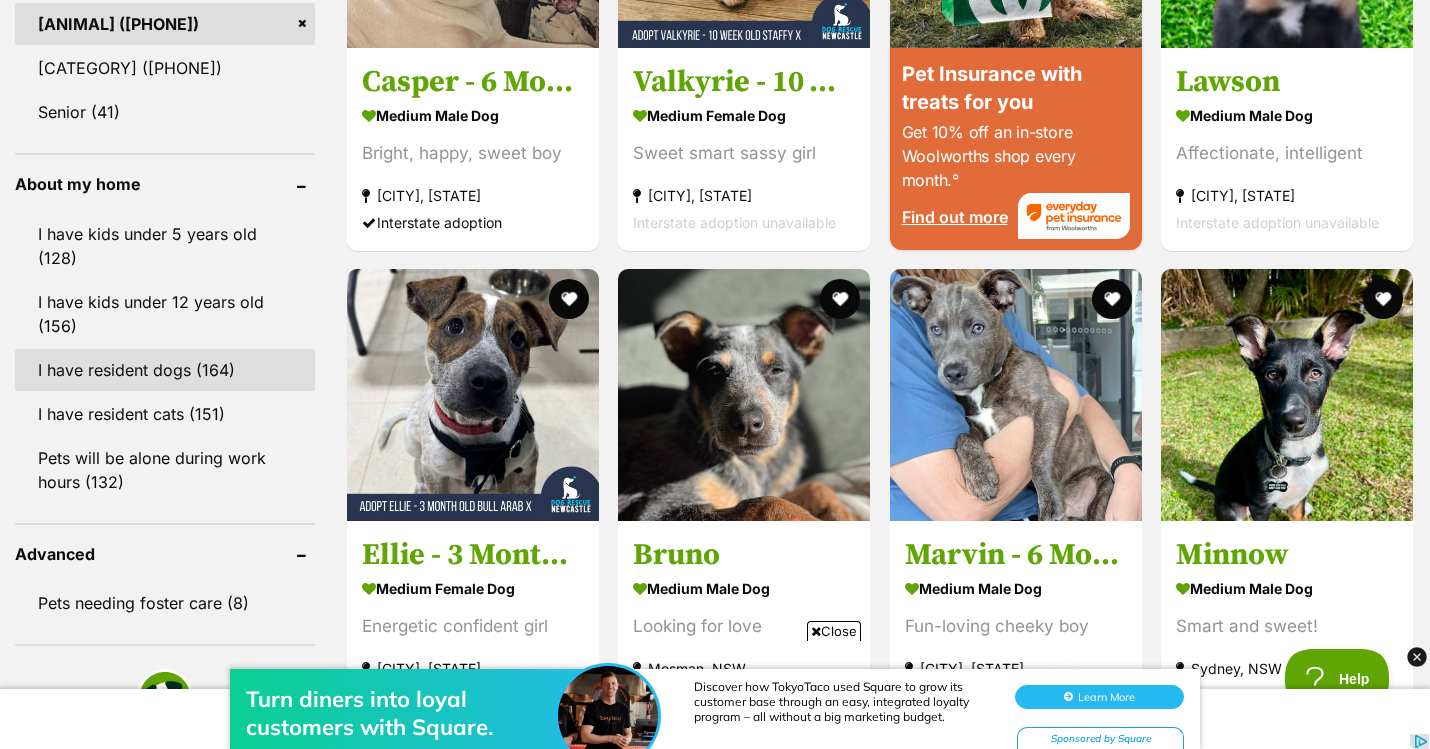 click on "I have resident dogs (164)" at bounding box center (165, 370) 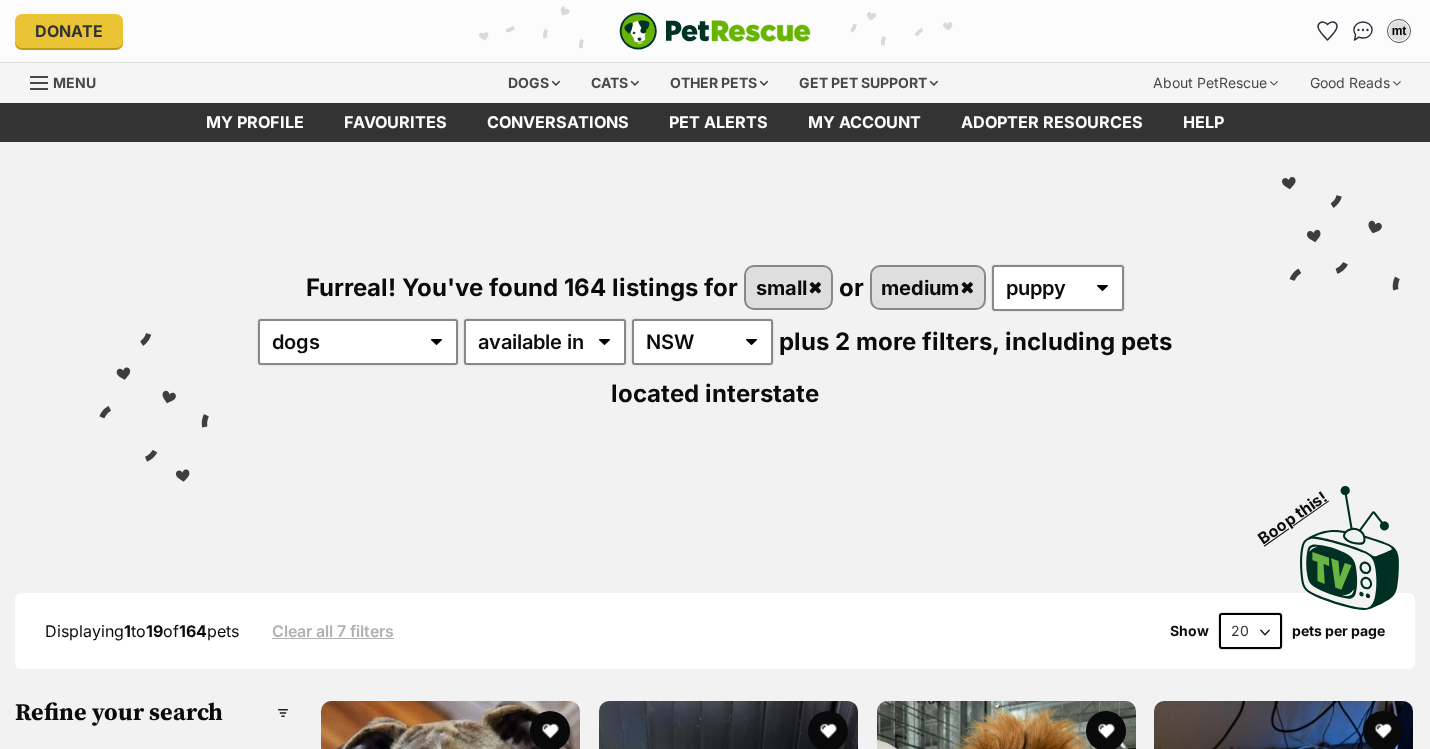 scroll, scrollTop: 0, scrollLeft: 0, axis: both 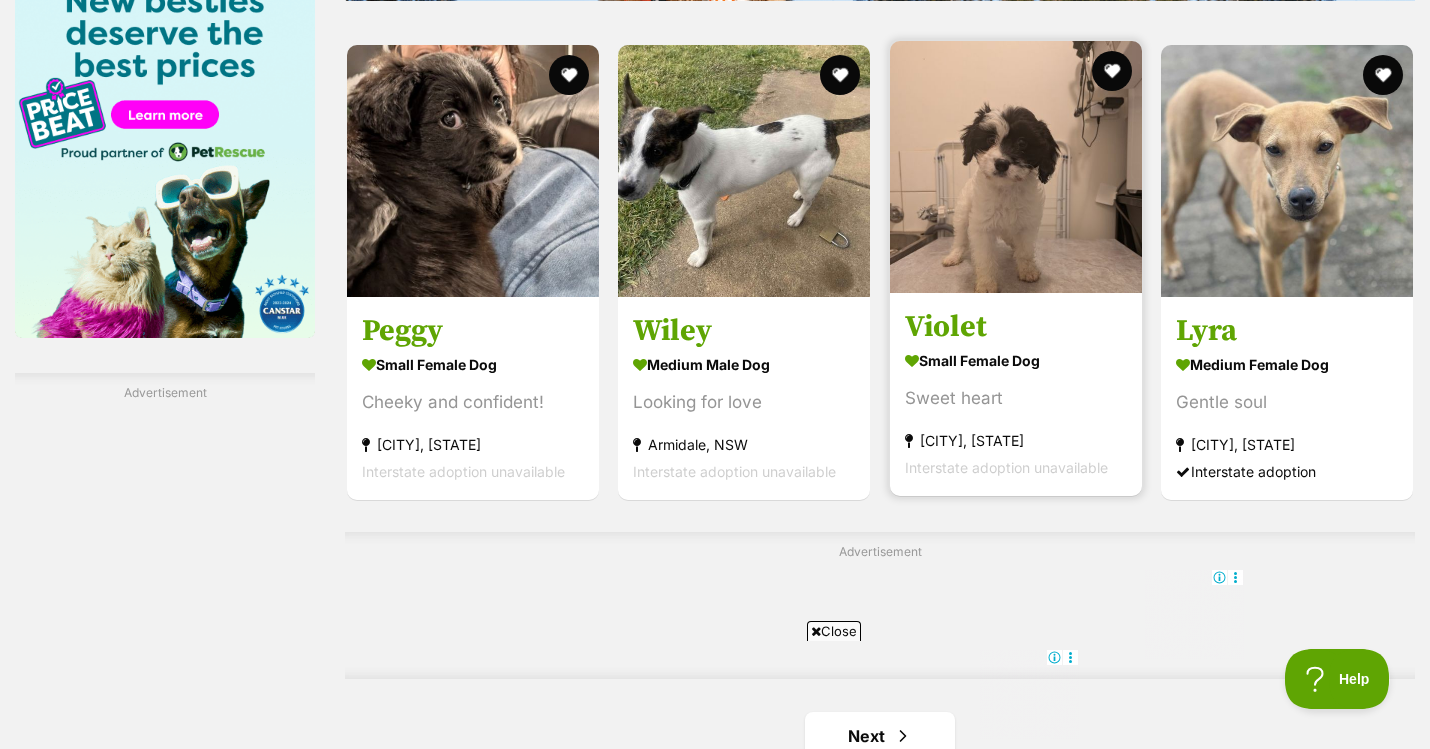 click at bounding box center (1016, 167) 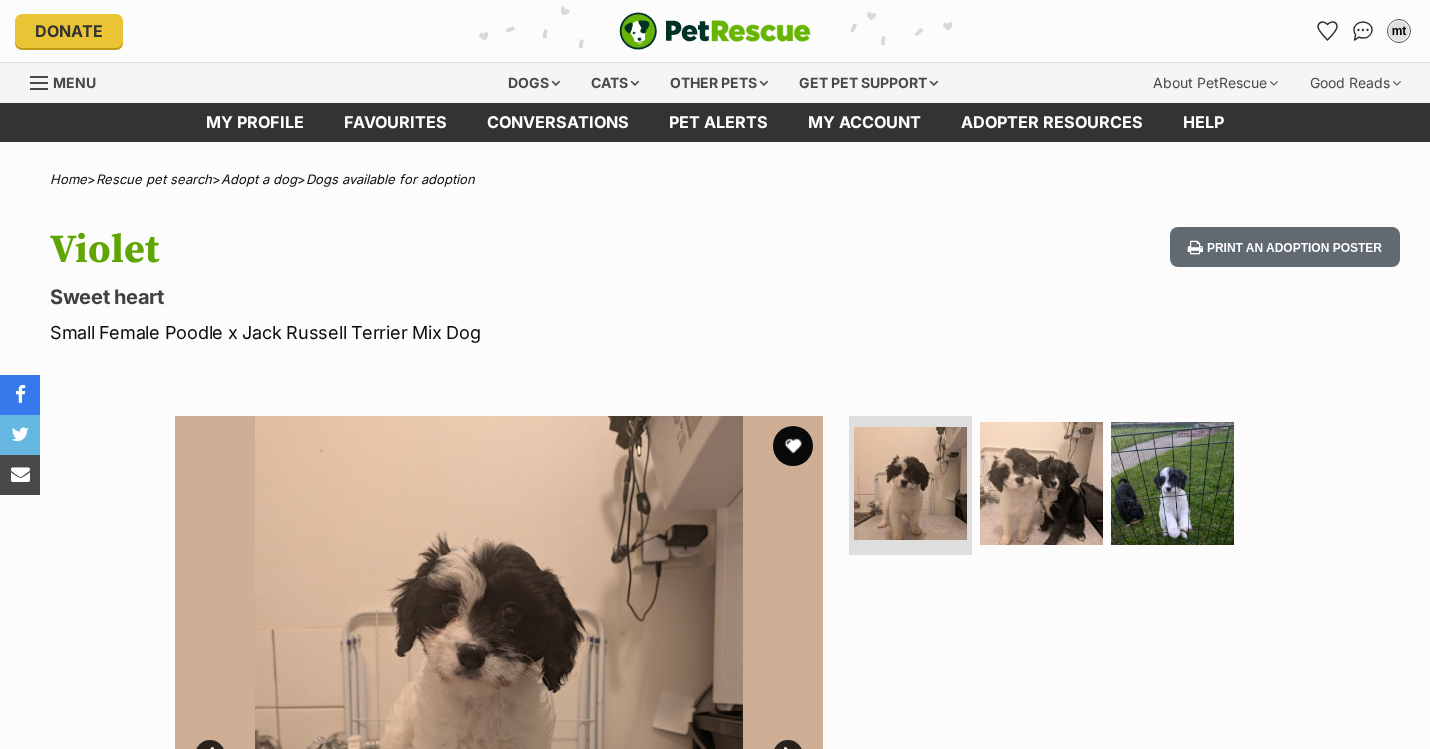 scroll, scrollTop: 0, scrollLeft: 0, axis: both 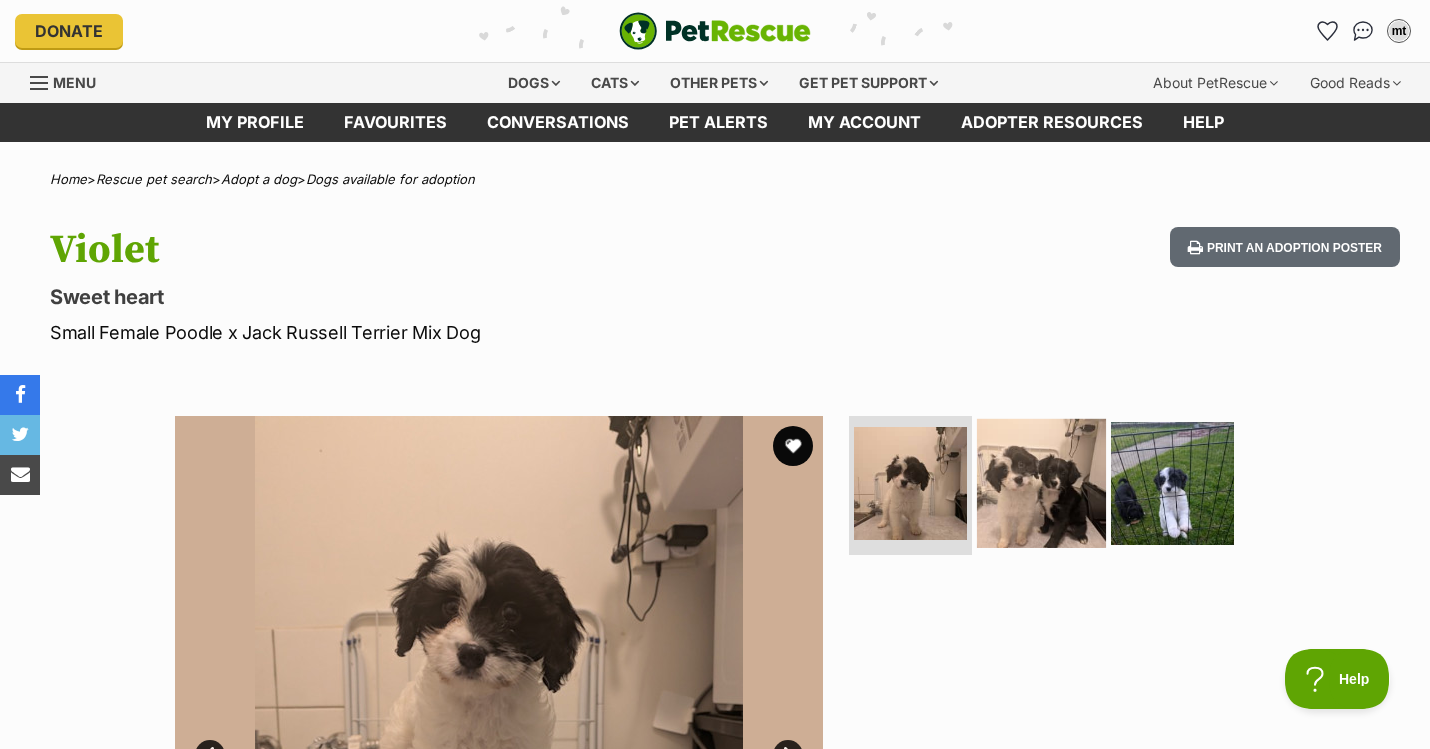 click at bounding box center (1041, 482) 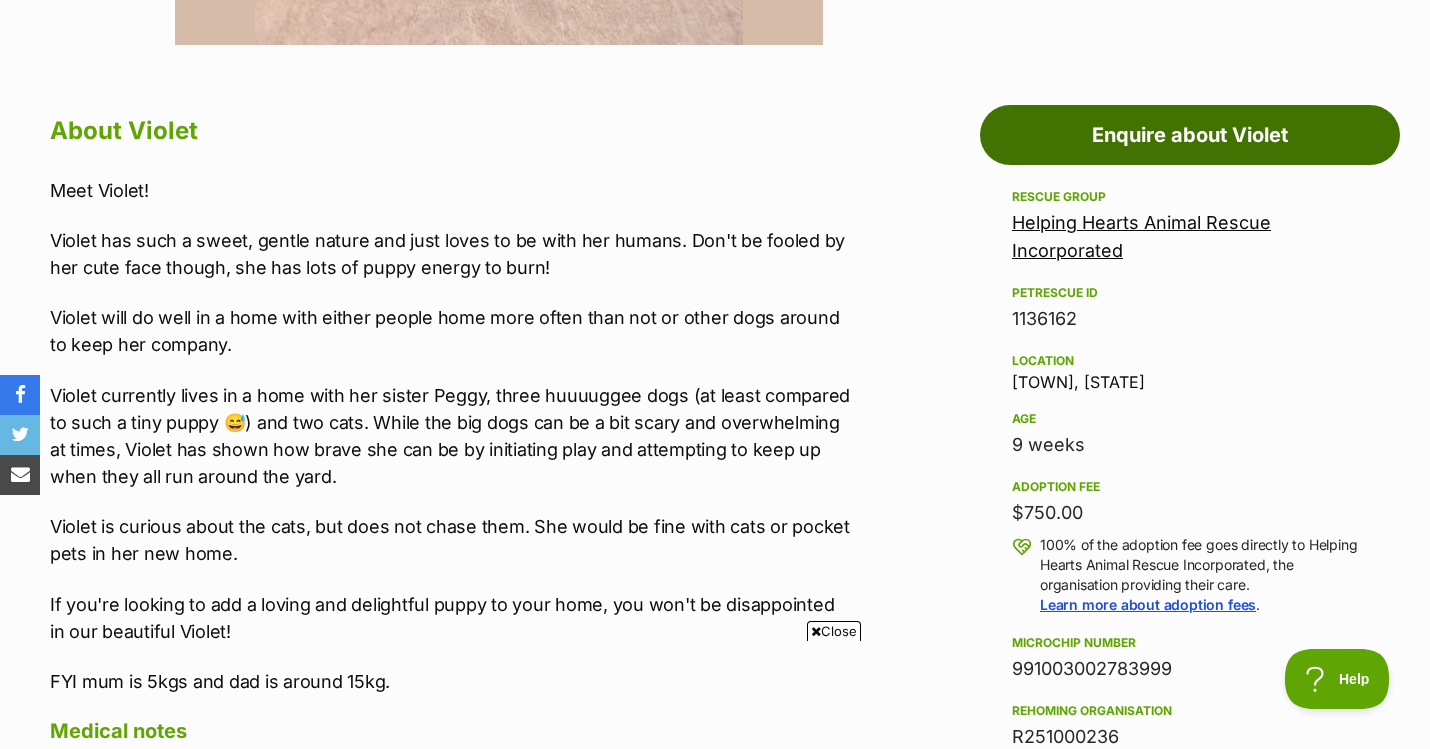 scroll, scrollTop: 0, scrollLeft: 0, axis: both 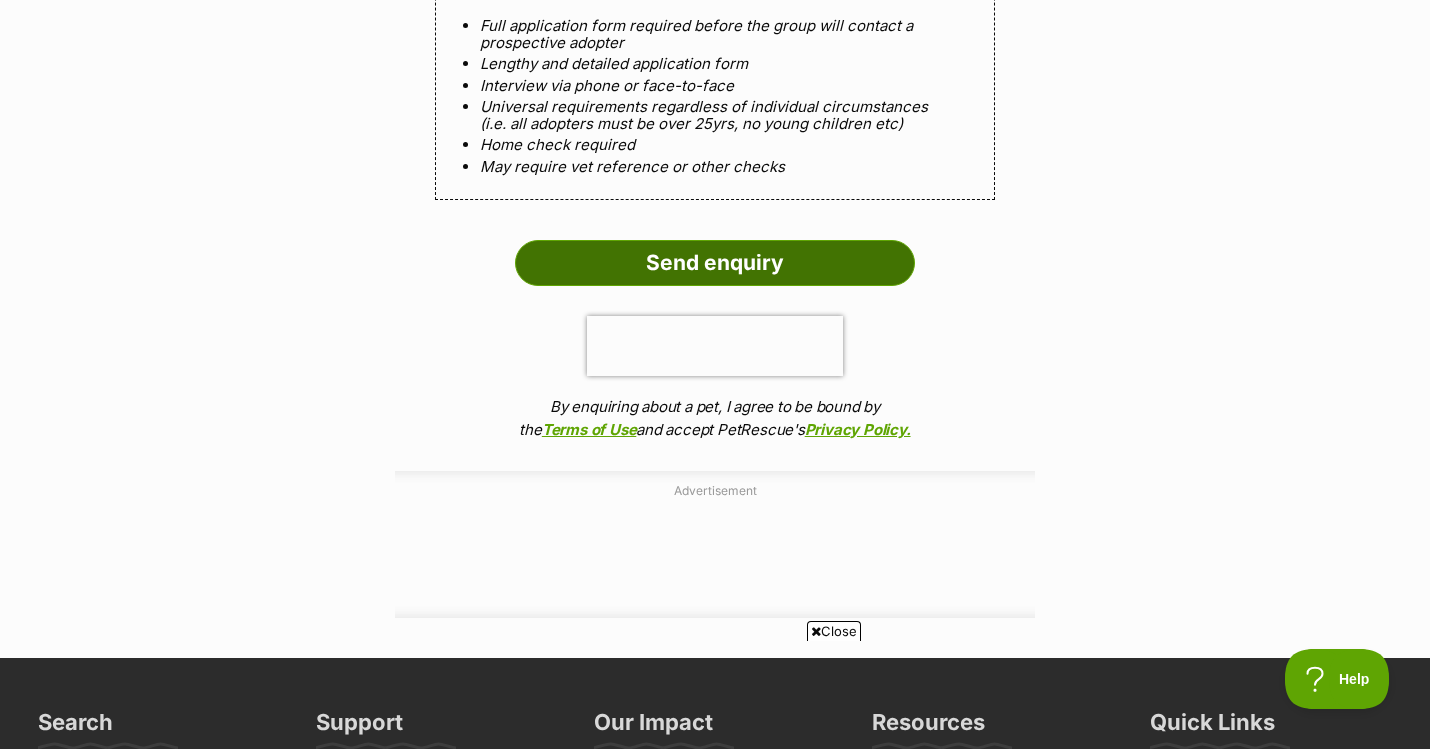 click on "Send enquiry" at bounding box center (715, 263) 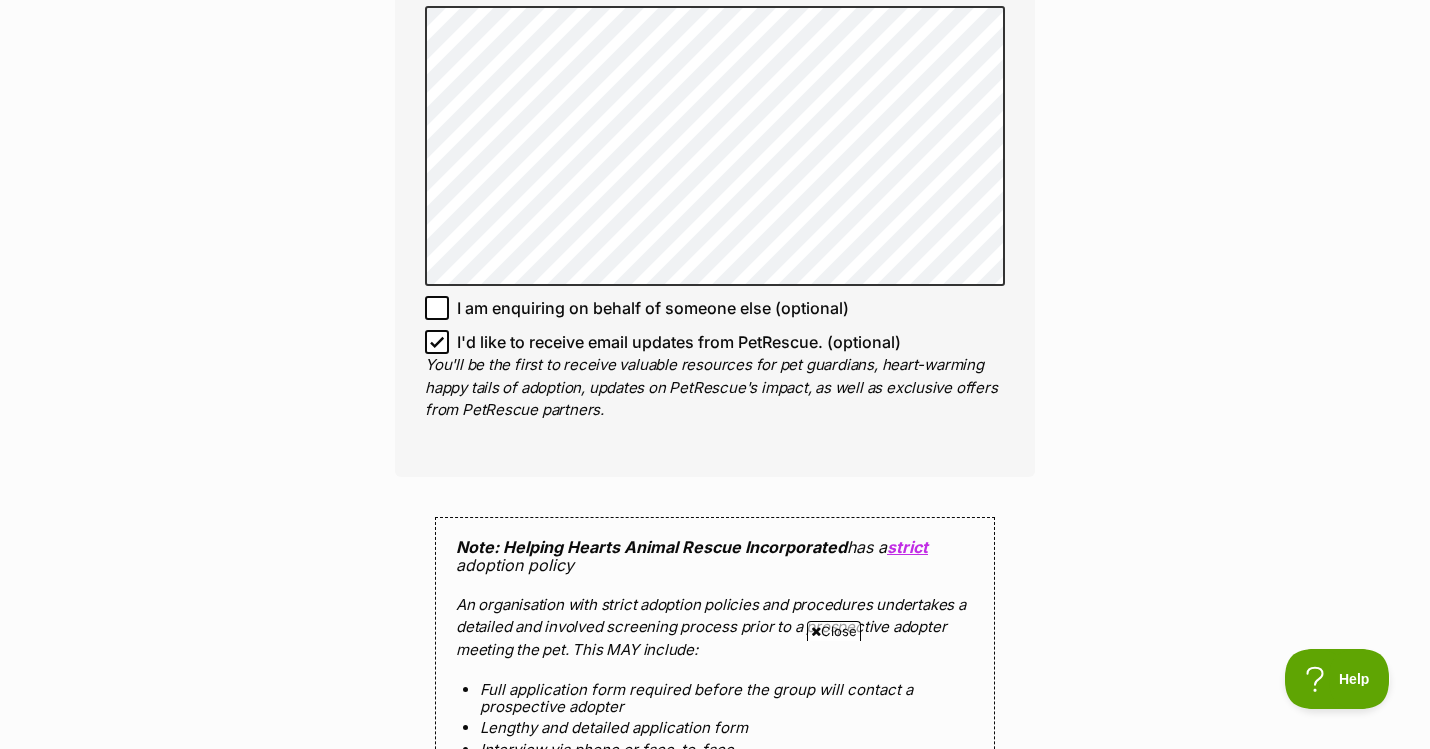 scroll, scrollTop: 1385, scrollLeft: 0, axis: vertical 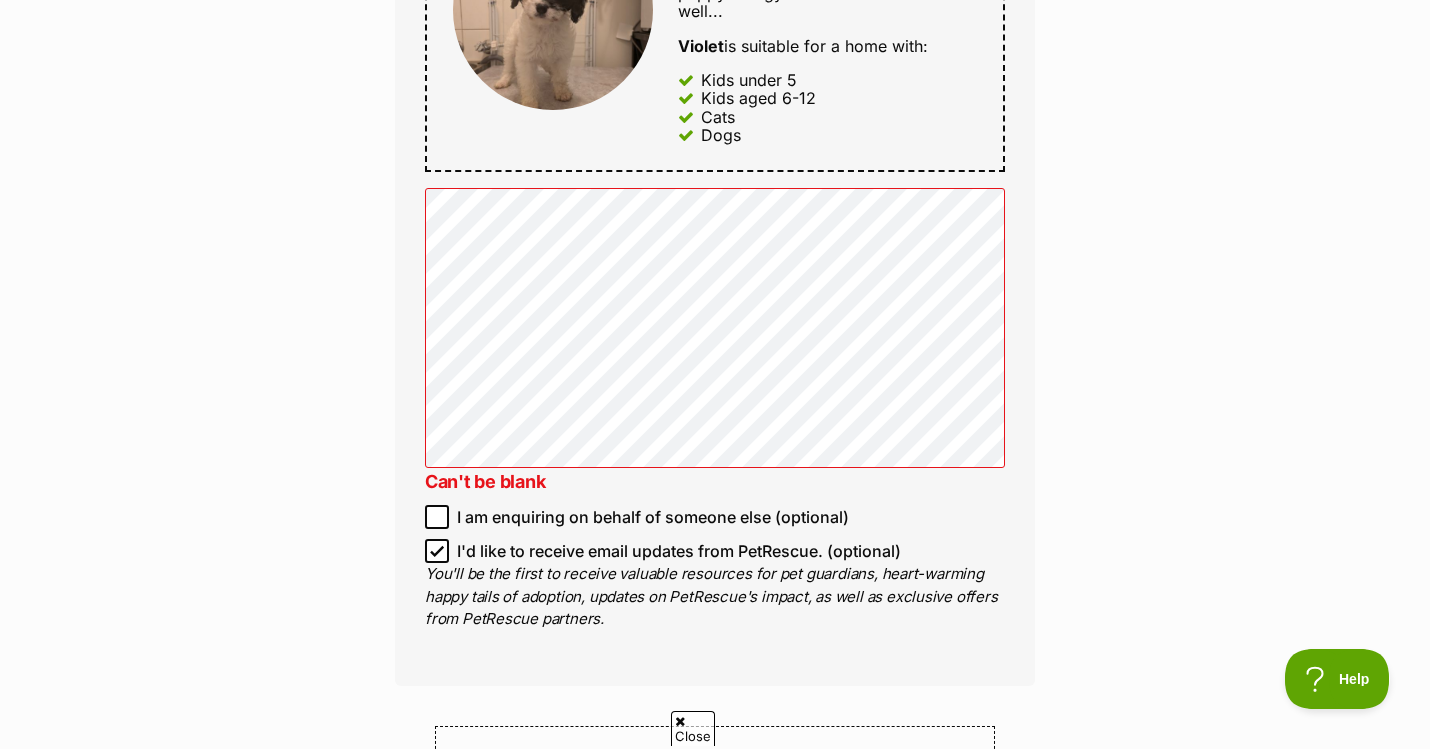 click on "I am enquiring on behalf of someone else (optional)" at bounding box center [653, 517] 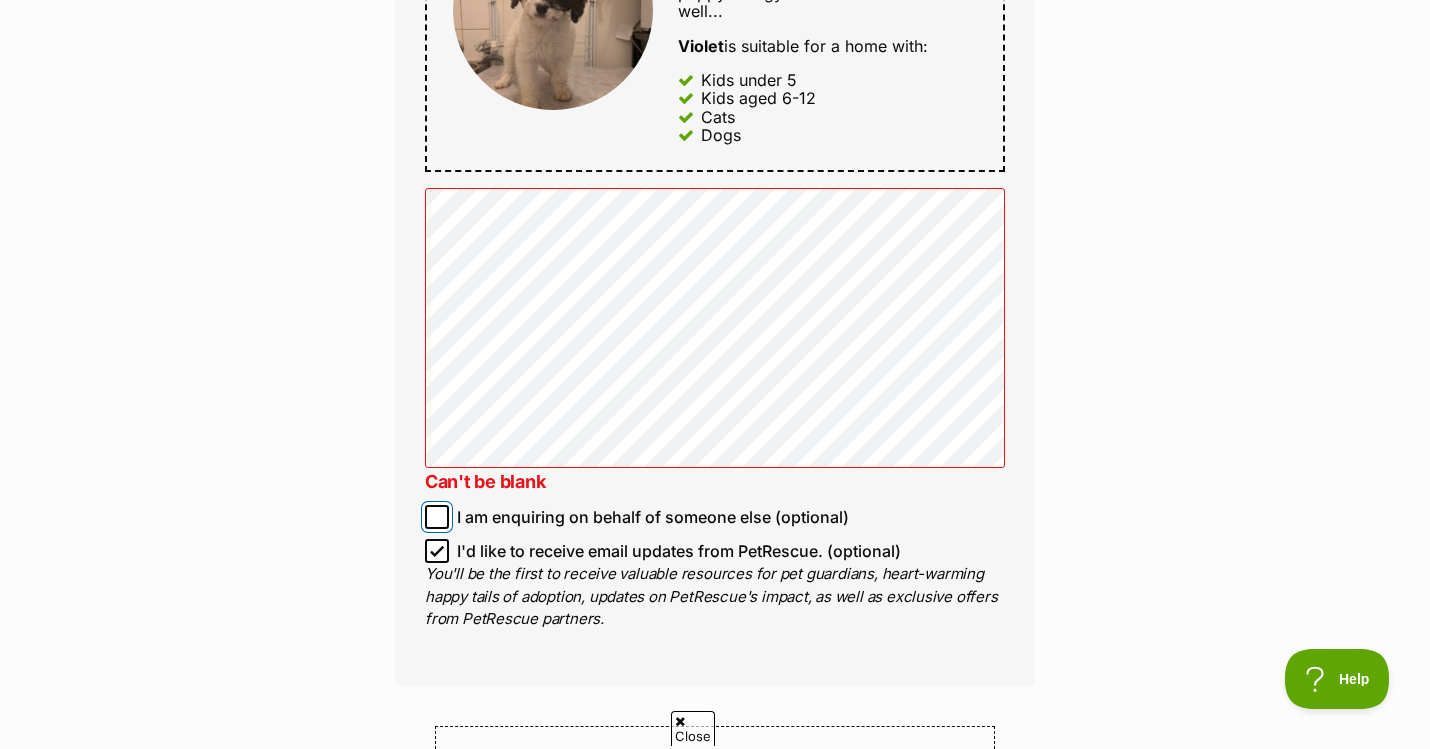 click on "I am enquiring on behalf of someone else (optional)" at bounding box center (437, 517) 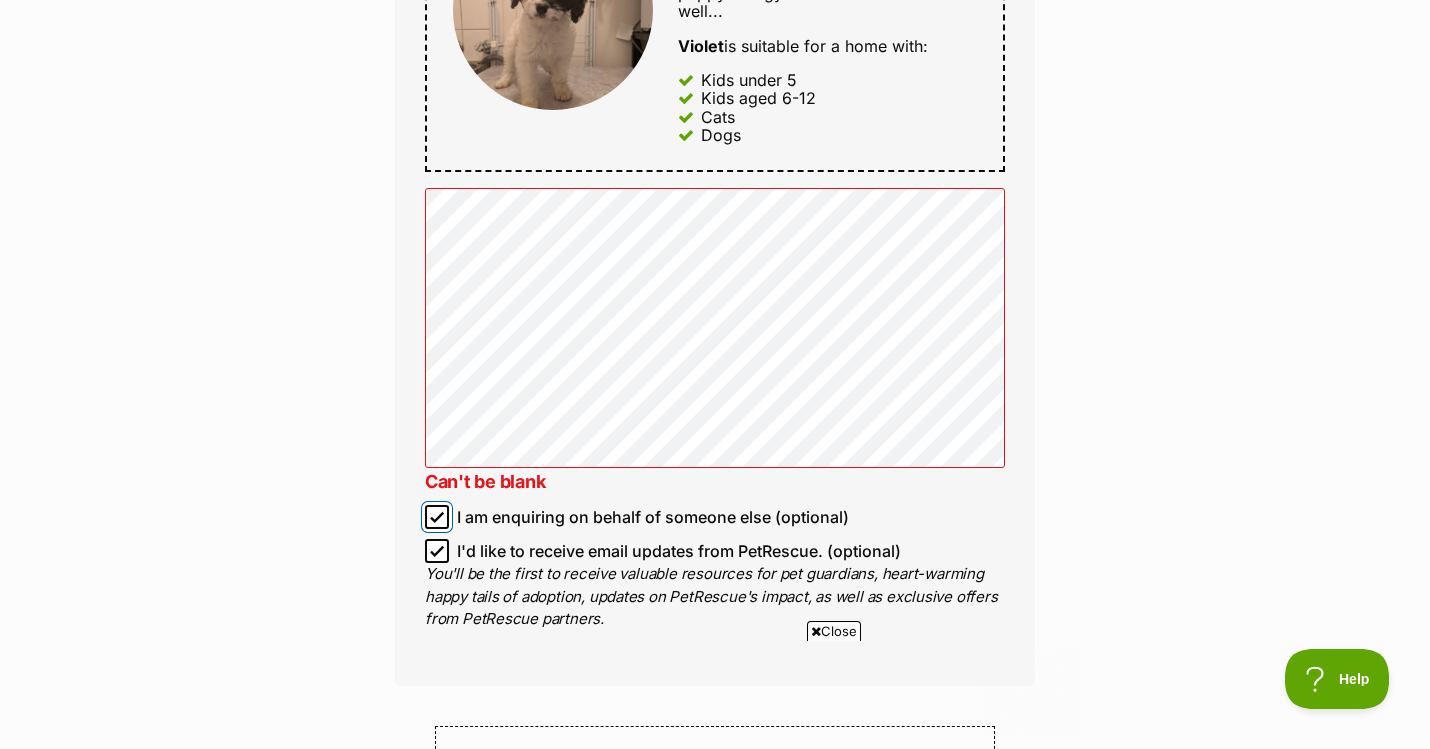 scroll, scrollTop: 0, scrollLeft: 0, axis: both 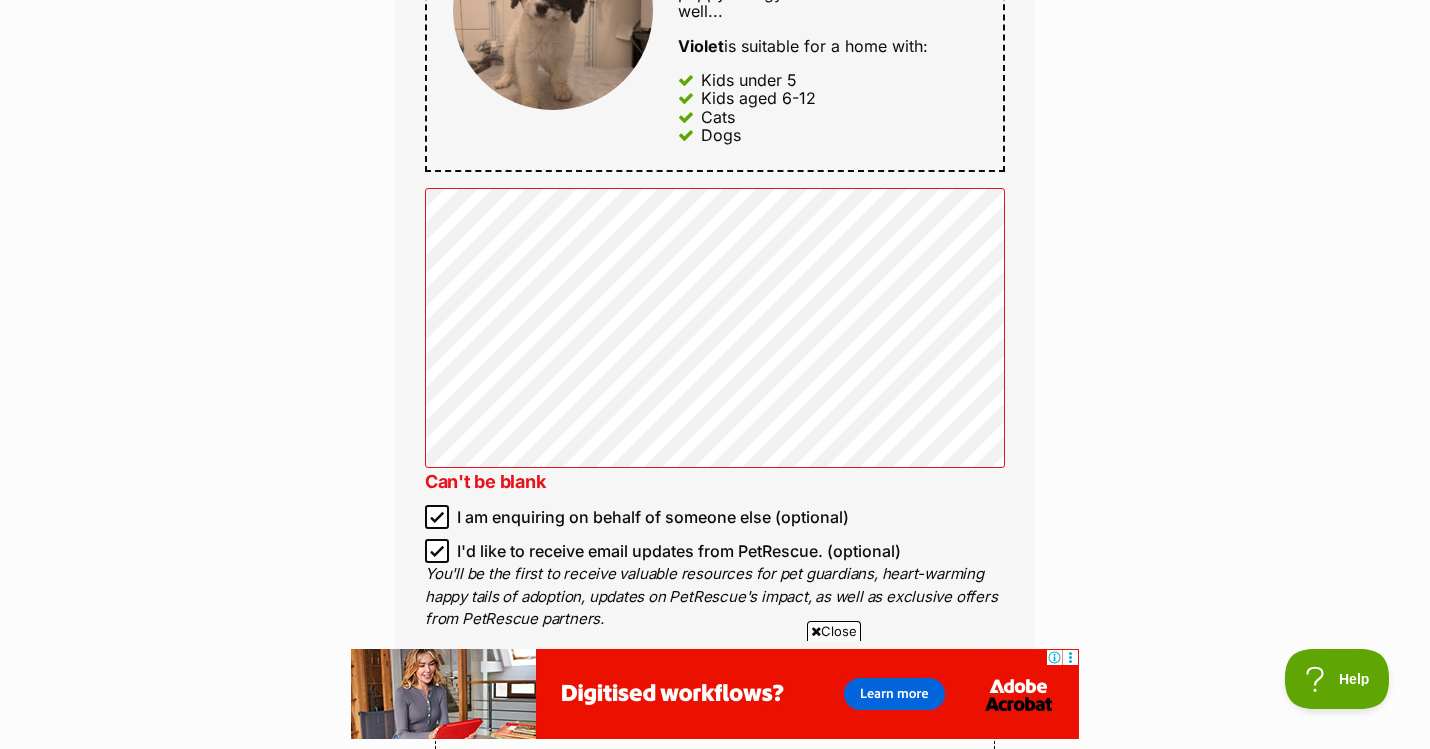 click on "I'd like to receive email updates from PetRescue. (optional)" at bounding box center (679, 551) 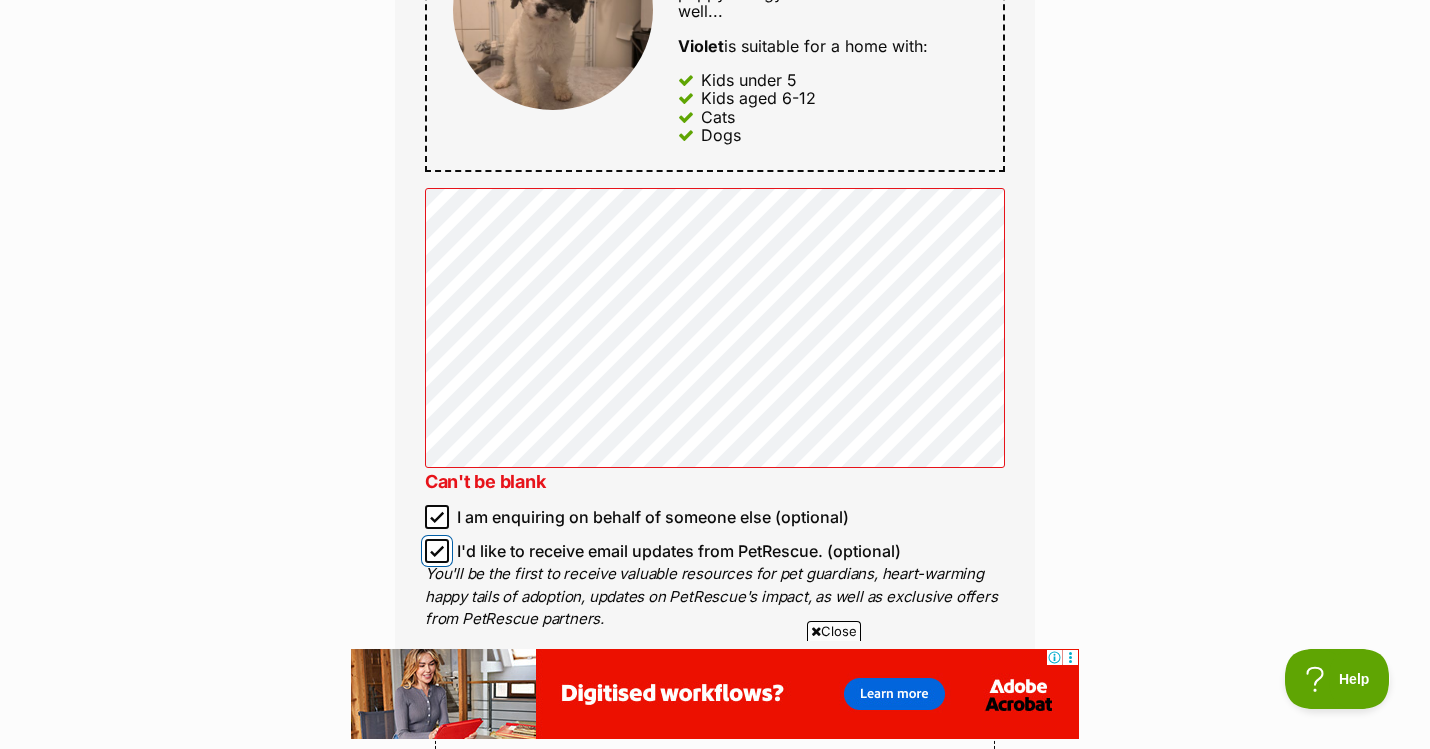 checkbox on "false" 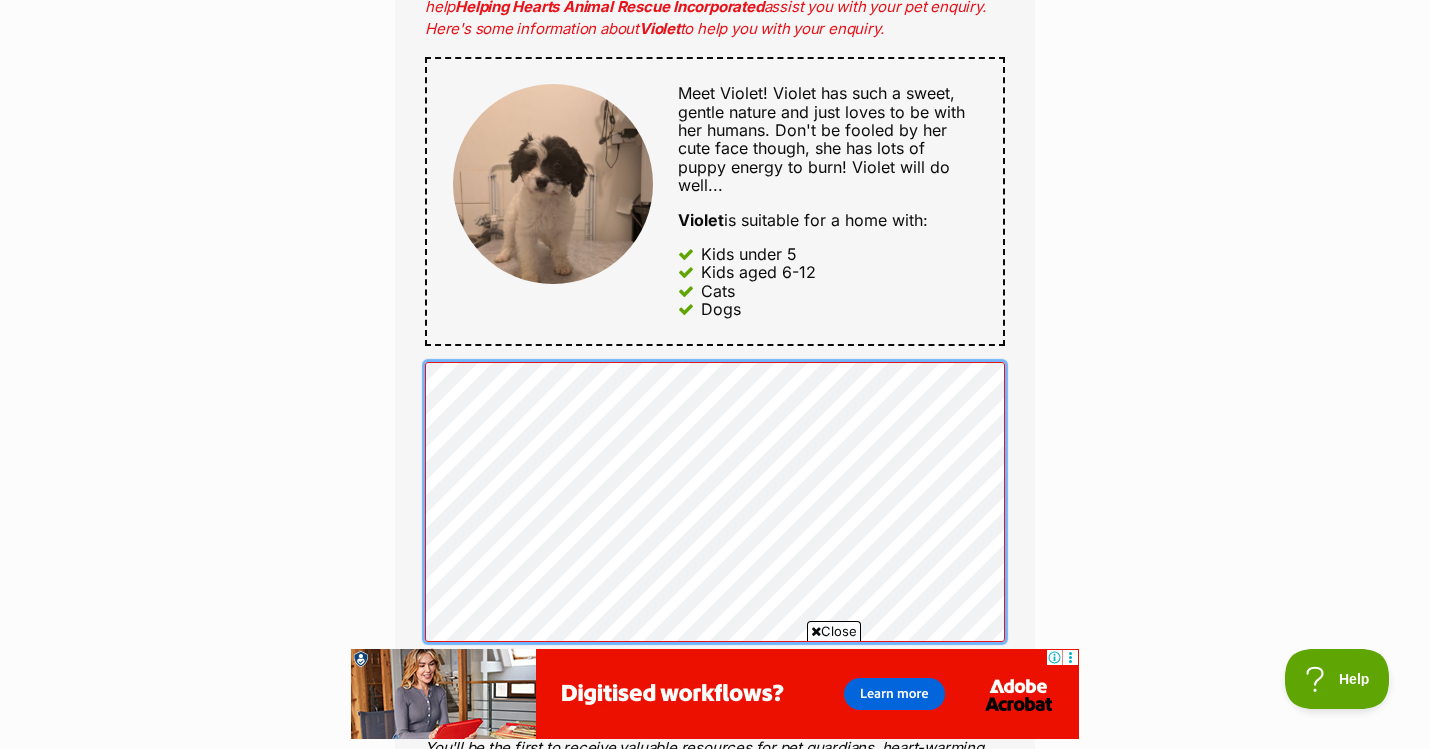 scroll, scrollTop: 1100, scrollLeft: 0, axis: vertical 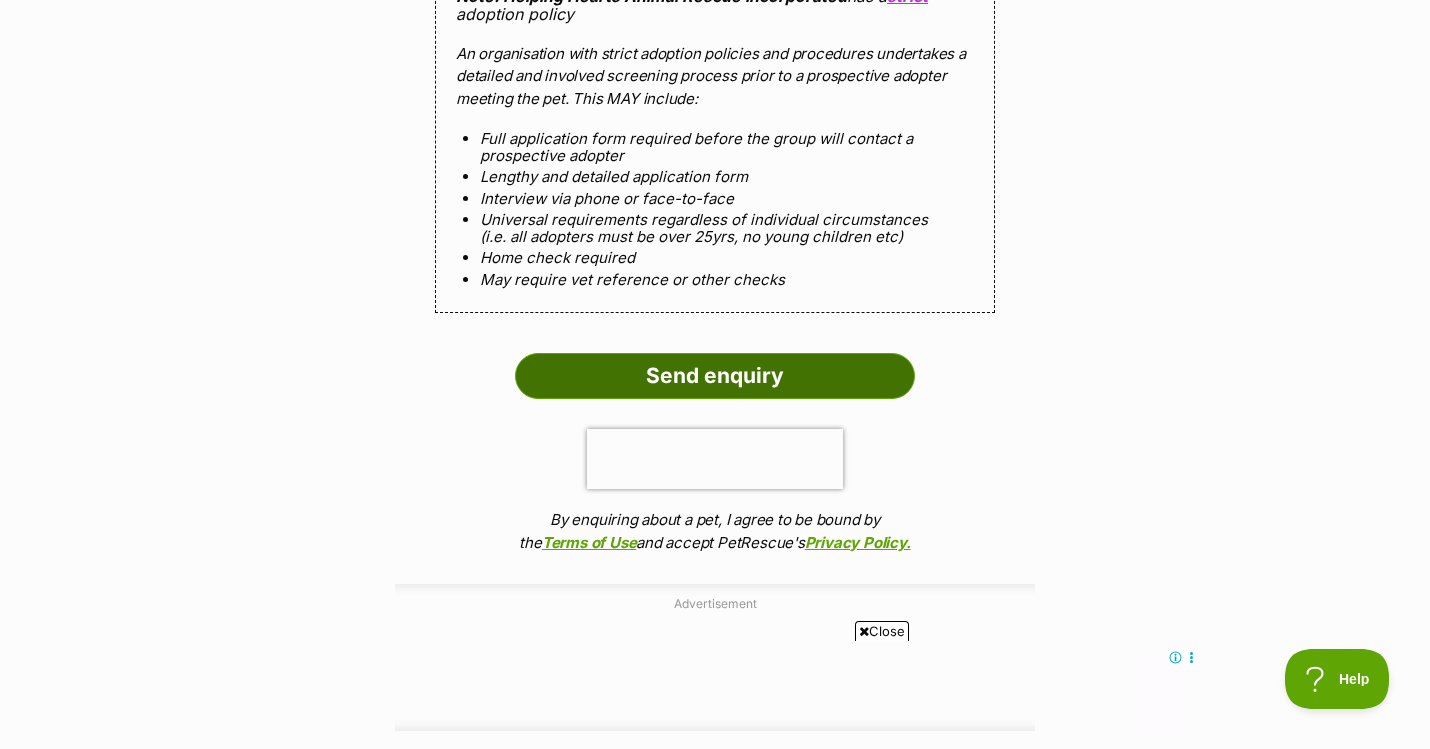 click on "Send enquiry" at bounding box center (715, 376) 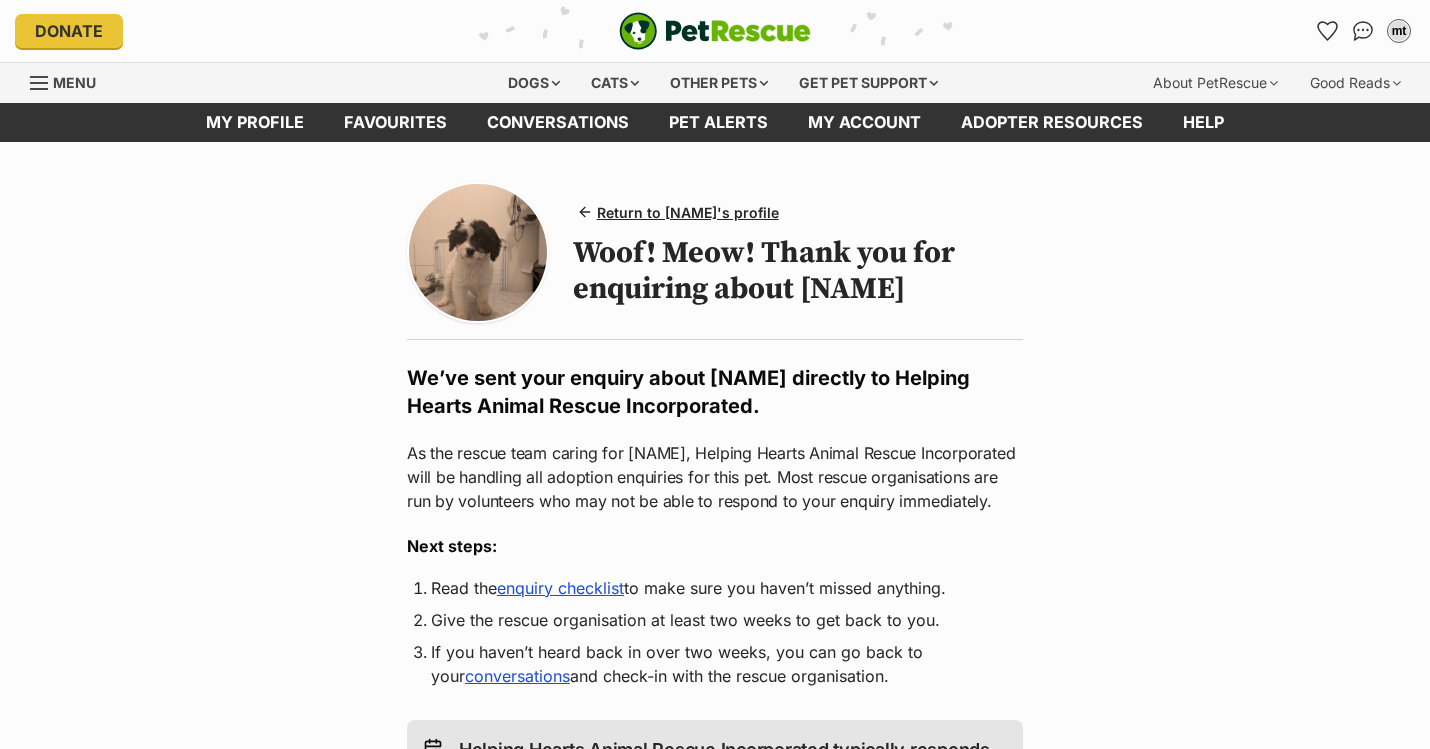 scroll, scrollTop: 0, scrollLeft: 0, axis: both 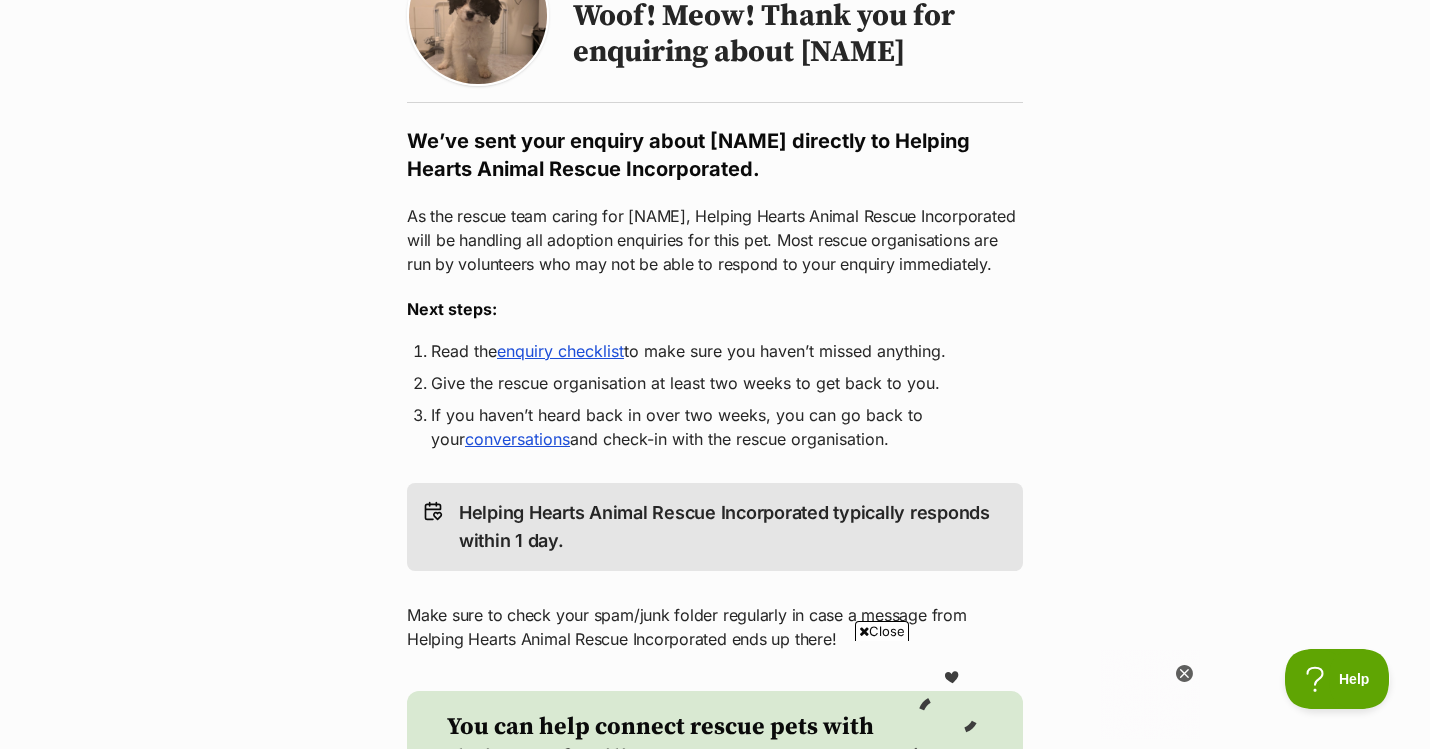 click on "enquiry checklist" at bounding box center (560, 351) 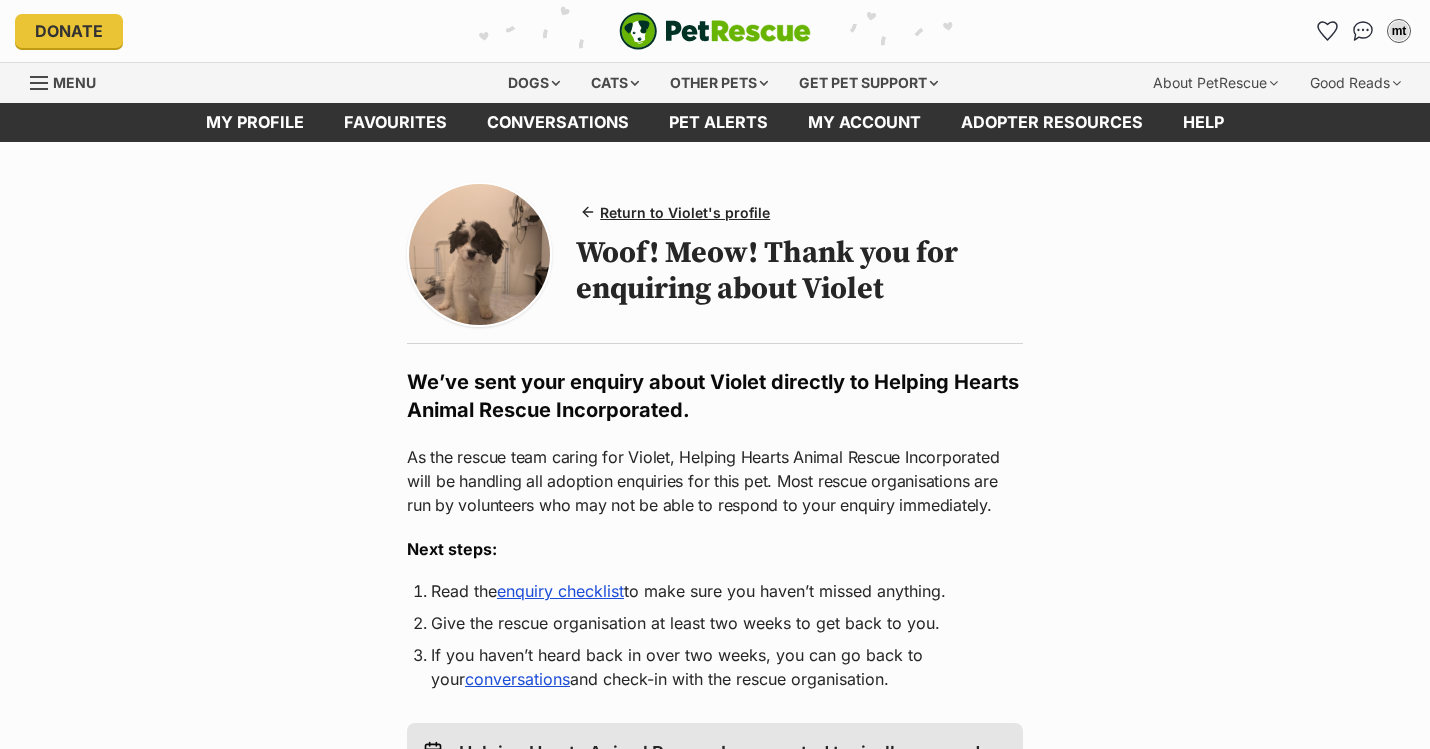 scroll, scrollTop: 237, scrollLeft: 0, axis: vertical 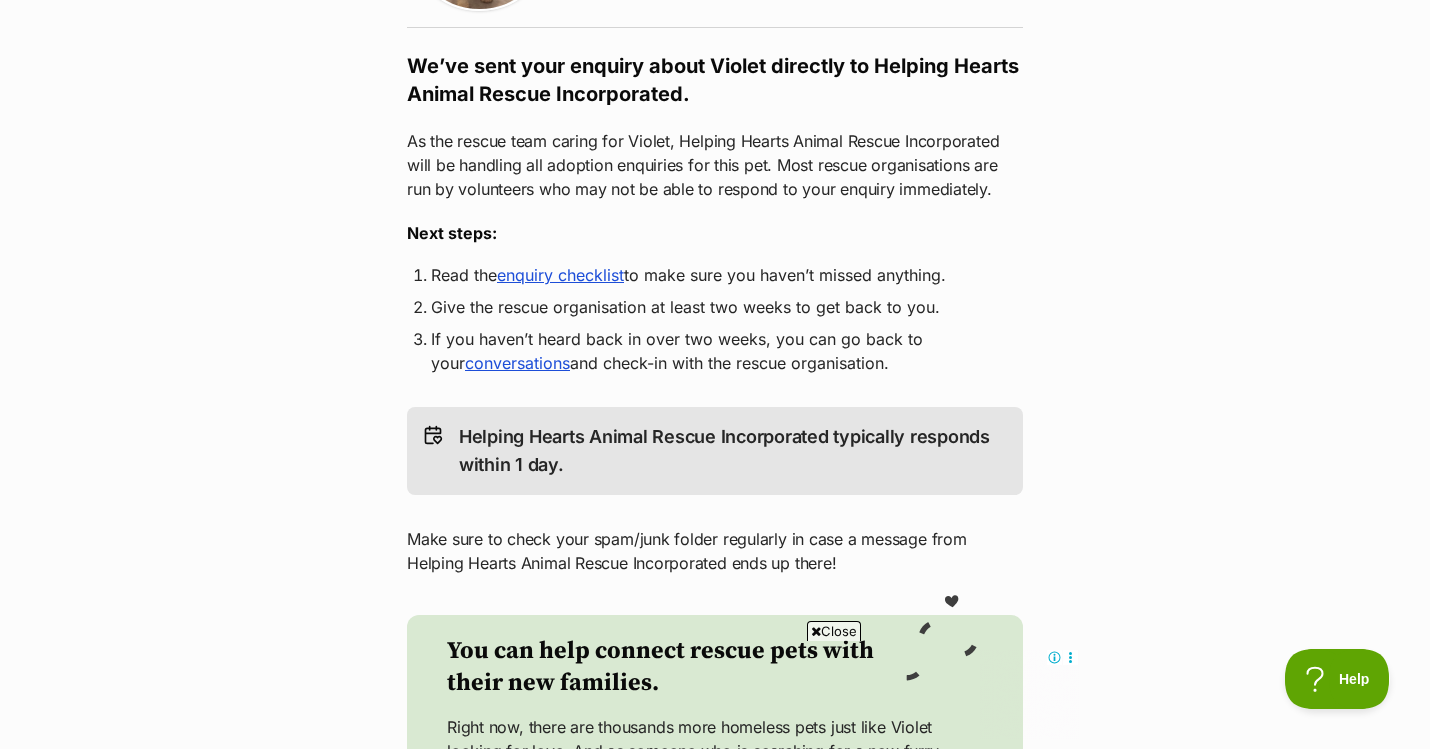 click on "conversations" at bounding box center [517, 363] 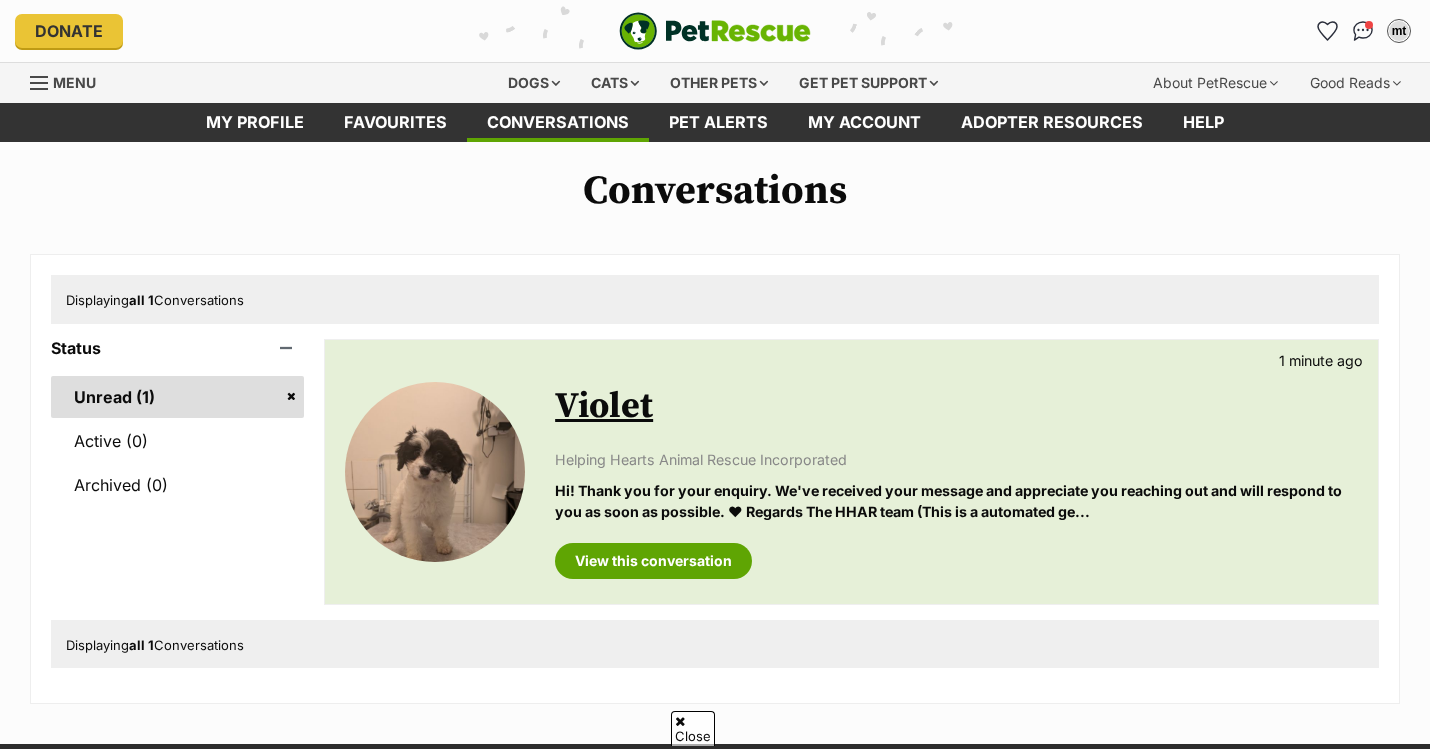 scroll, scrollTop: 114, scrollLeft: 0, axis: vertical 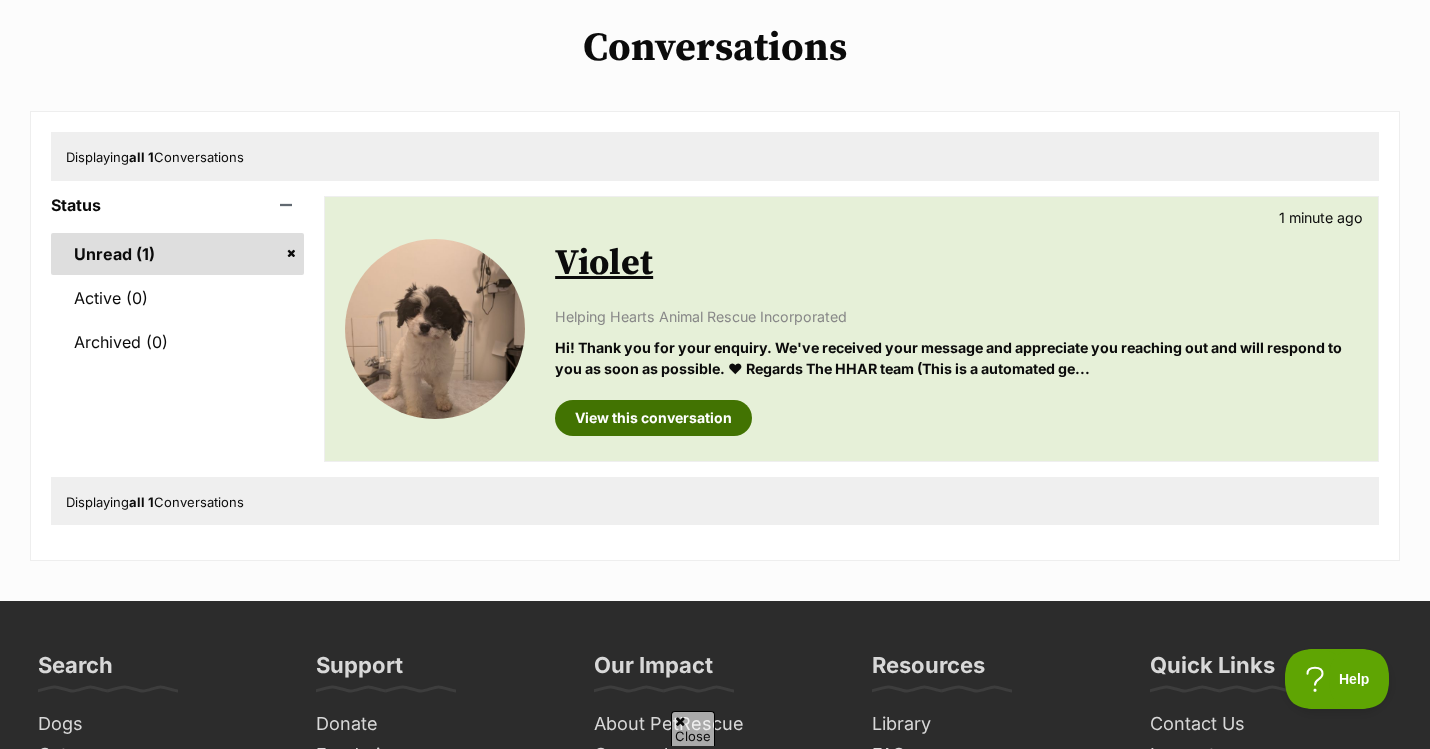 click on "View this conversation" at bounding box center [653, 418] 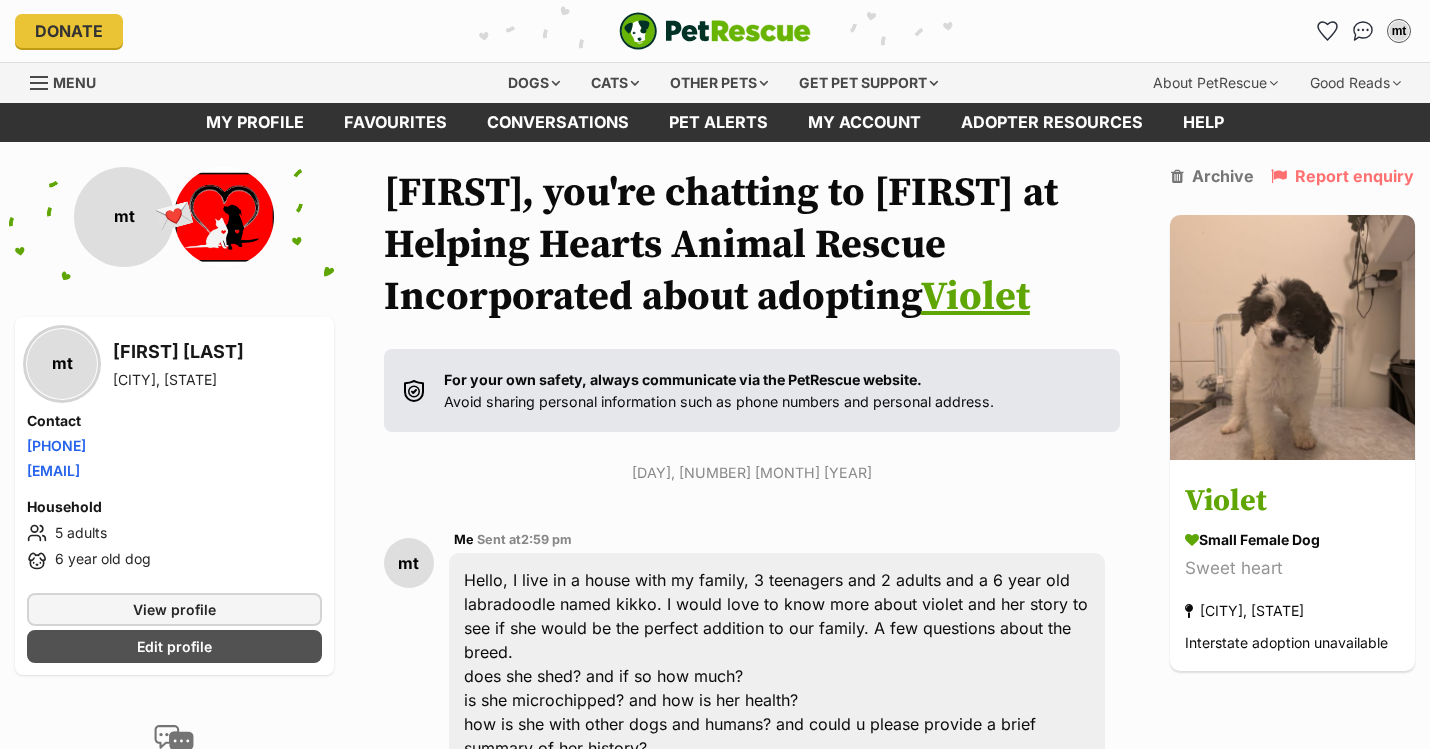 scroll, scrollTop: 4, scrollLeft: 0, axis: vertical 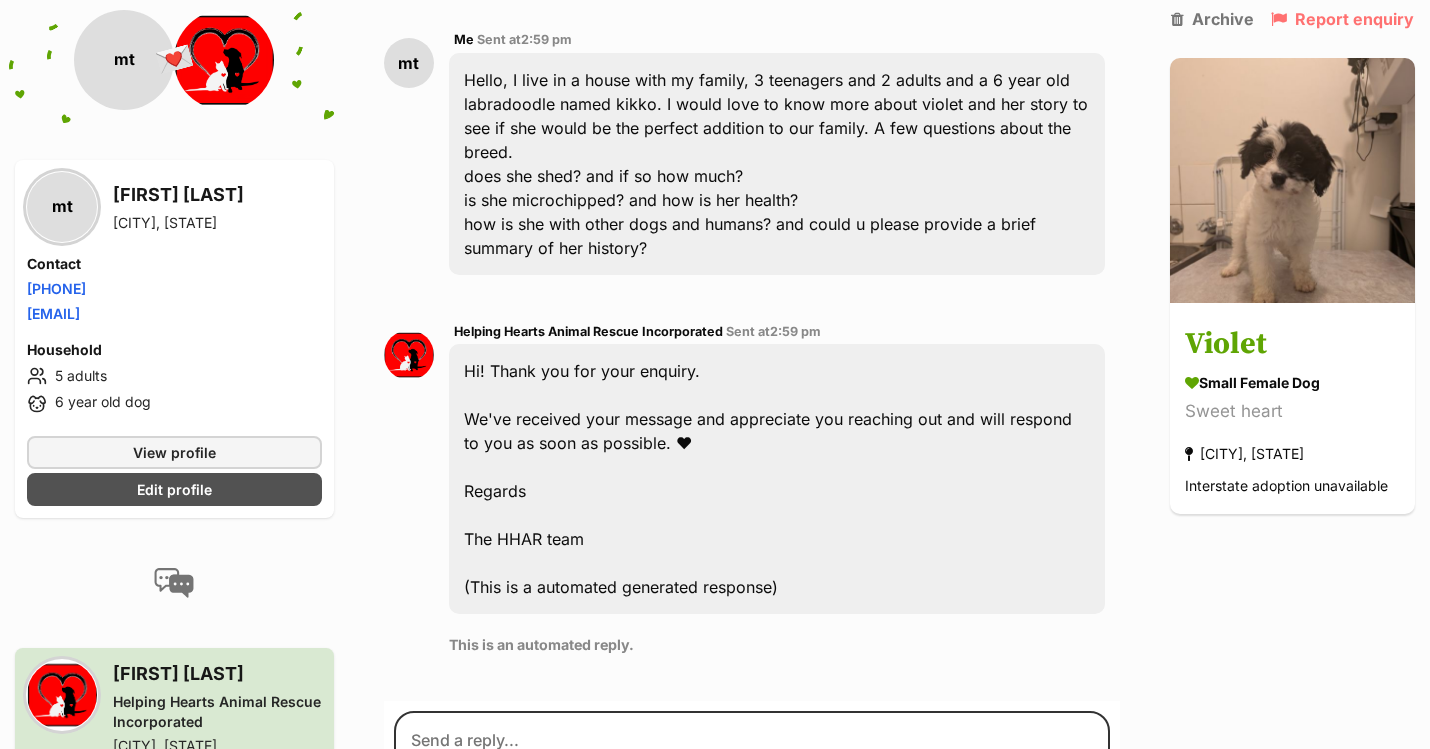 click on "Hello, I live in a house with my family, 3 teenagers and 2 adults and a 6 year old labradoodle named kikko. I would love to know more about violet and her story to see if she would be the perfect addition to our family. A few questions about the breed.
does she shed? and if so how much?
is she microchipped? and how is her health?
how is she with other dogs and humans? and could u please provide a brief summary of her history?" at bounding box center [777, 164] 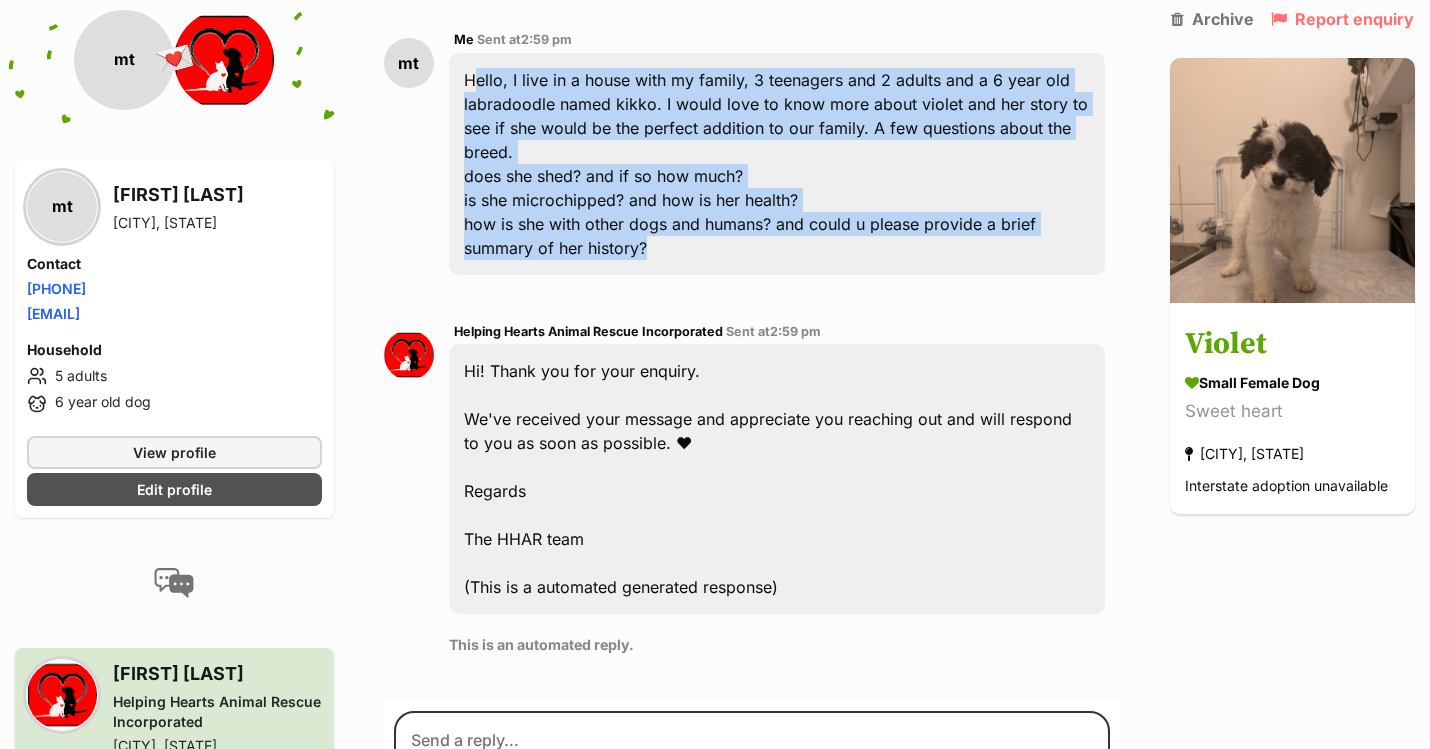 drag, startPoint x: 672, startPoint y: 251, endPoint x: 460, endPoint y: 78, distance: 273.6293 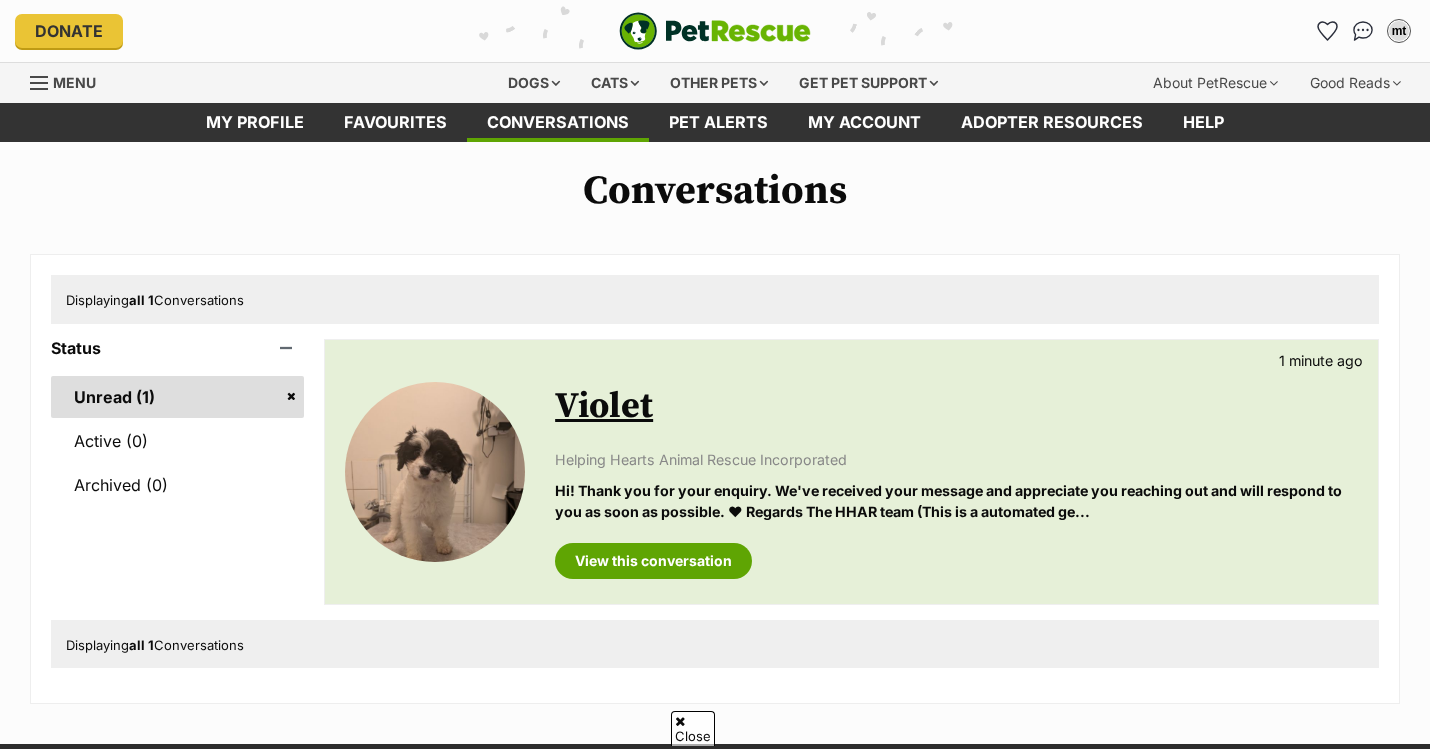scroll, scrollTop: 143, scrollLeft: 0, axis: vertical 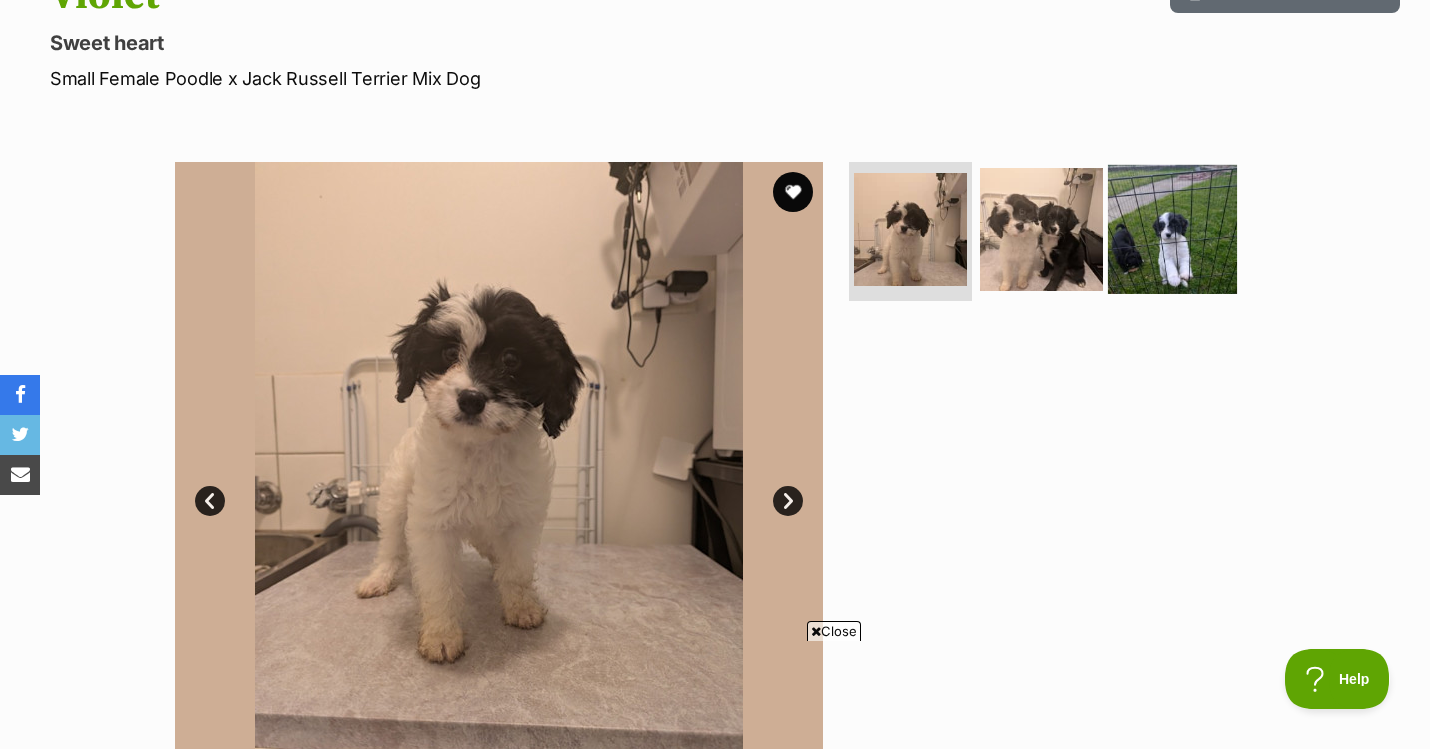 click at bounding box center (1172, 228) 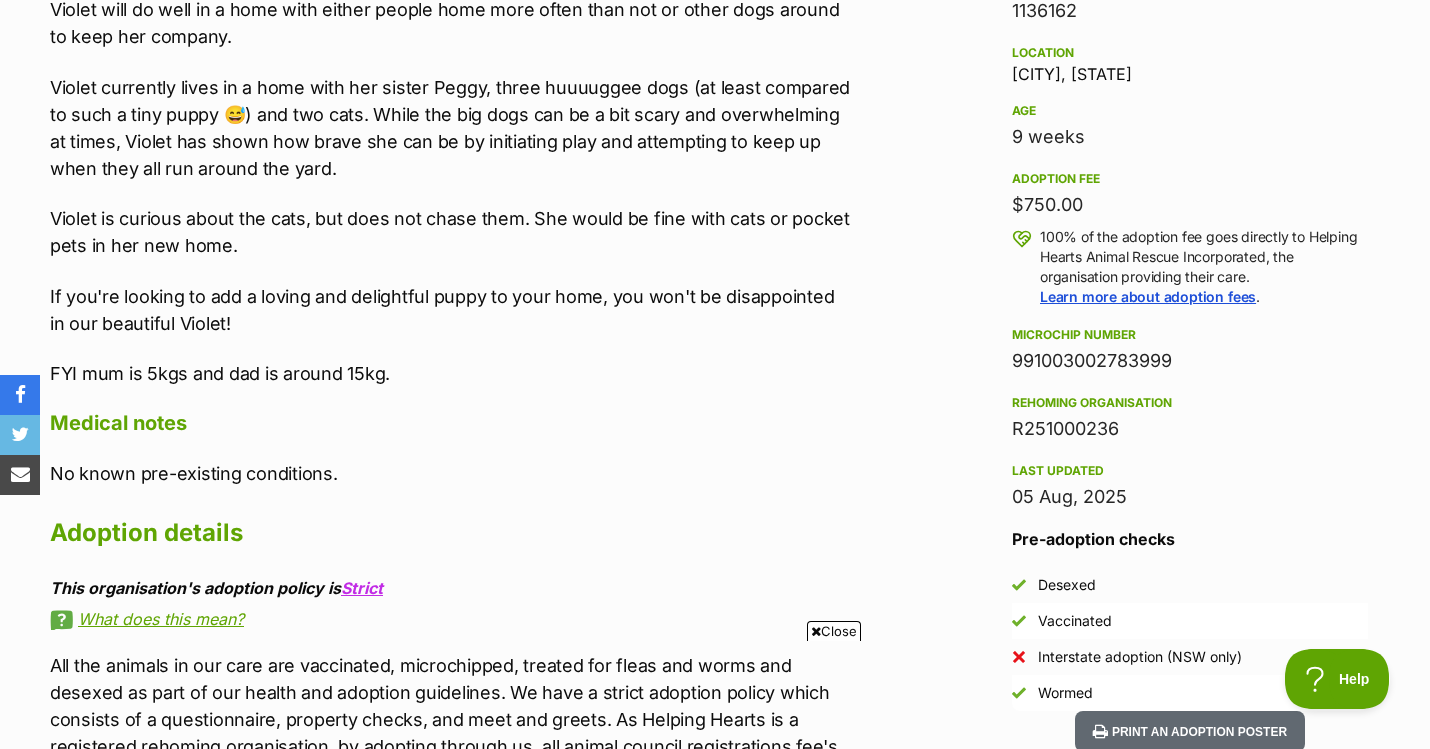 scroll, scrollTop: 1367, scrollLeft: 0, axis: vertical 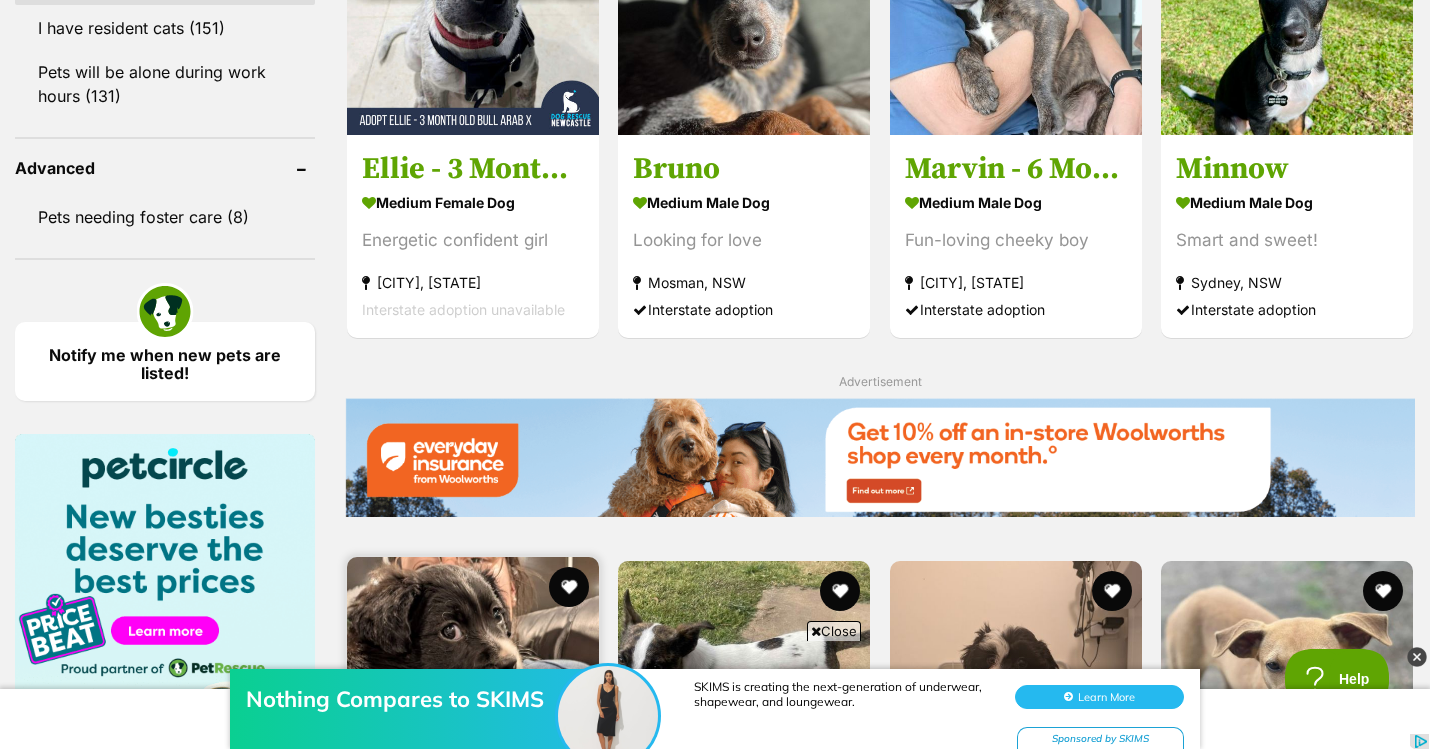 click at bounding box center (473, 683) 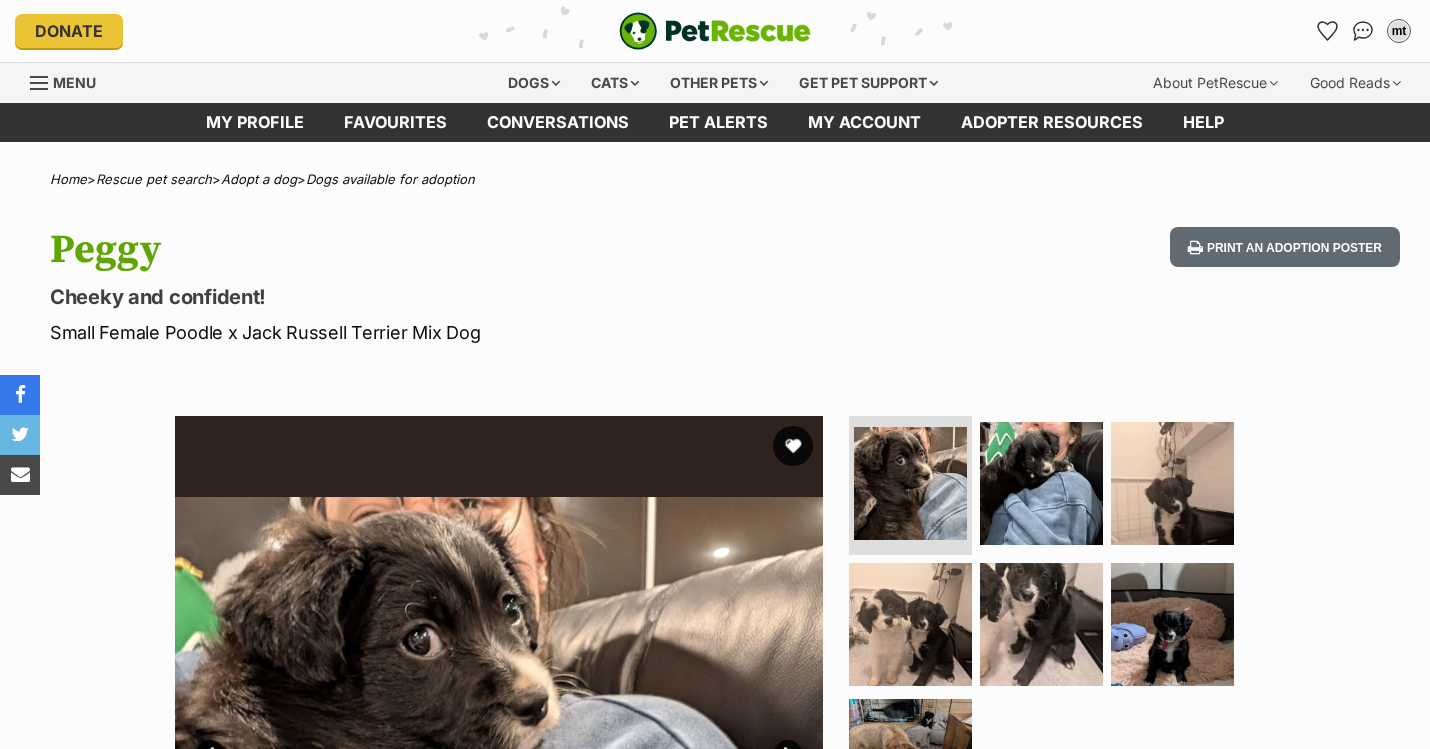 scroll, scrollTop: 0, scrollLeft: 0, axis: both 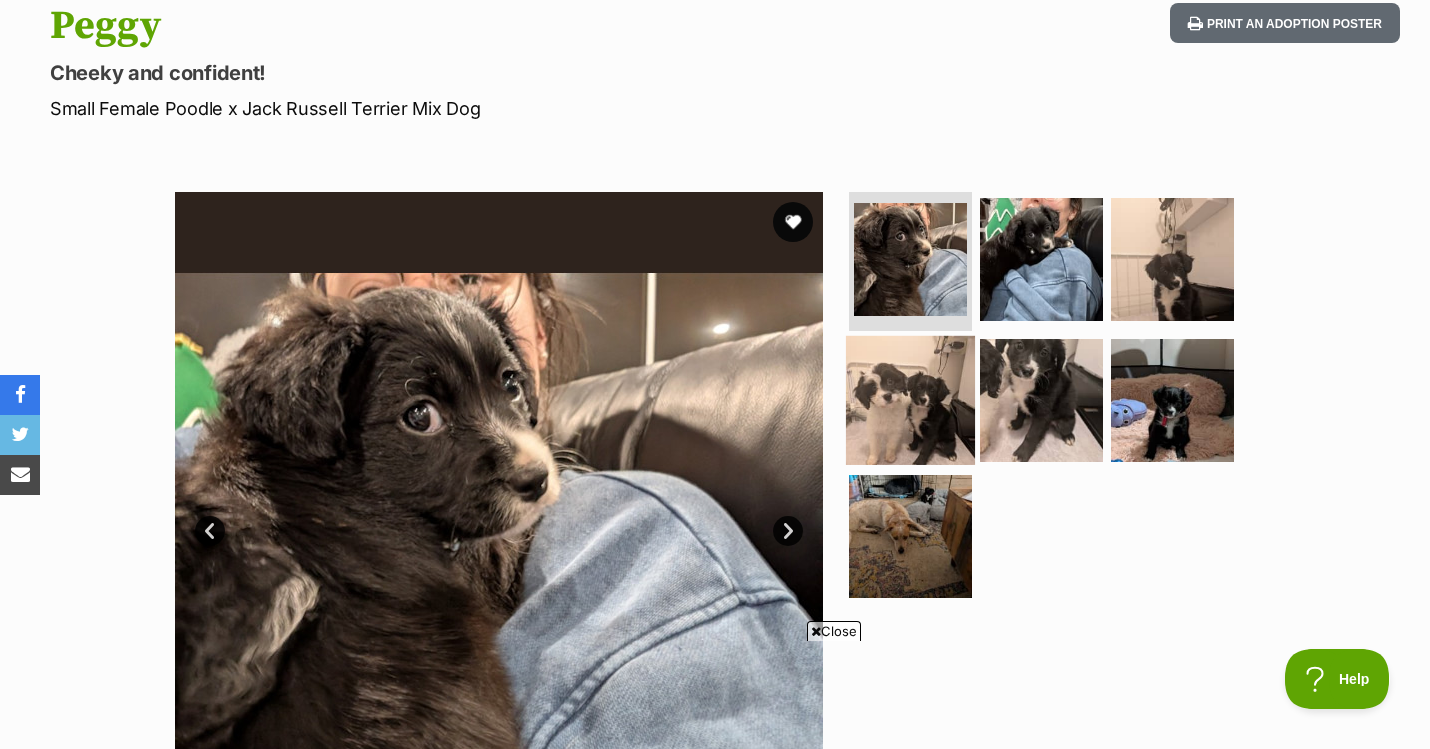 click at bounding box center [910, 400] 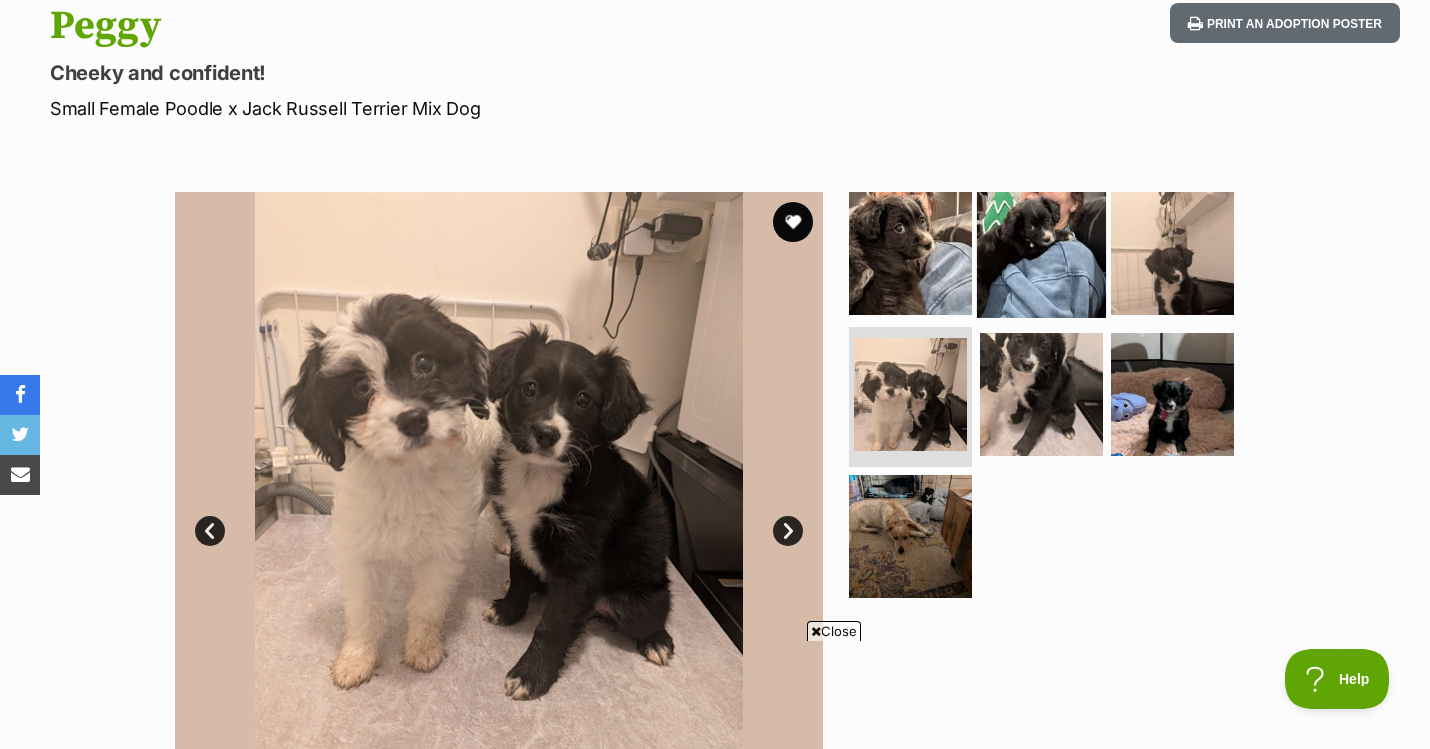 click at bounding box center [1041, 252] 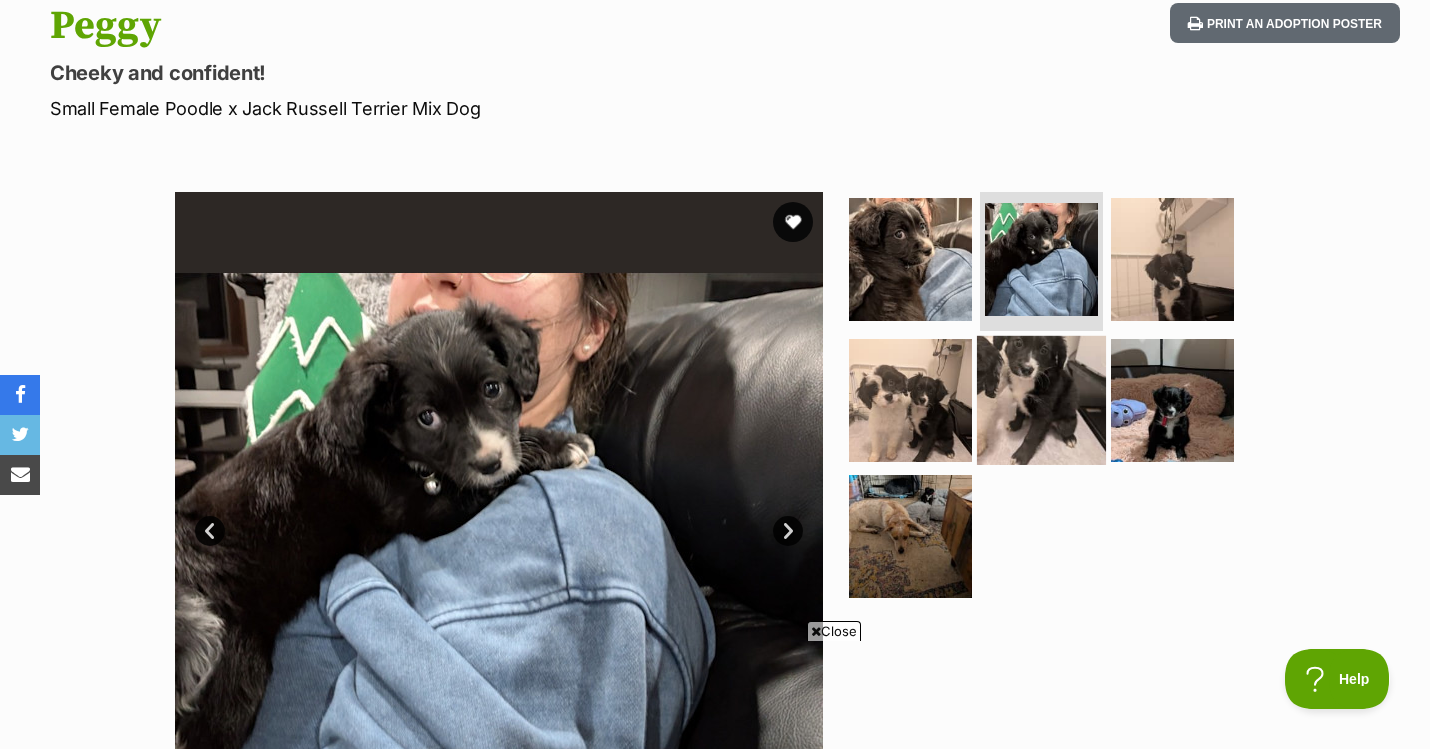 click at bounding box center (1041, 400) 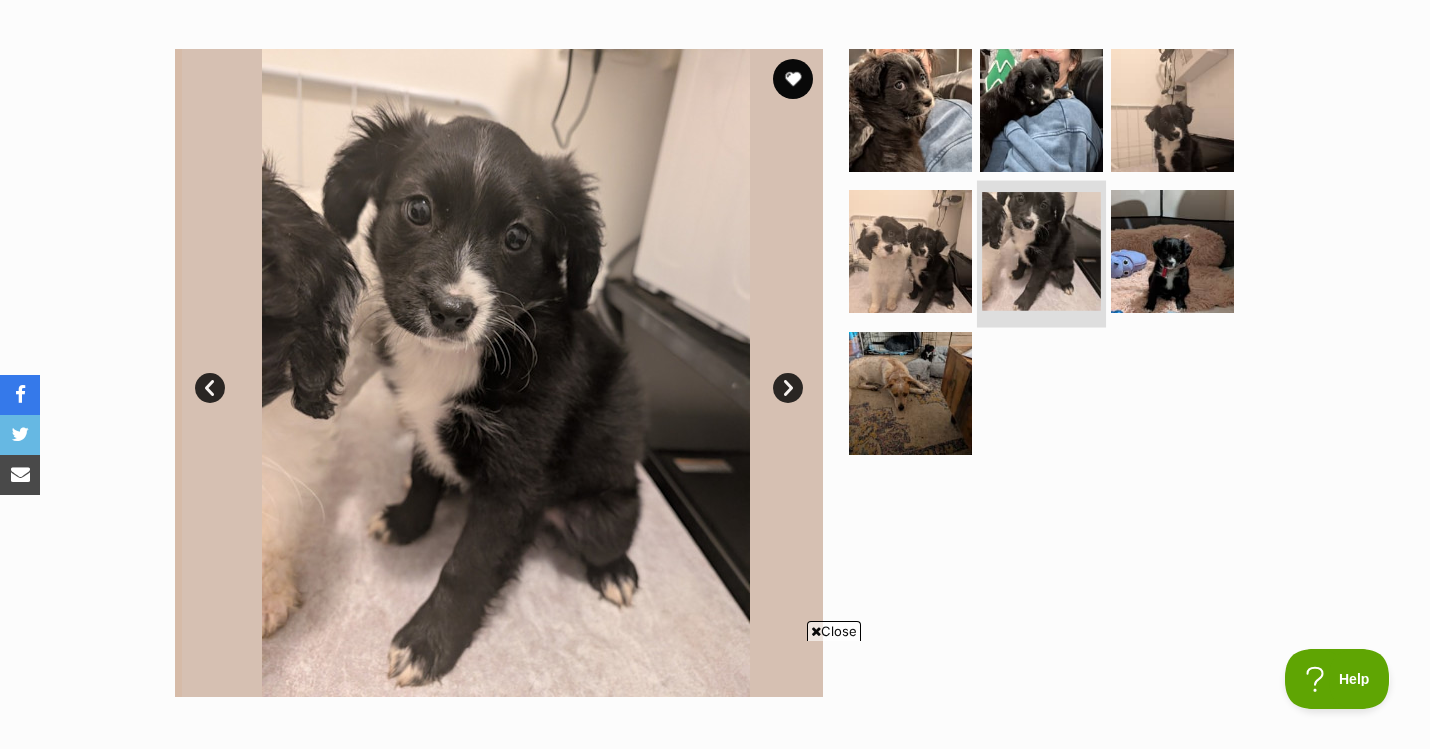 scroll, scrollTop: 402, scrollLeft: 0, axis: vertical 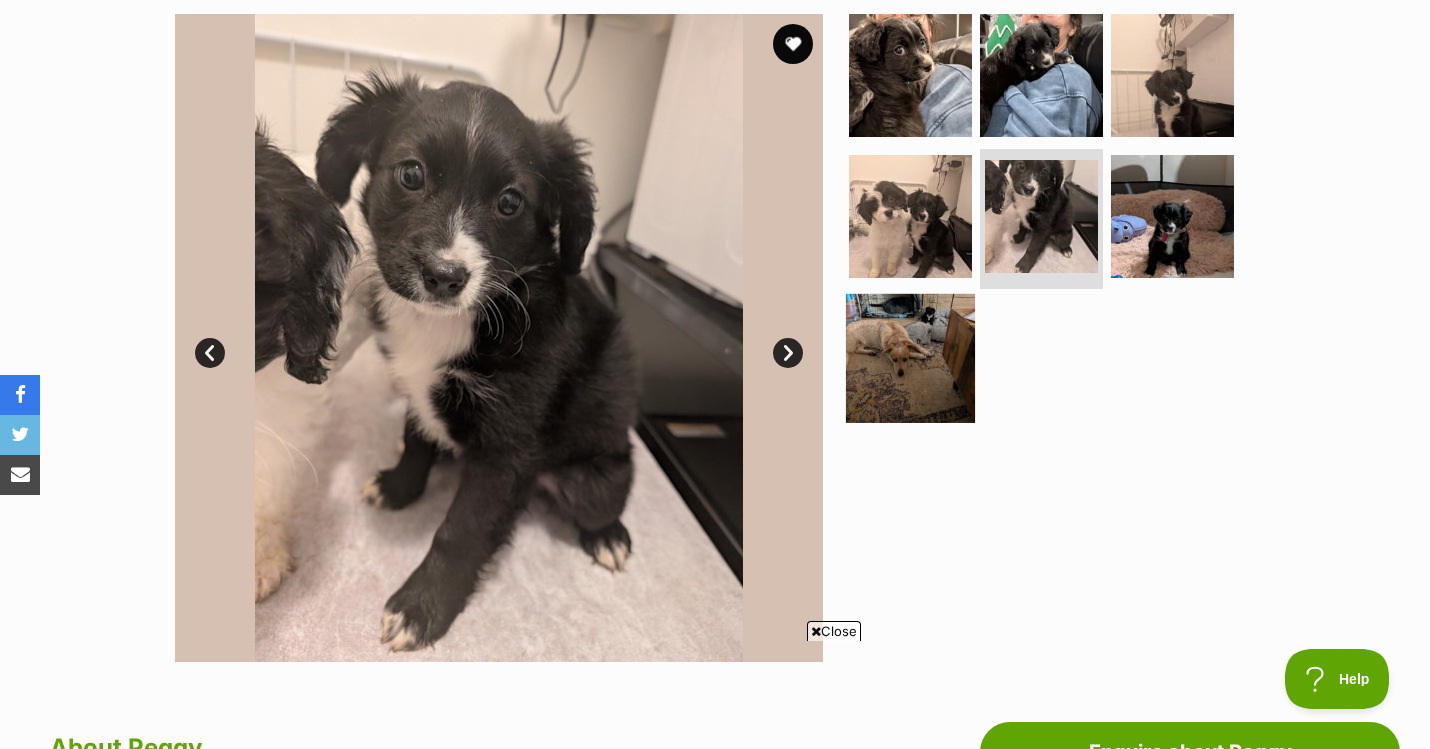 click at bounding box center [910, 358] 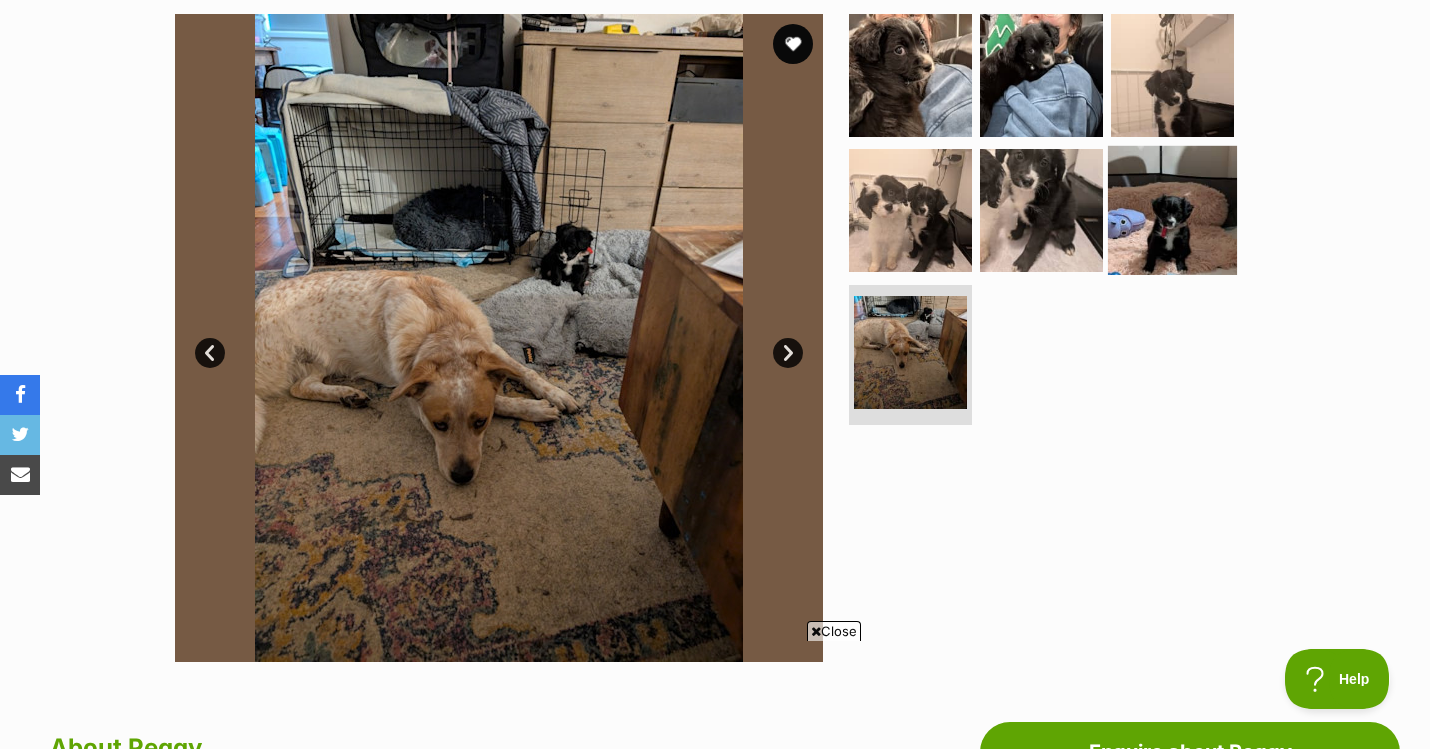 click at bounding box center [1172, 210] 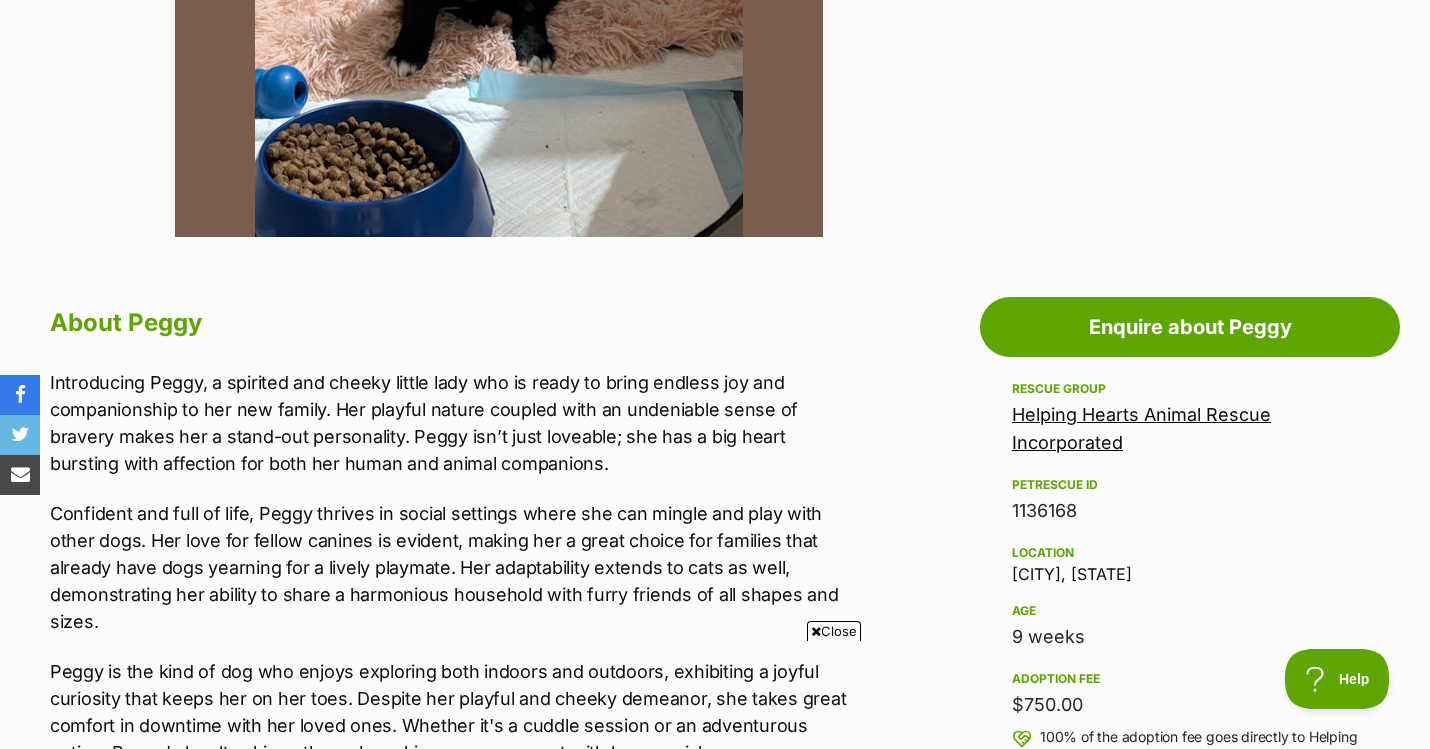 scroll, scrollTop: 829, scrollLeft: 0, axis: vertical 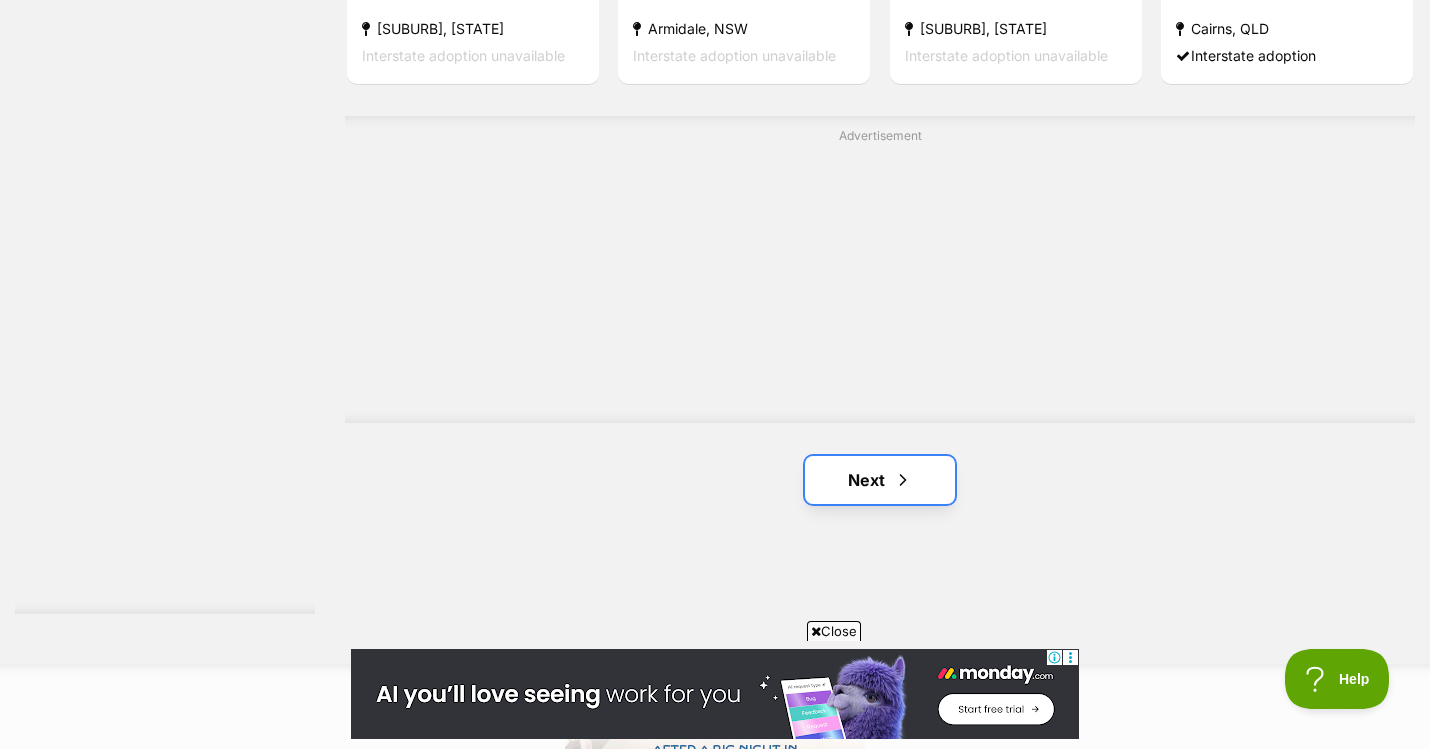 click on "Next" at bounding box center [880, 480] 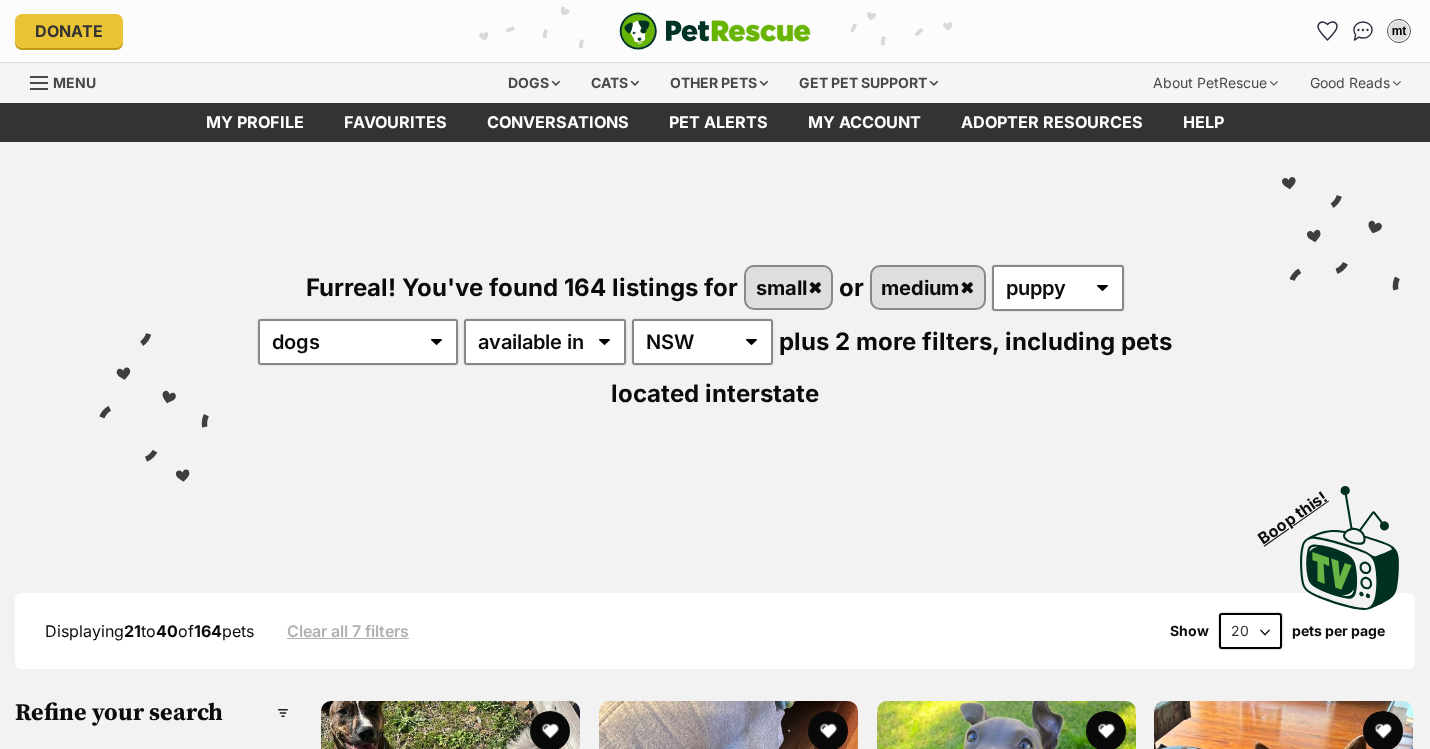 scroll, scrollTop: 0, scrollLeft: 0, axis: both 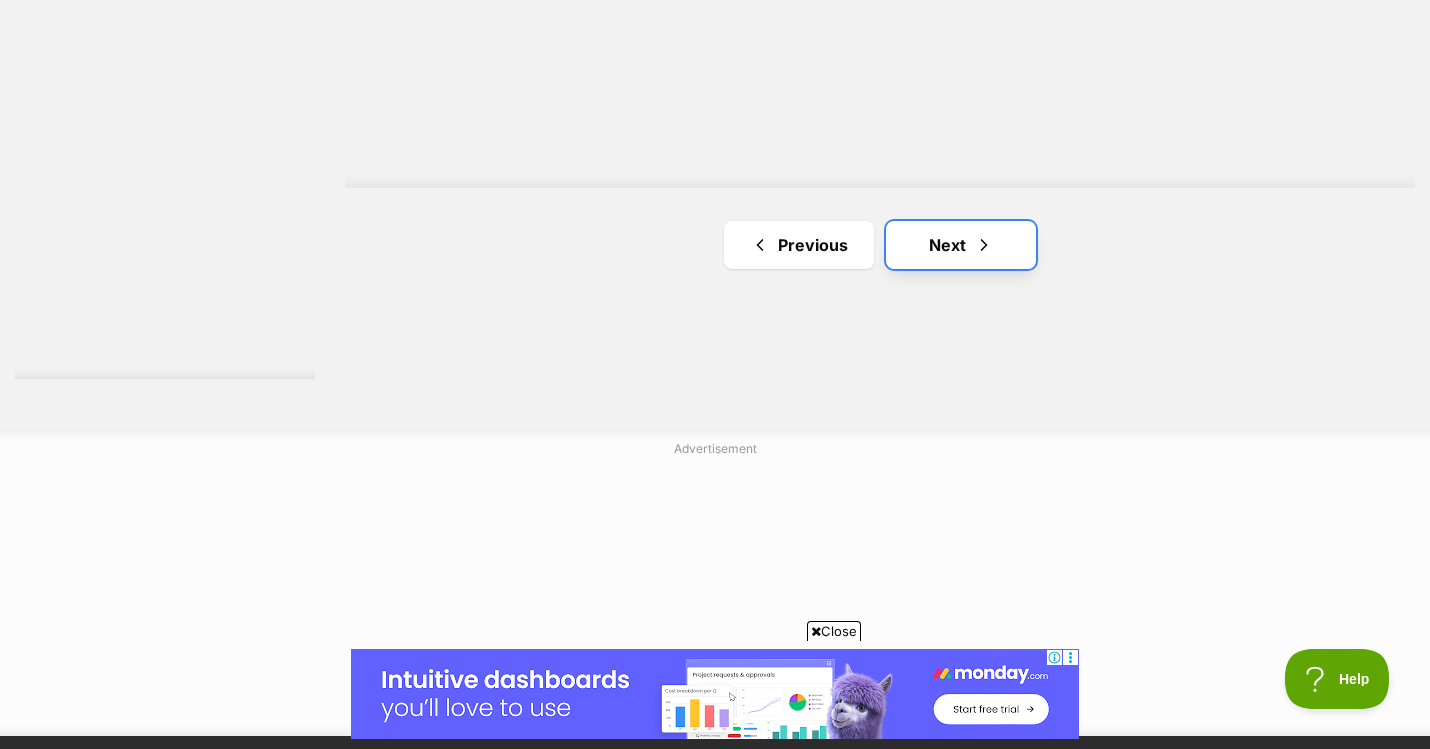 click on "Next" at bounding box center [961, 245] 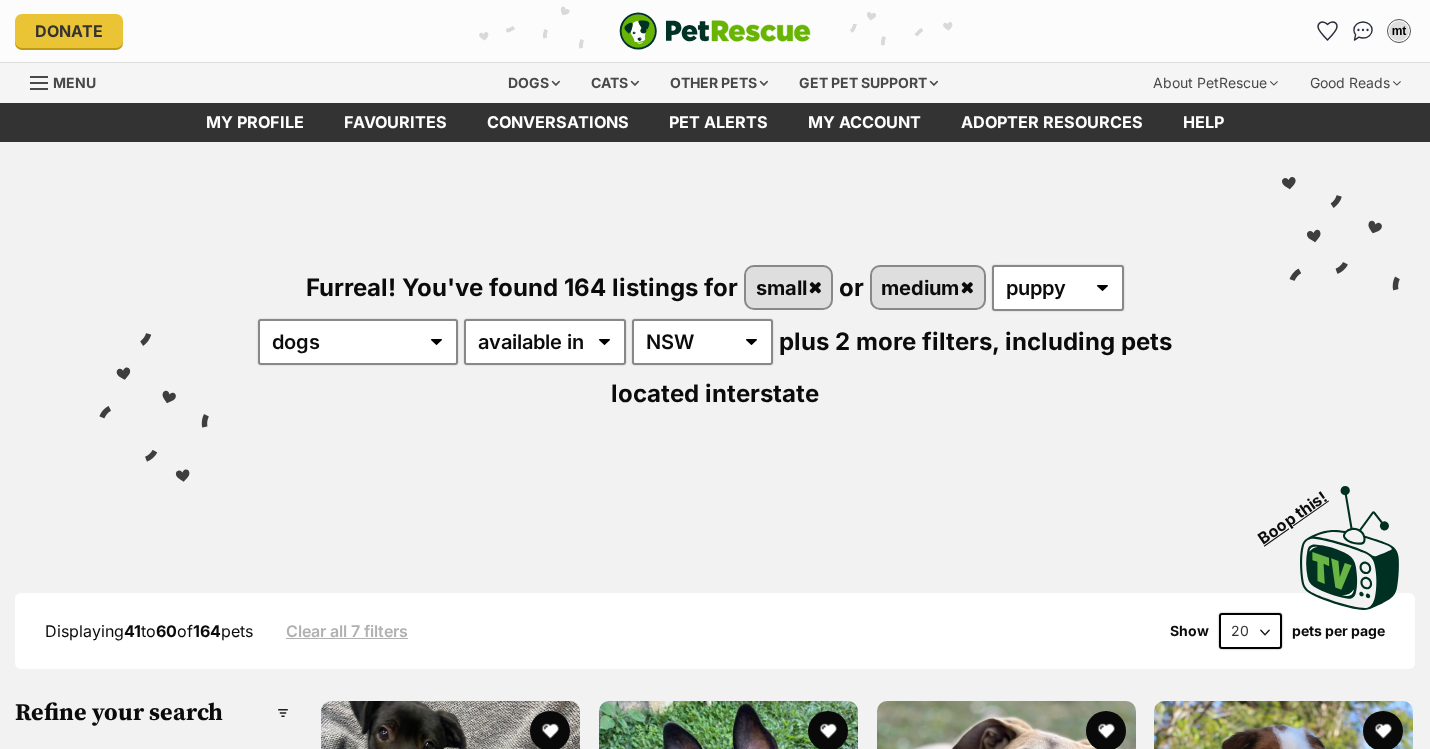scroll, scrollTop: 0, scrollLeft: 0, axis: both 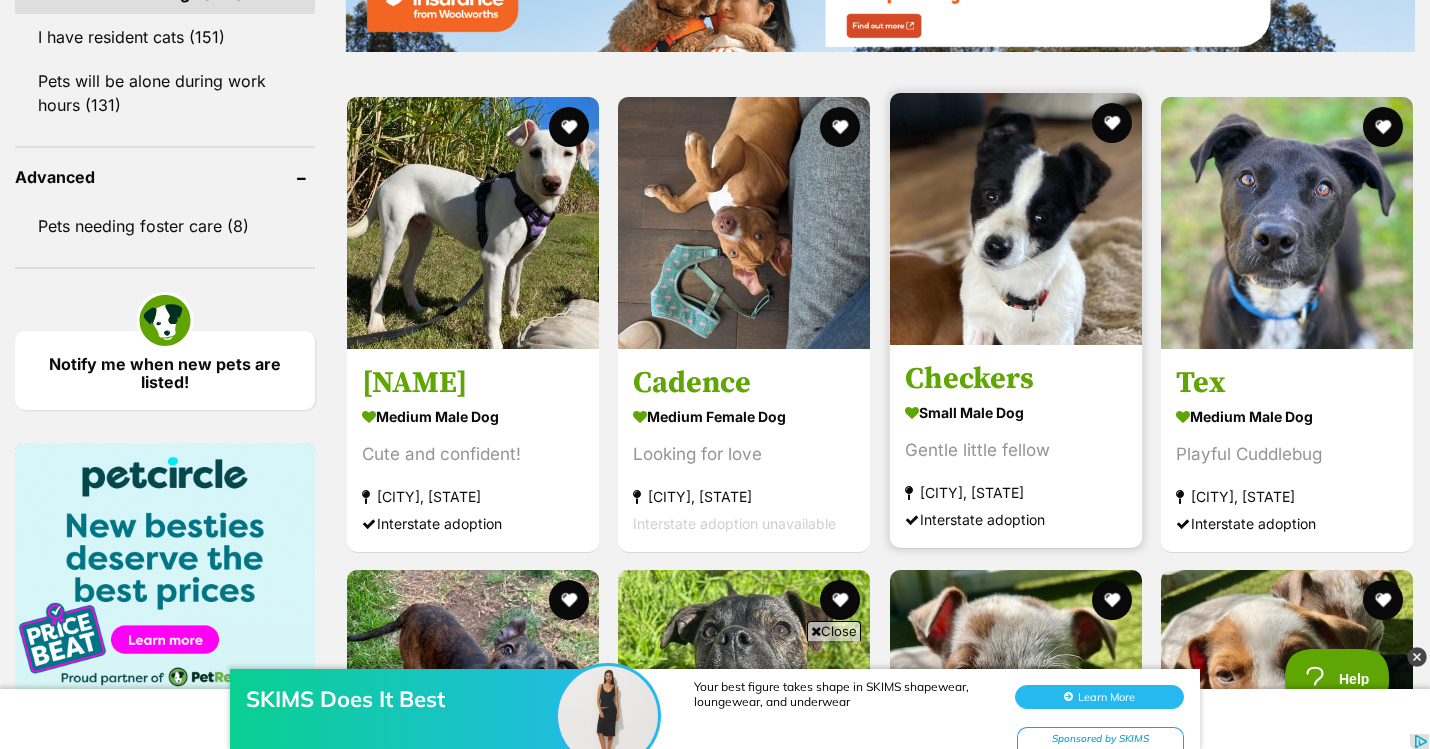 click at bounding box center [1016, 219] 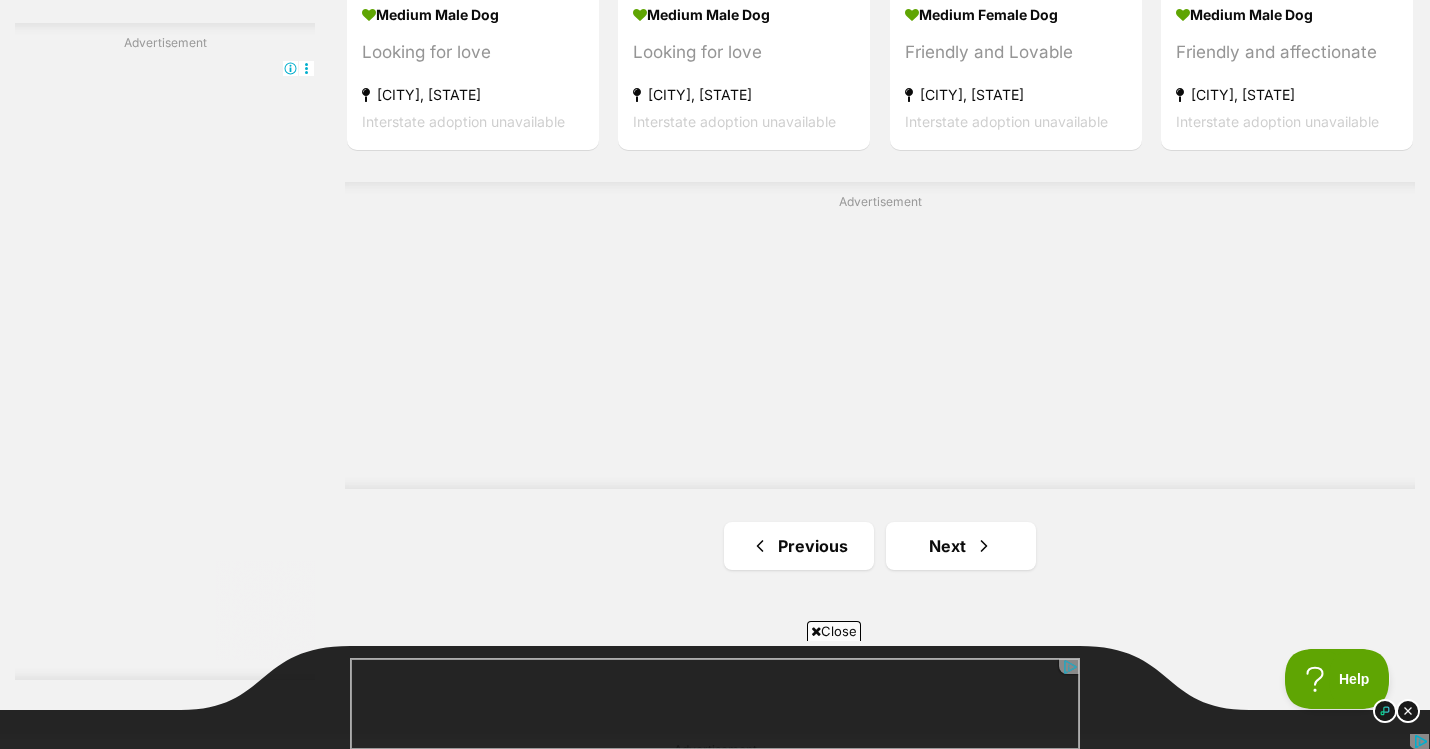 scroll, scrollTop: 3466, scrollLeft: 0, axis: vertical 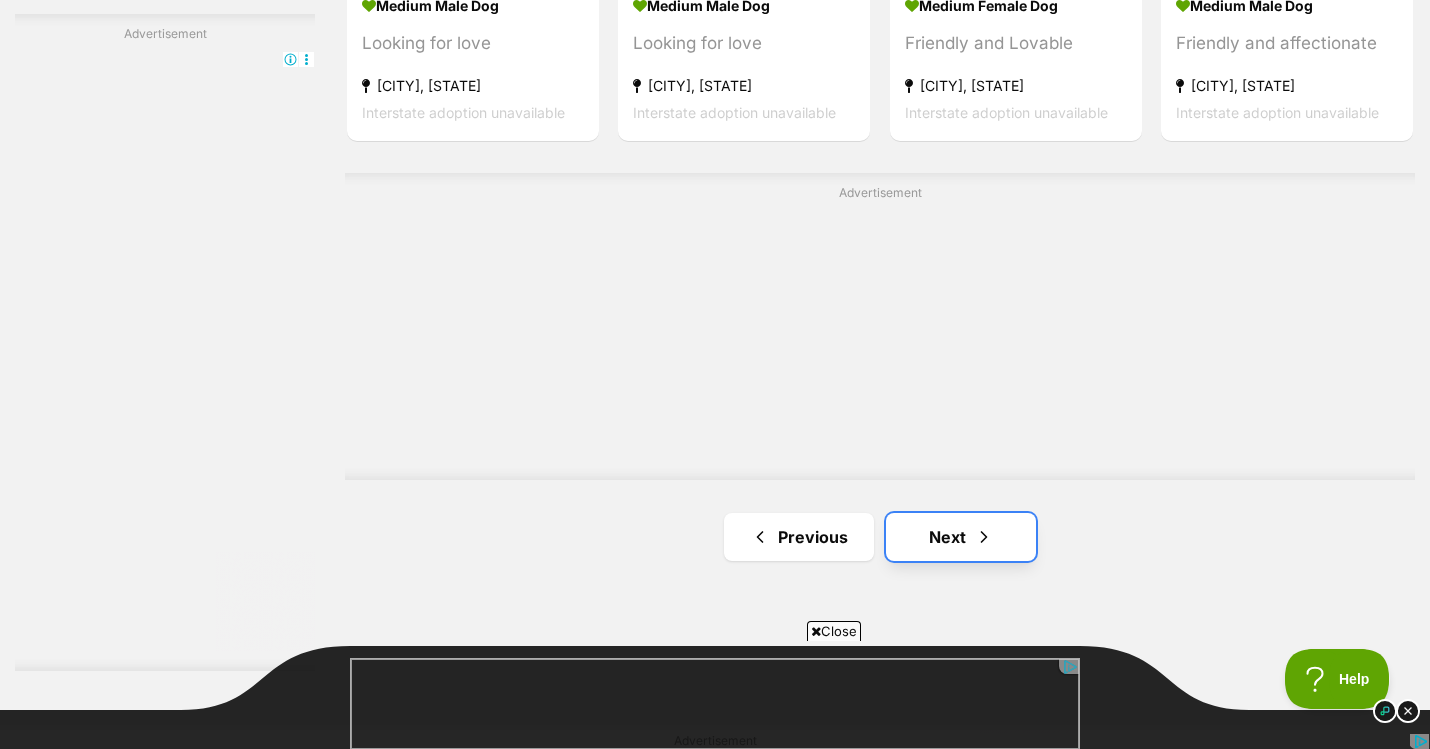 click on "Next" at bounding box center [961, 537] 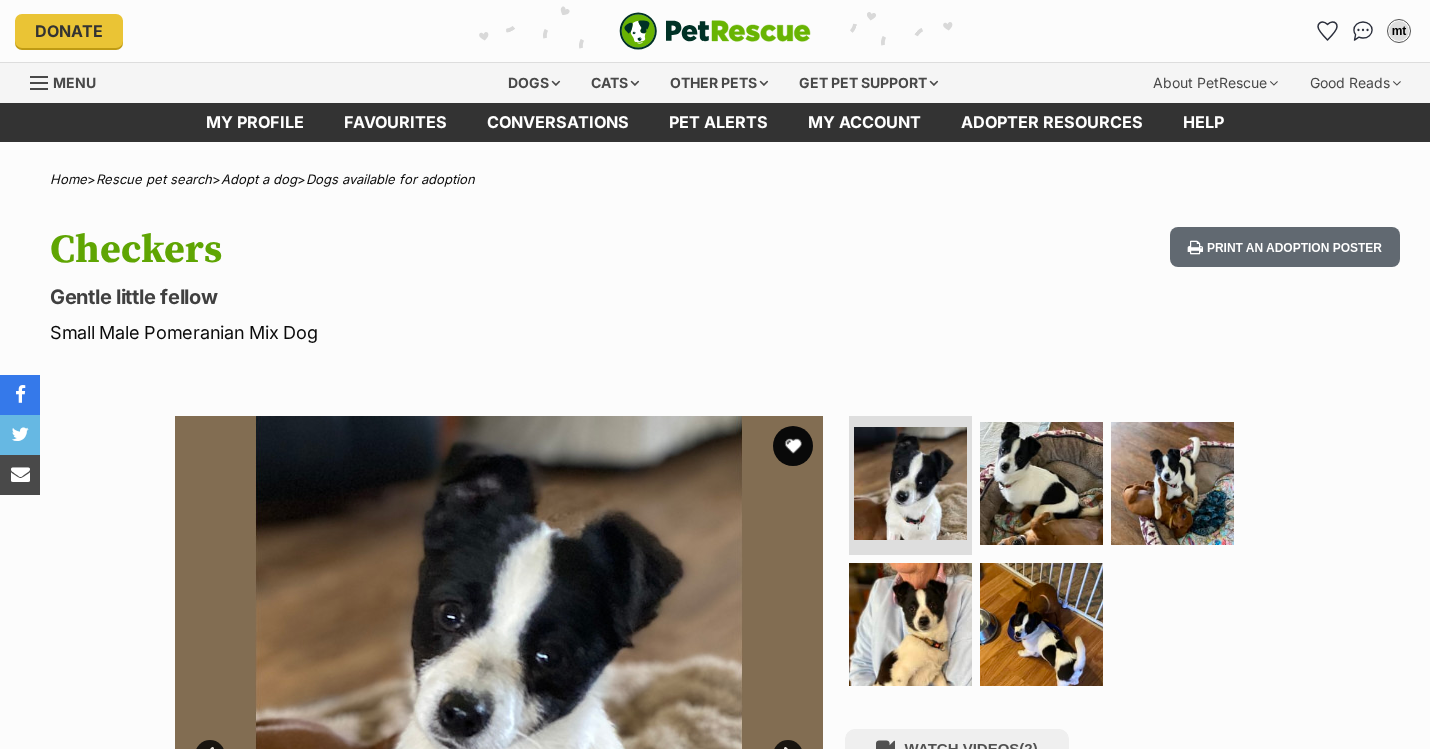 scroll, scrollTop: 0, scrollLeft: 0, axis: both 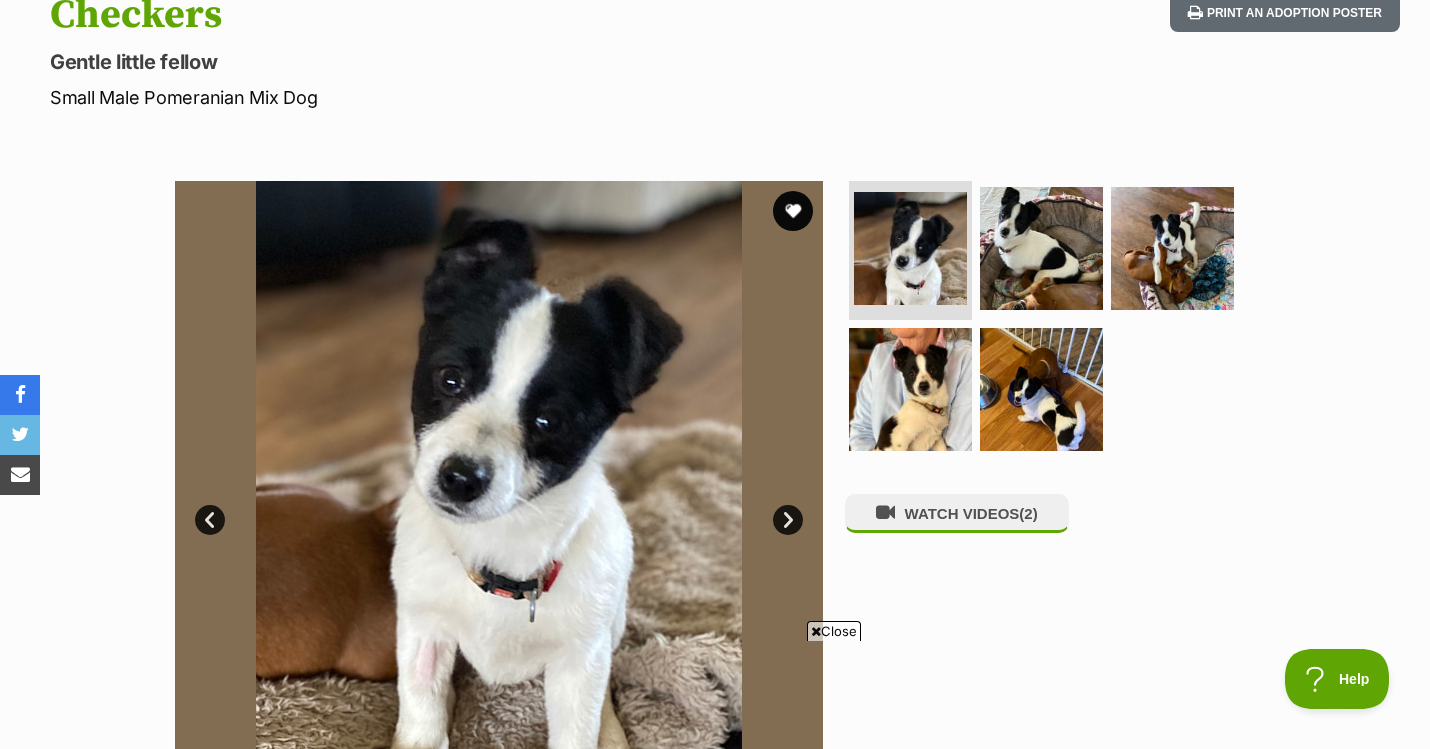 click on "Next" at bounding box center [788, 520] 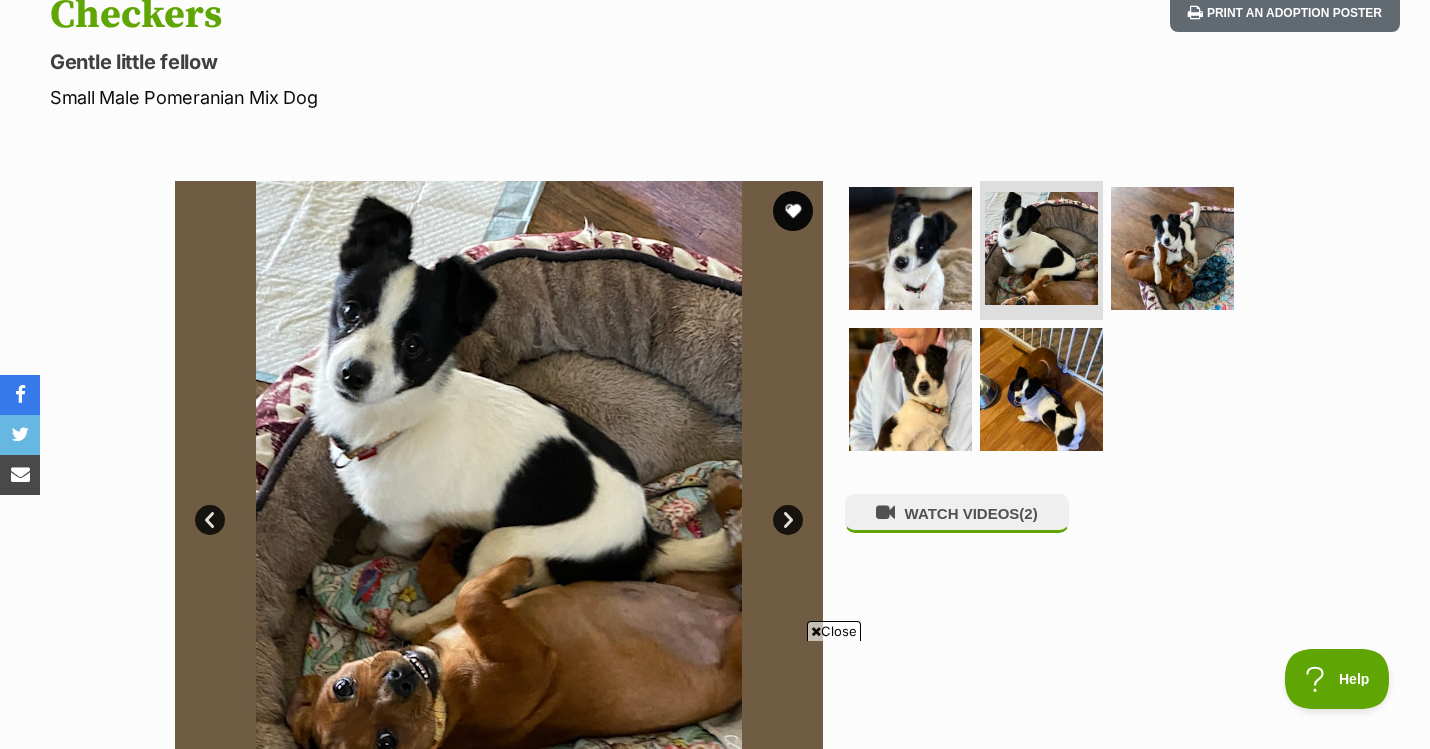 click on "Next" at bounding box center (788, 520) 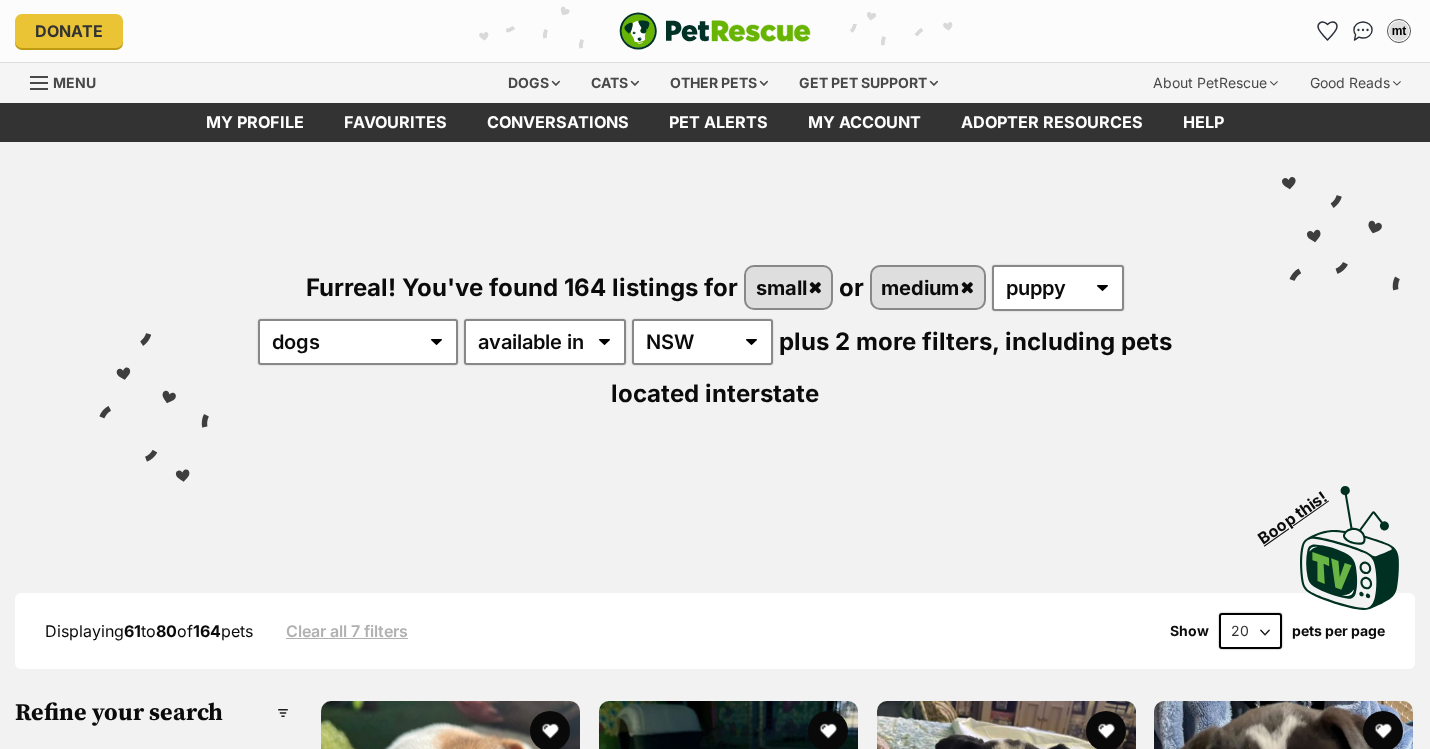 scroll, scrollTop: 0, scrollLeft: 0, axis: both 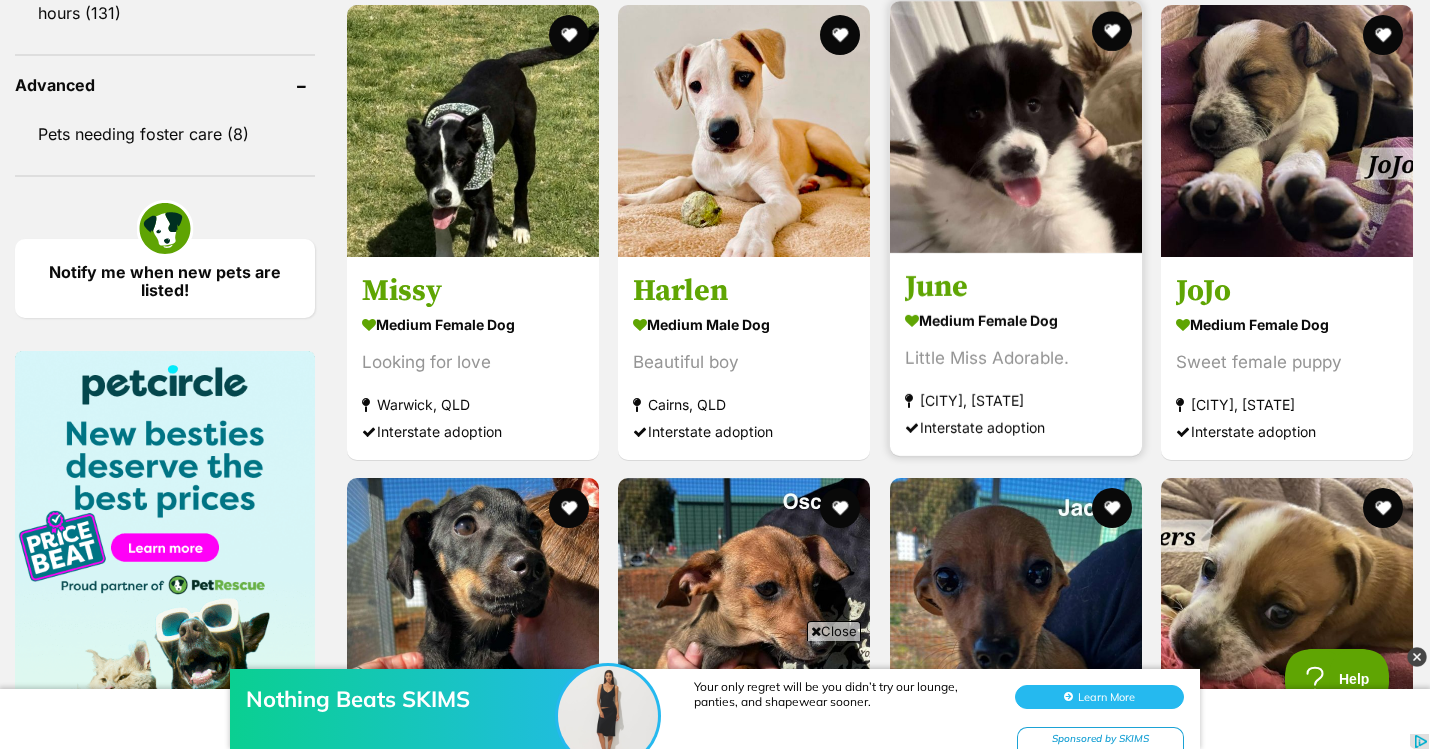 click at bounding box center (1016, 127) 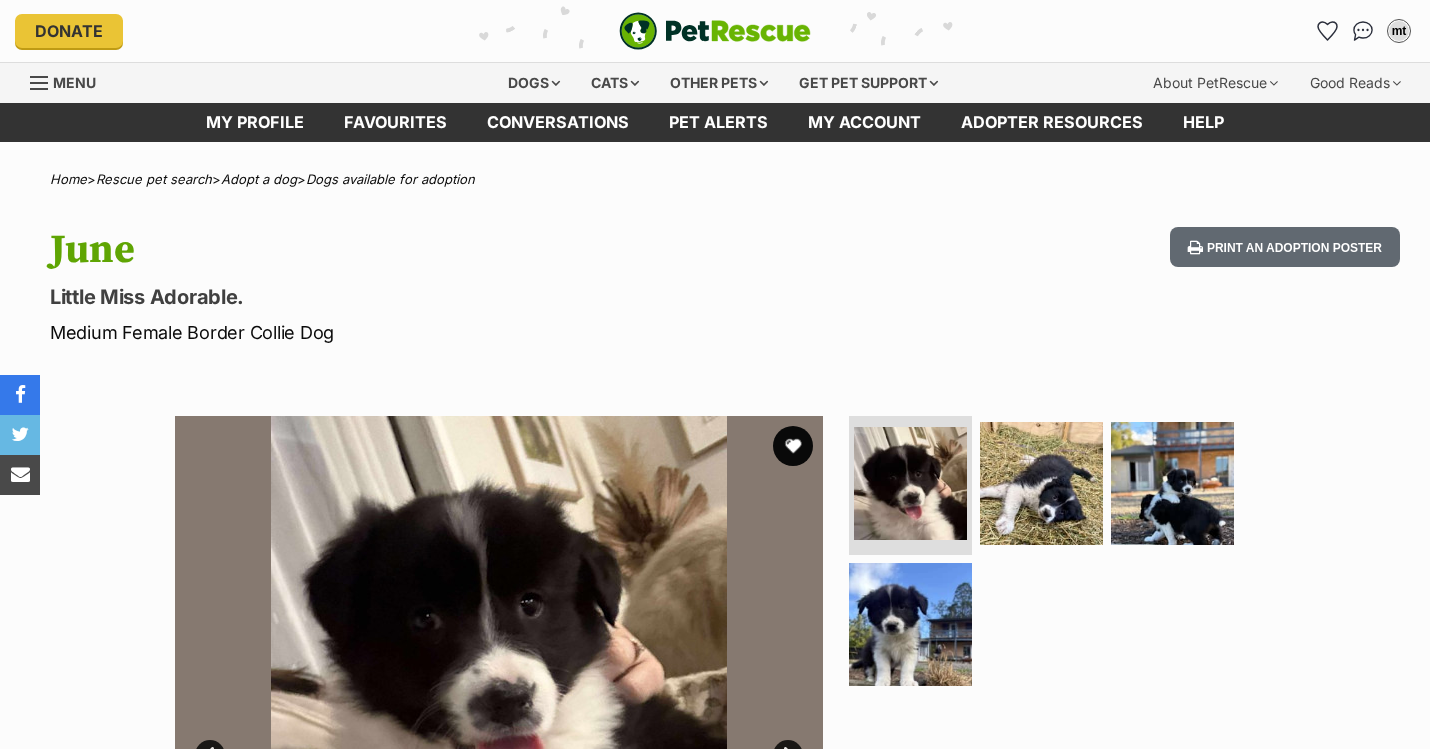 scroll, scrollTop: 0, scrollLeft: 0, axis: both 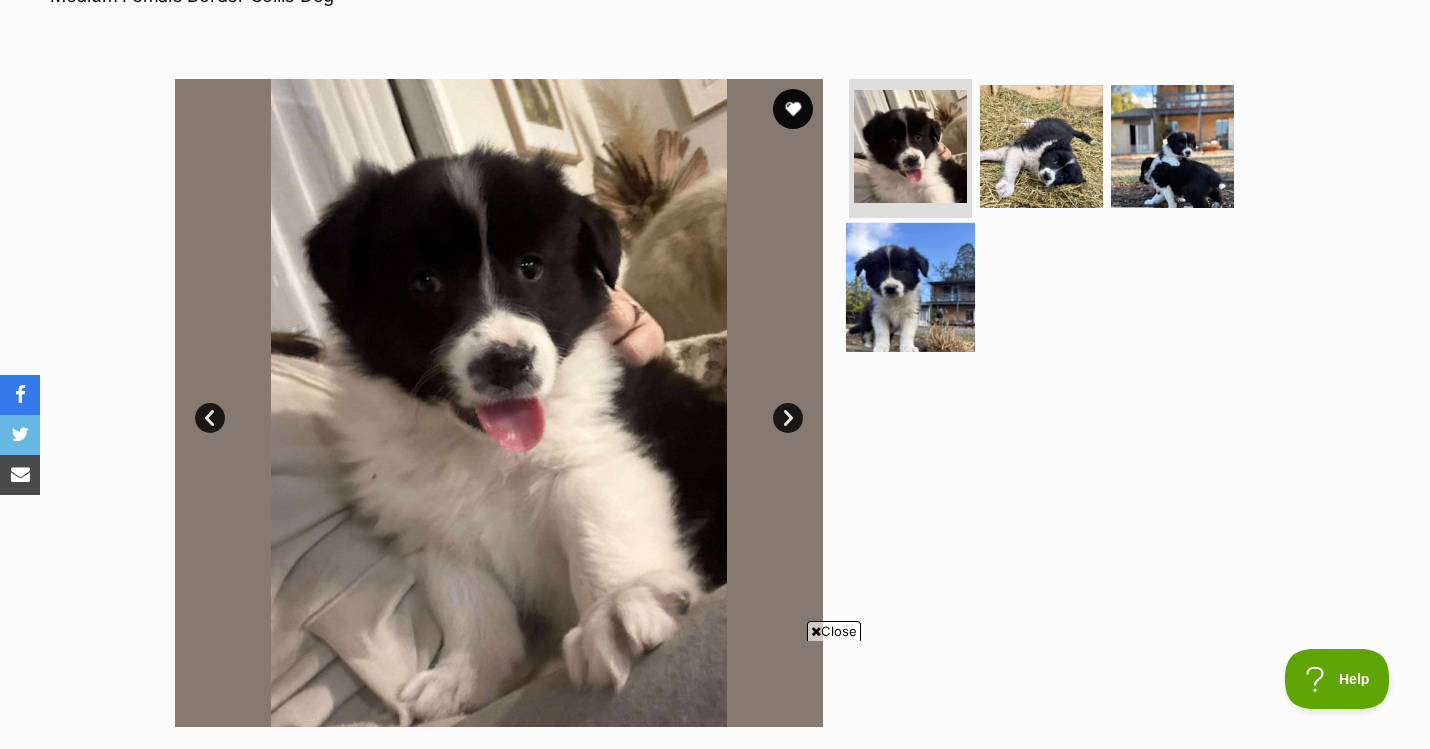click at bounding box center (910, 287) 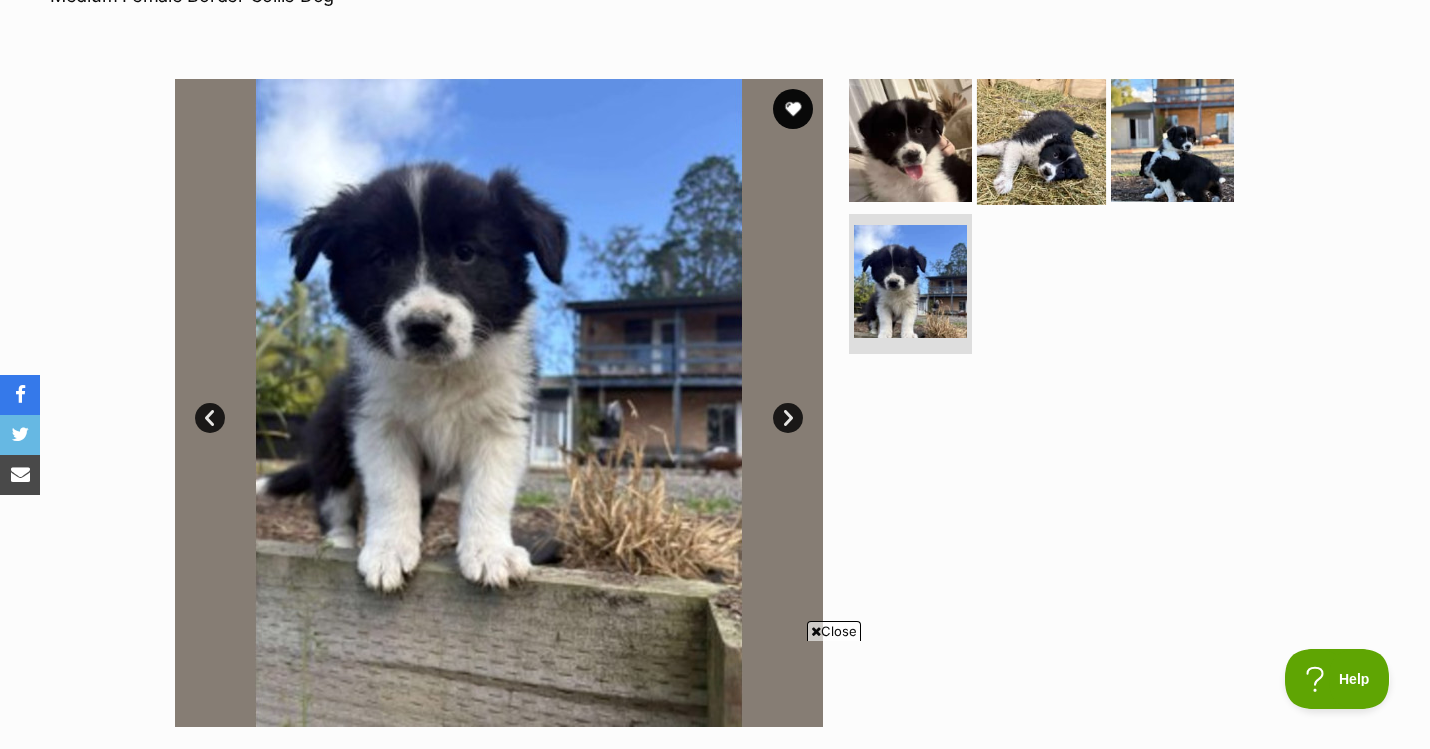 scroll, scrollTop: 0, scrollLeft: 0, axis: both 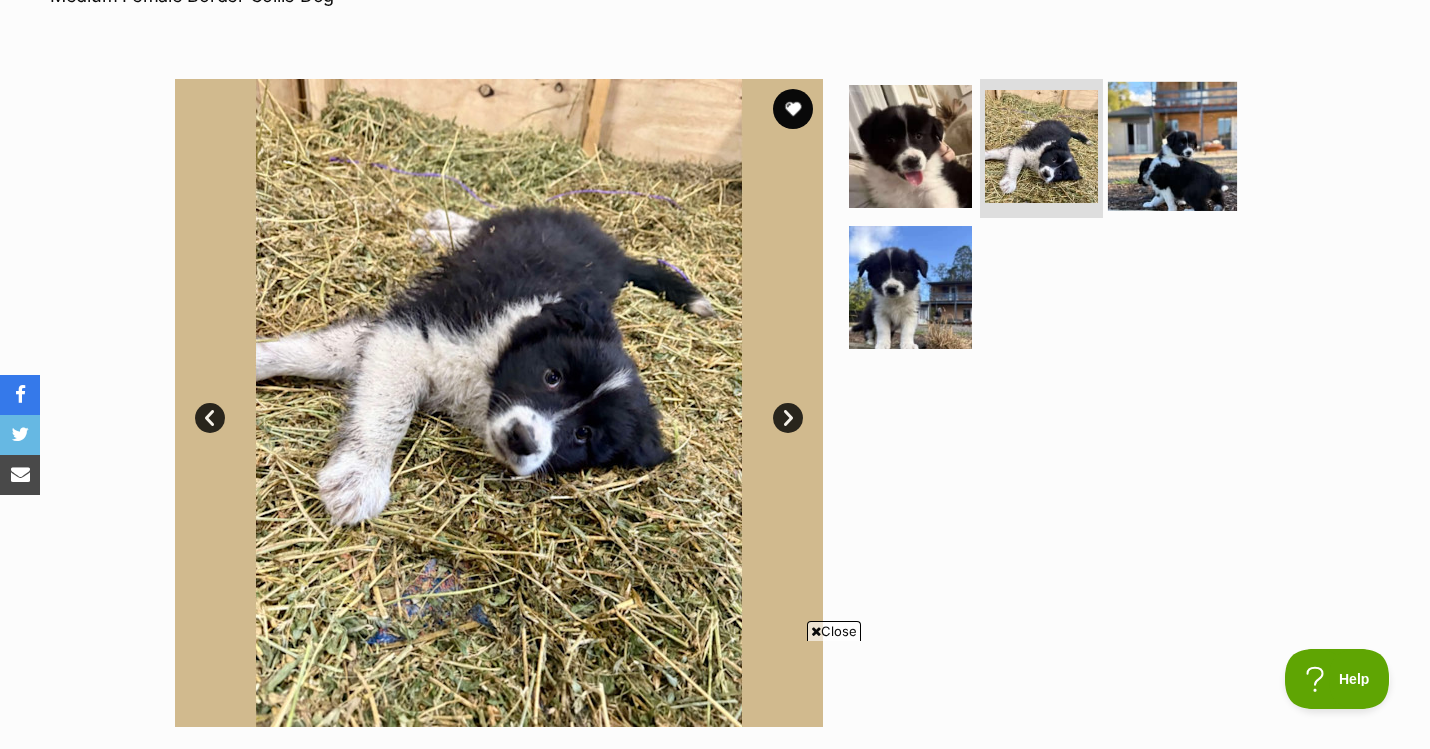 click at bounding box center [1172, 145] 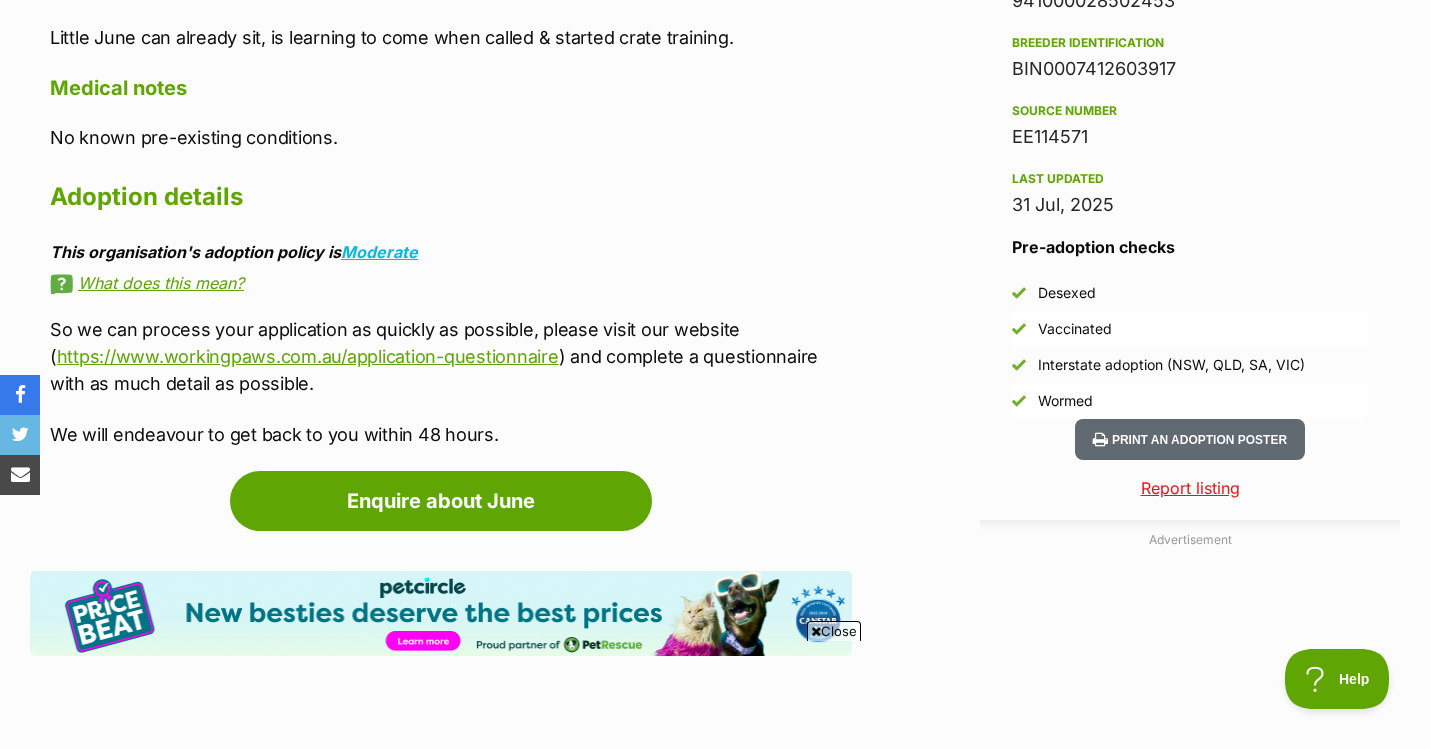 scroll, scrollTop: 1624, scrollLeft: 0, axis: vertical 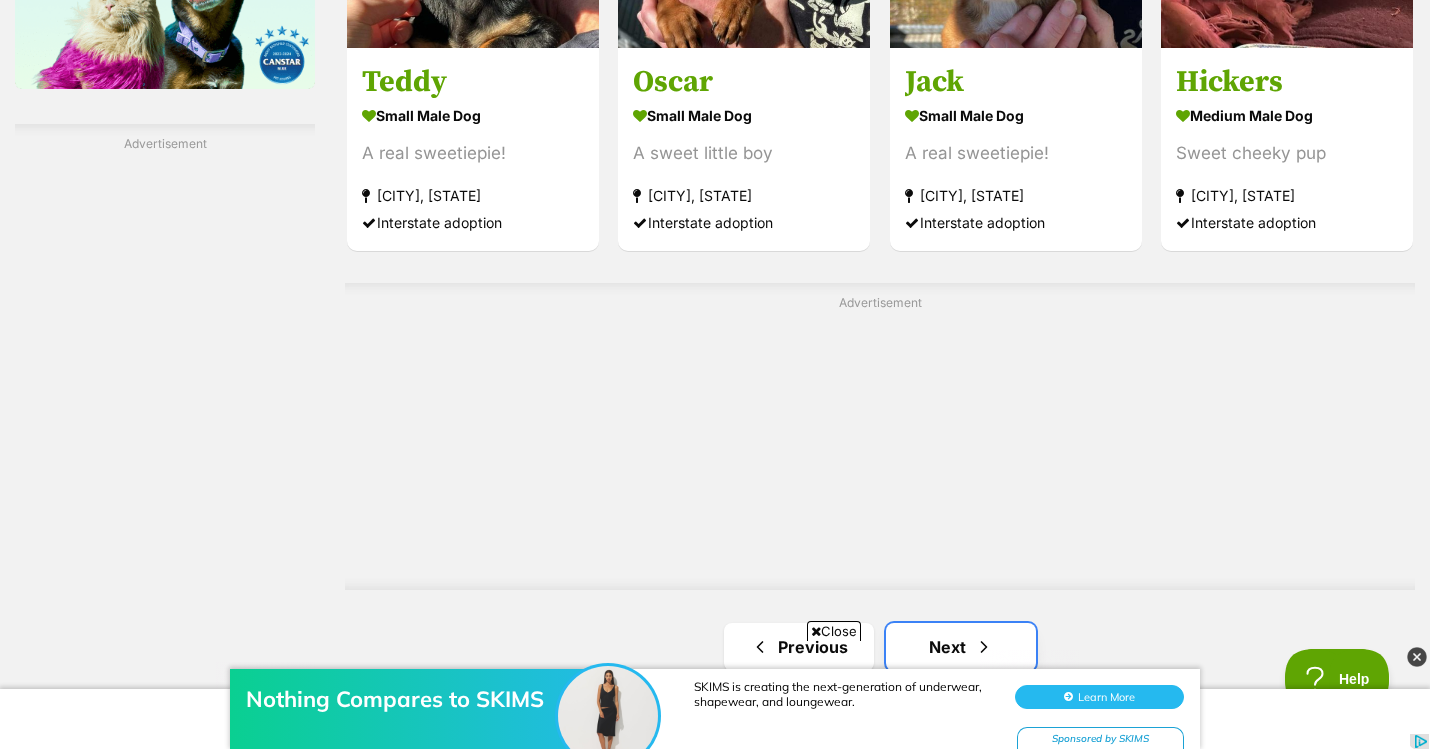 click at bounding box center [984, 647] 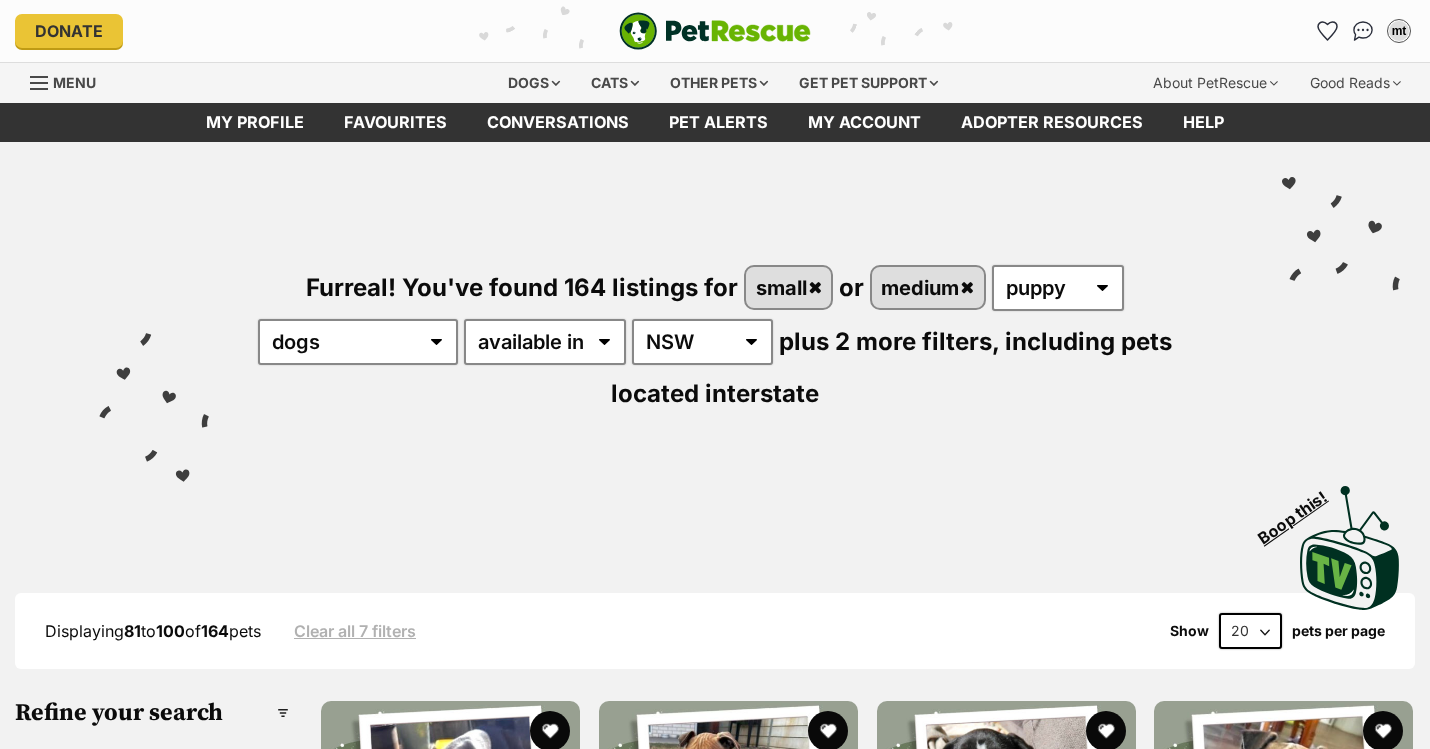 scroll, scrollTop: 0, scrollLeft: 0, axis: both 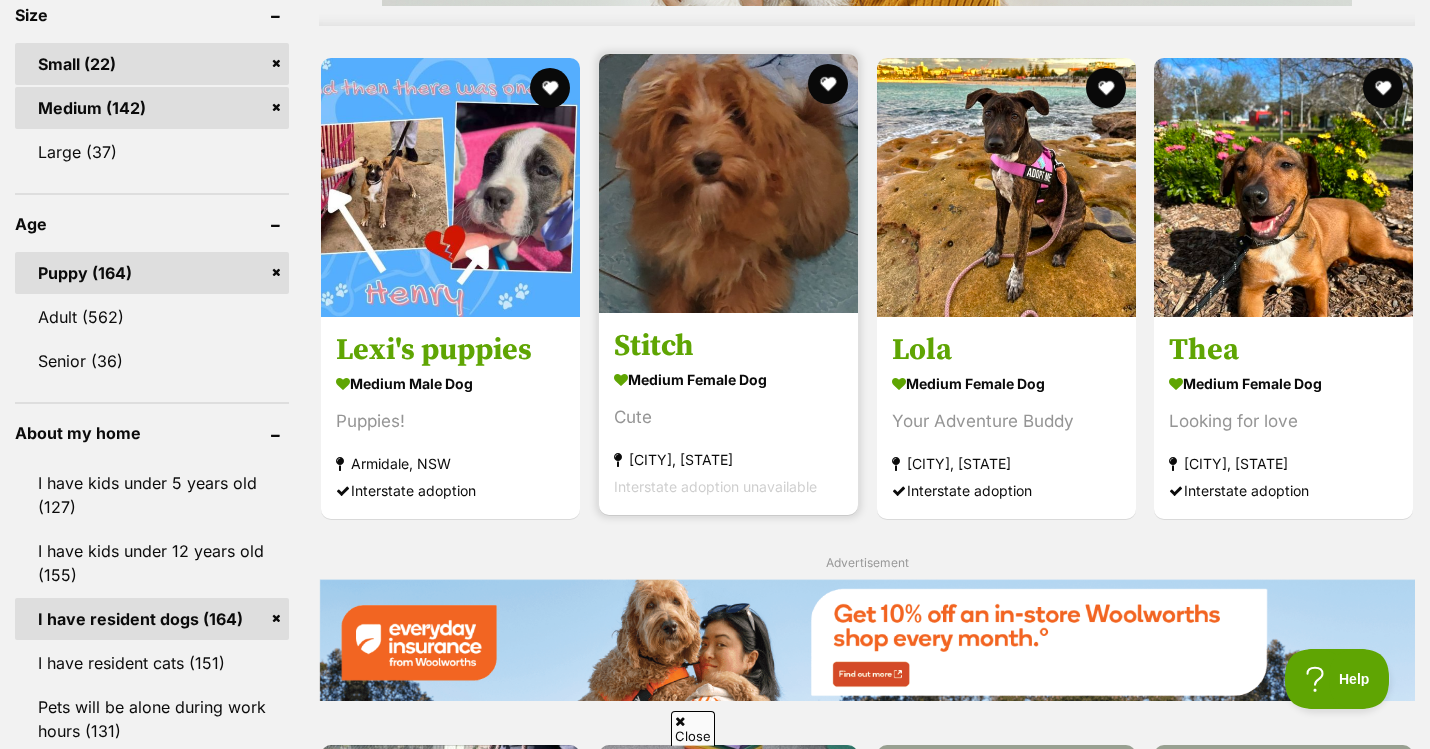 click at bounding box center (728, 183) 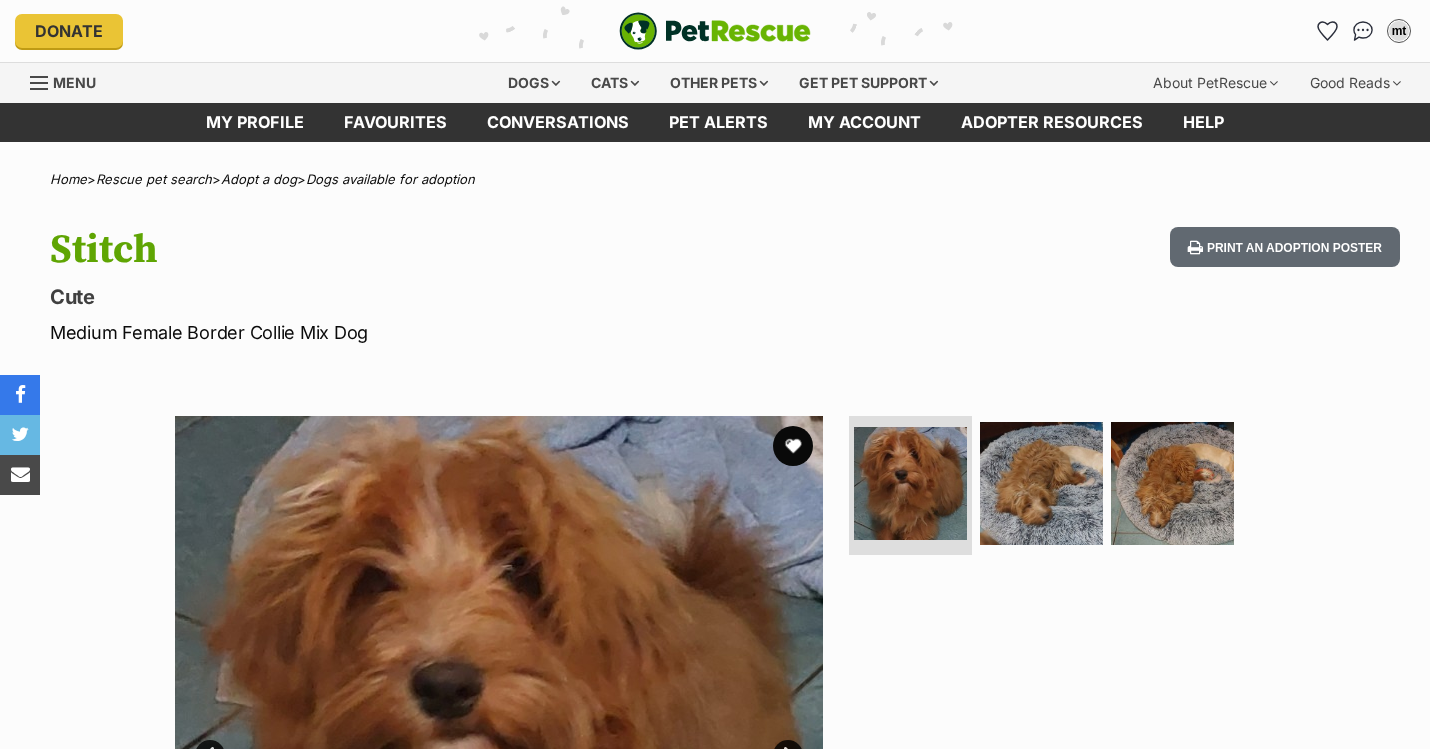 scroll, scrollTop: 0, scrollLeft: 0, axis: both 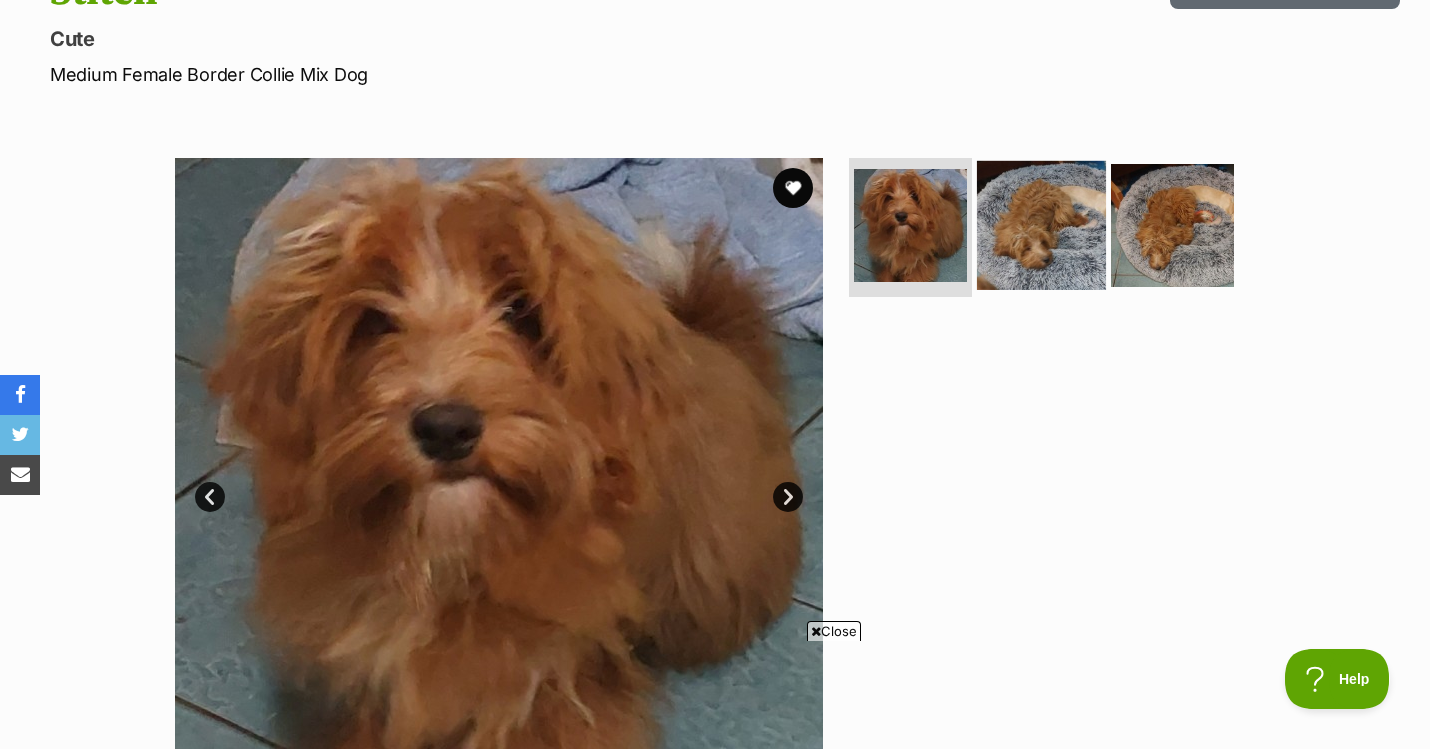 click at bounding box center [1041, 224] 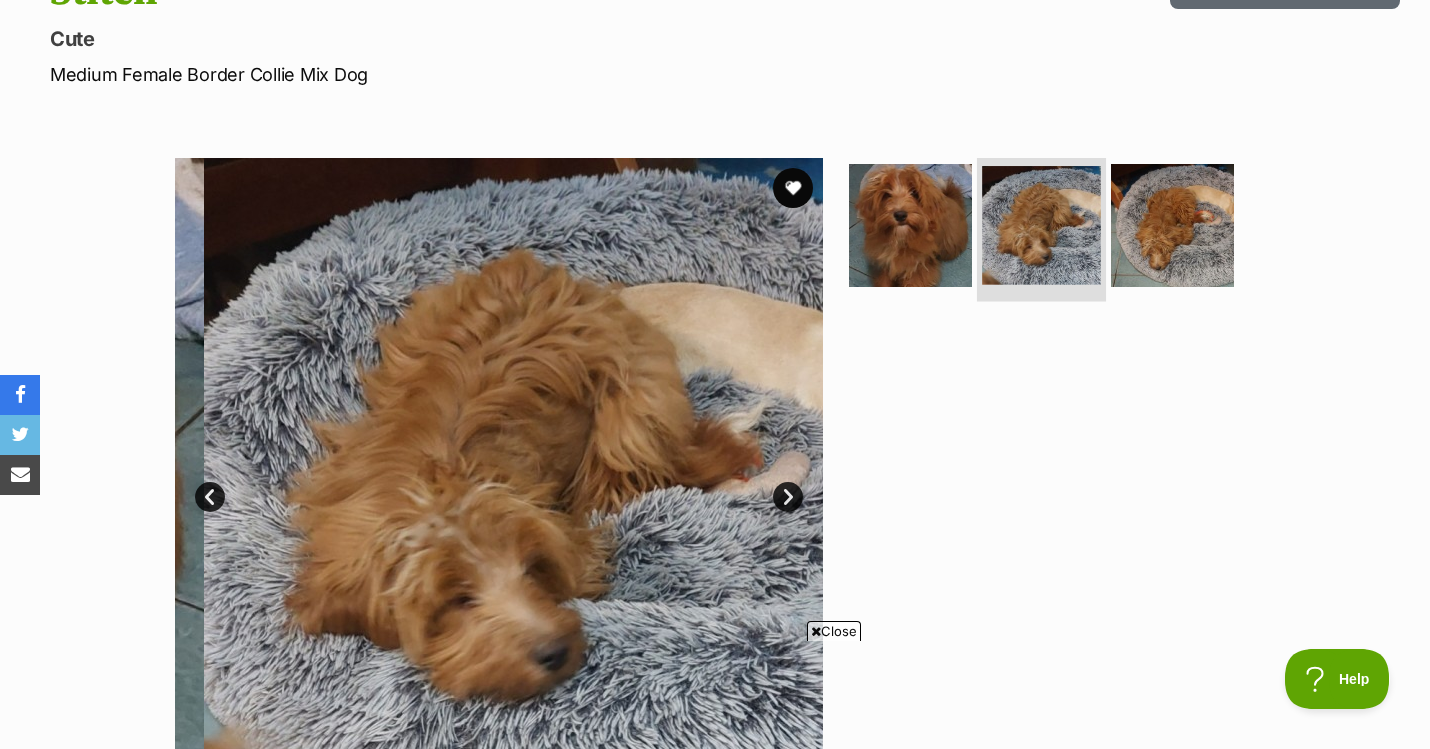 scroll, scrollTop: 0, scrollLeft: 0, axis: both 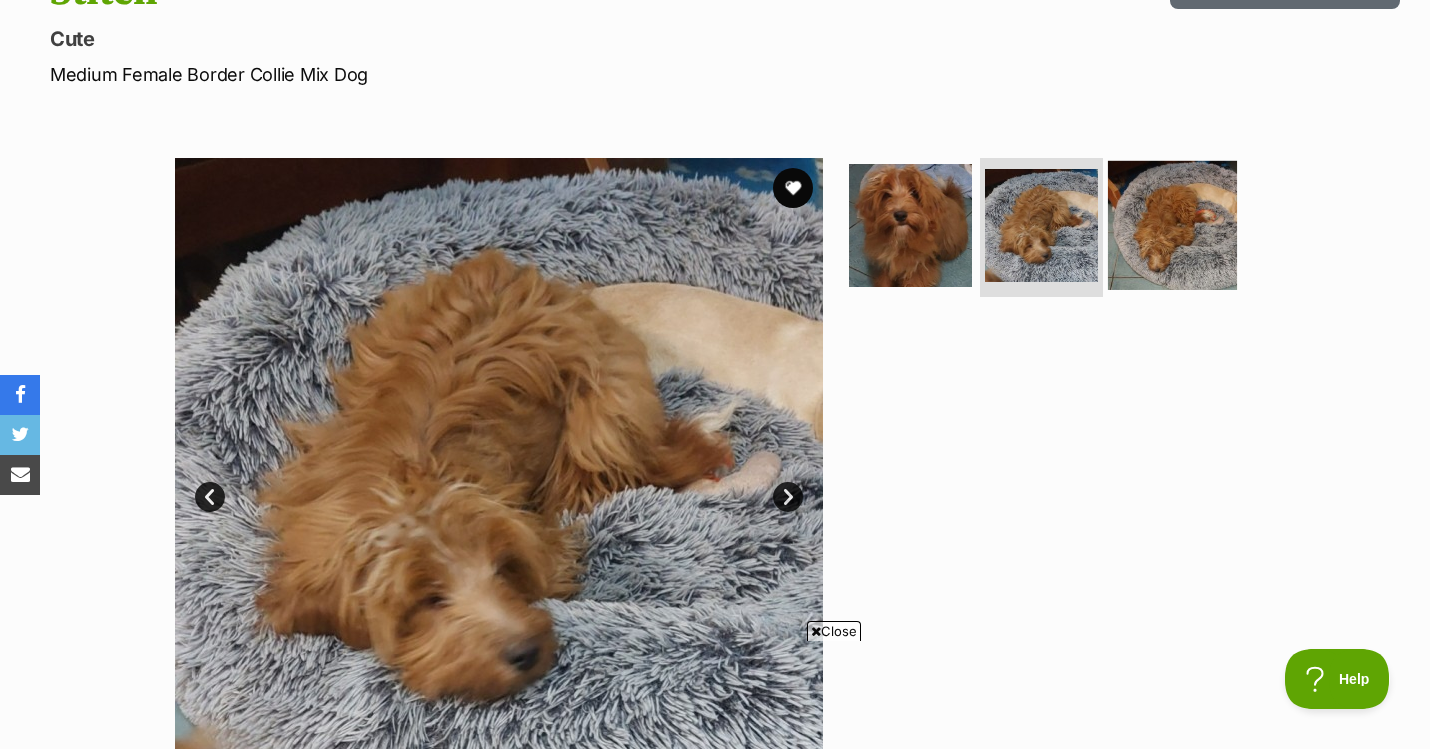click at bounding box center (1172, 224) 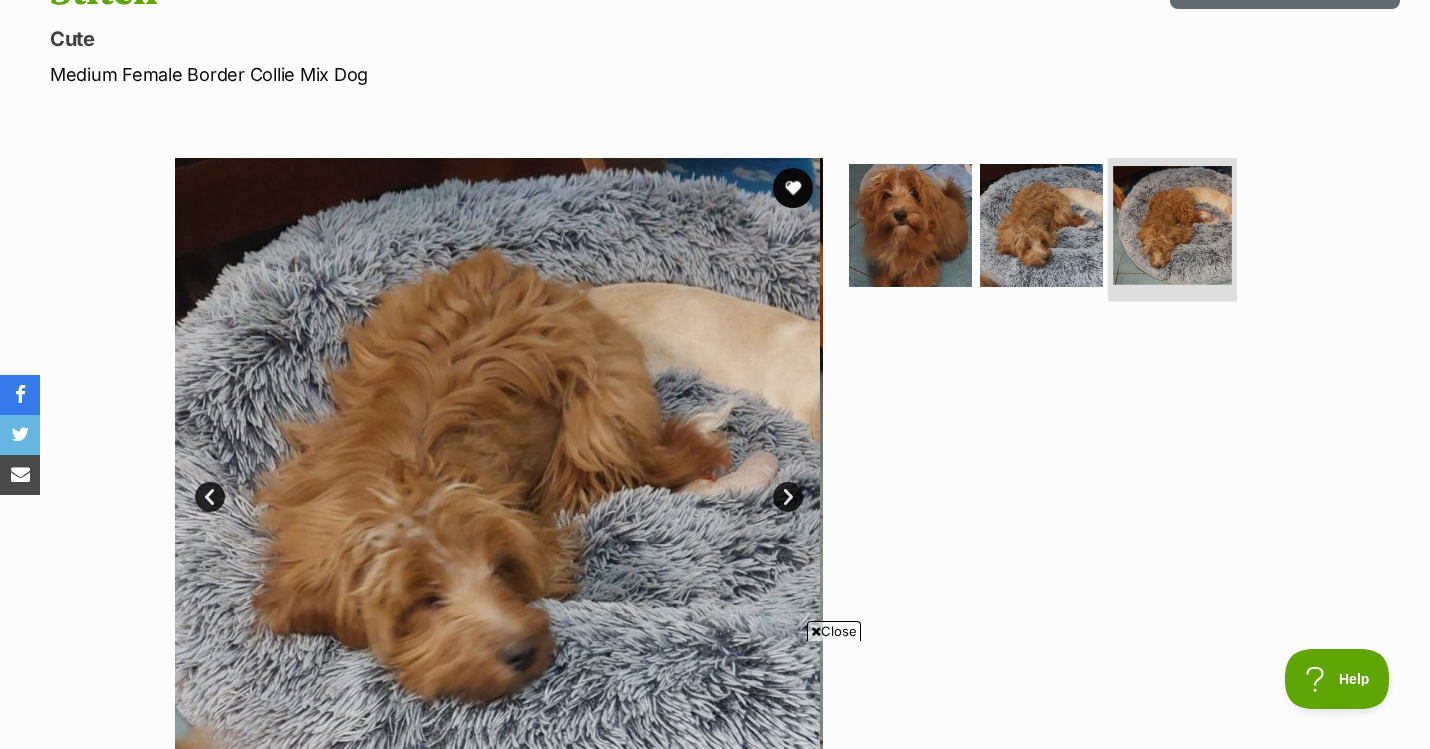 scroll, scrollTop: 0, scrollLeft: 0, axis: both 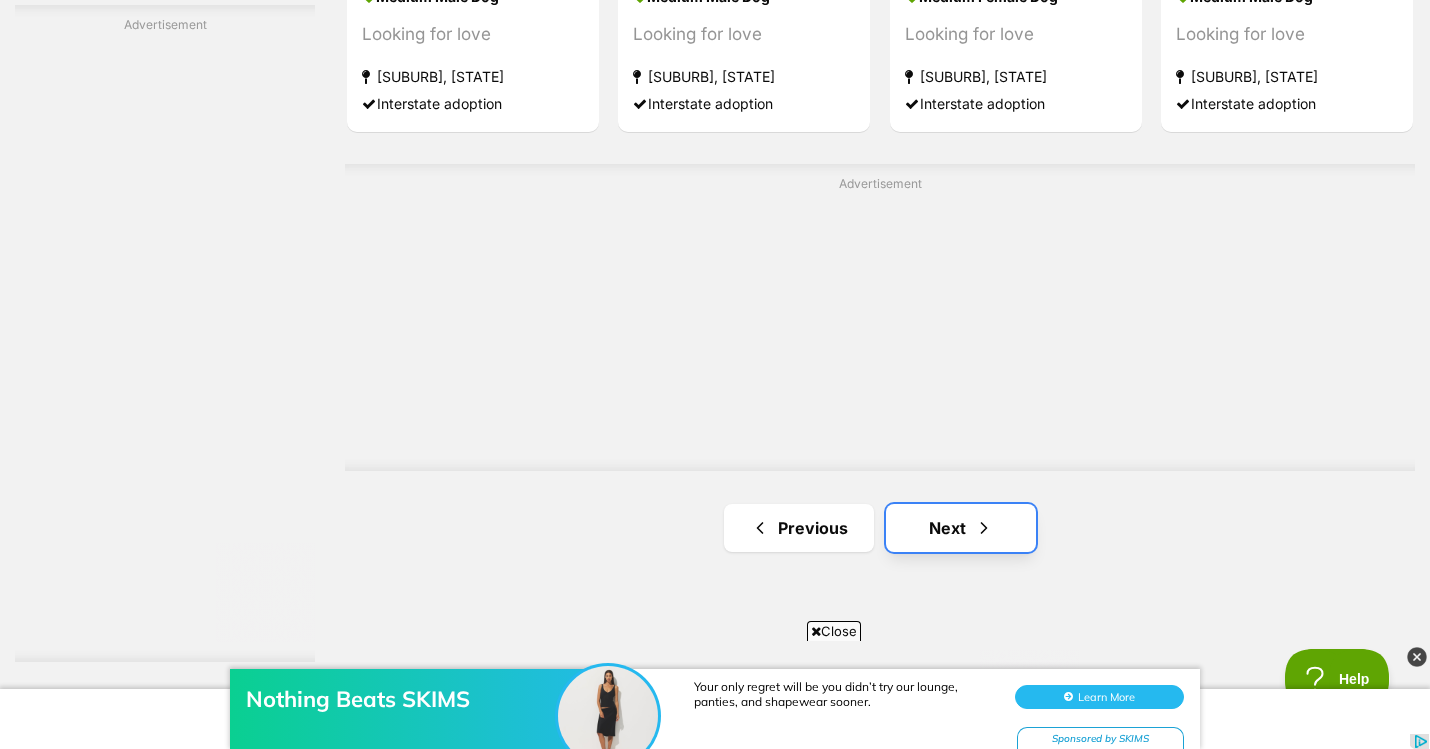 click on "Next" at bounding box center [961, 528] 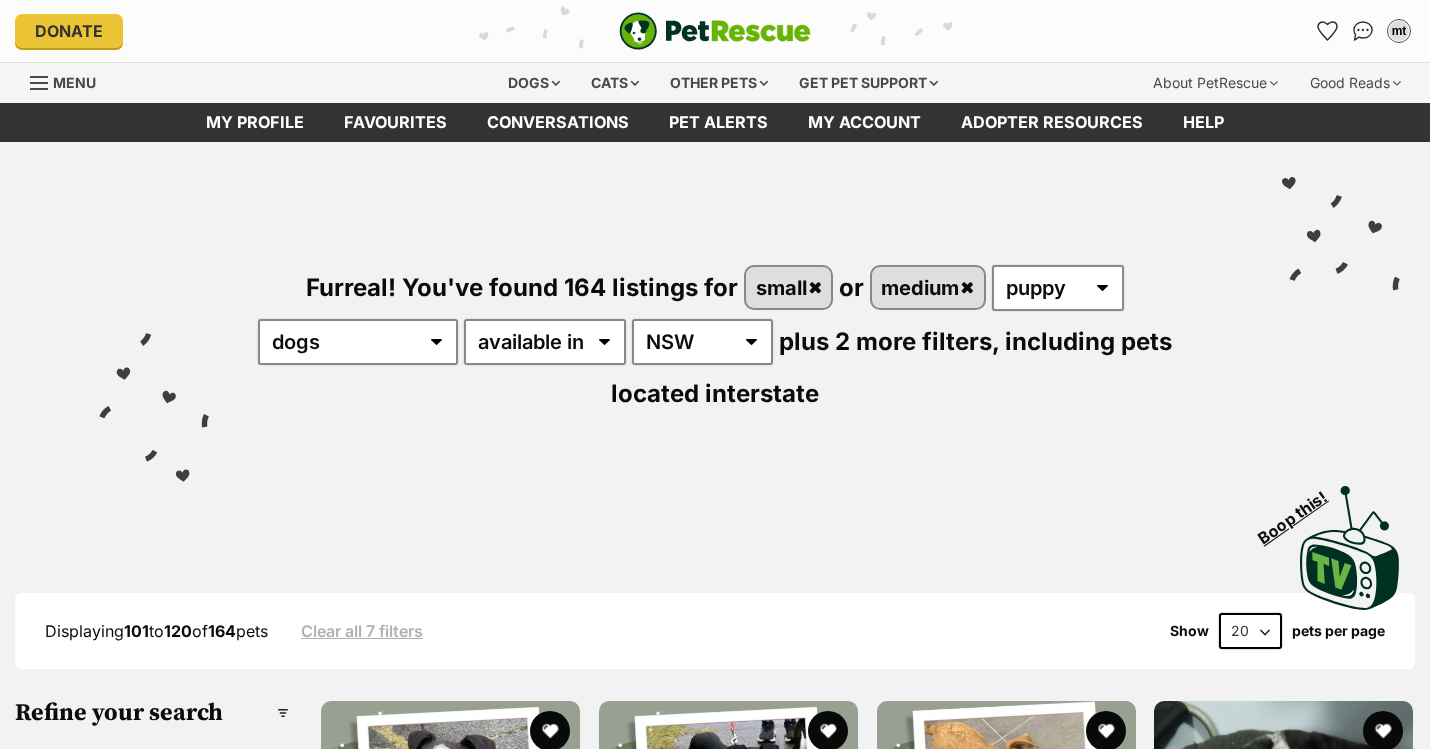 scroll, scrollTop: 0, scrollLeft: 0, axis: both 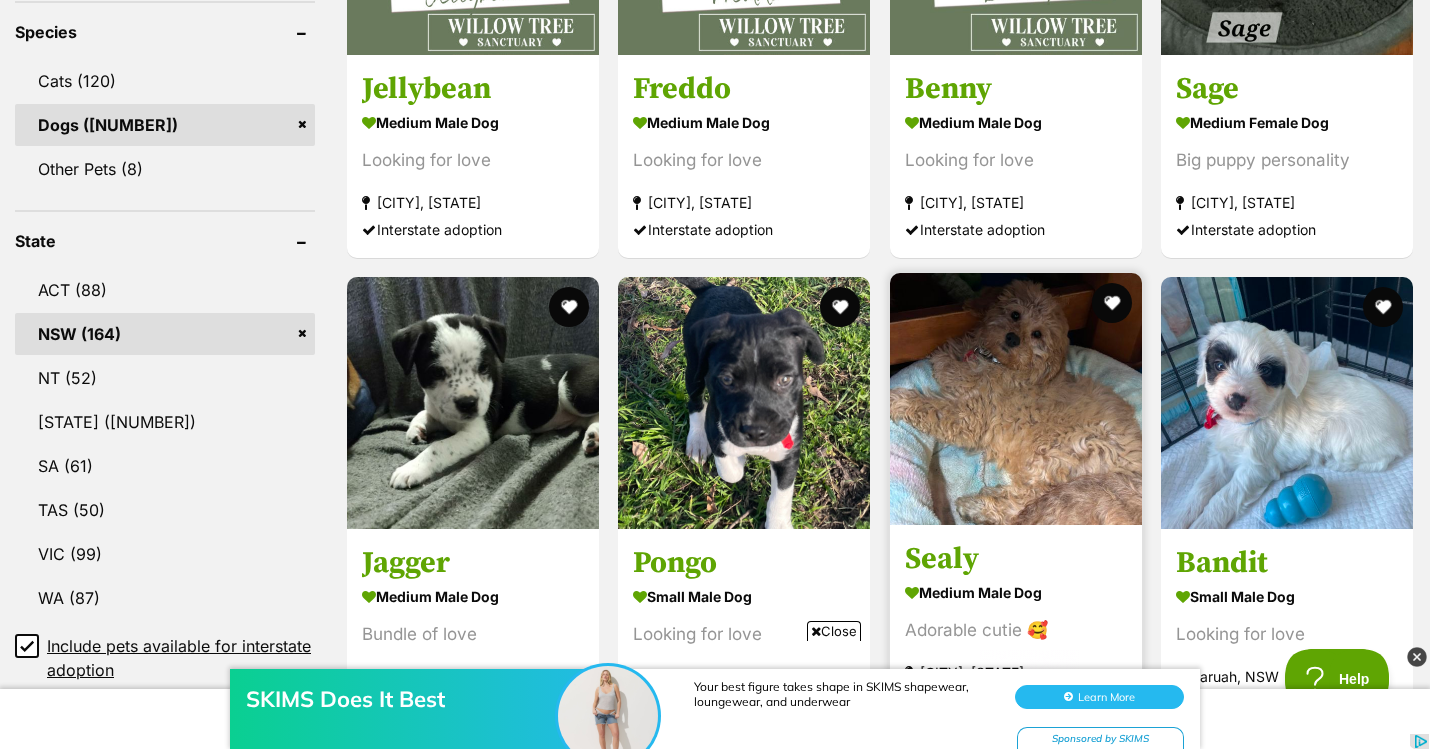 click at bounding box center [1016, 399] 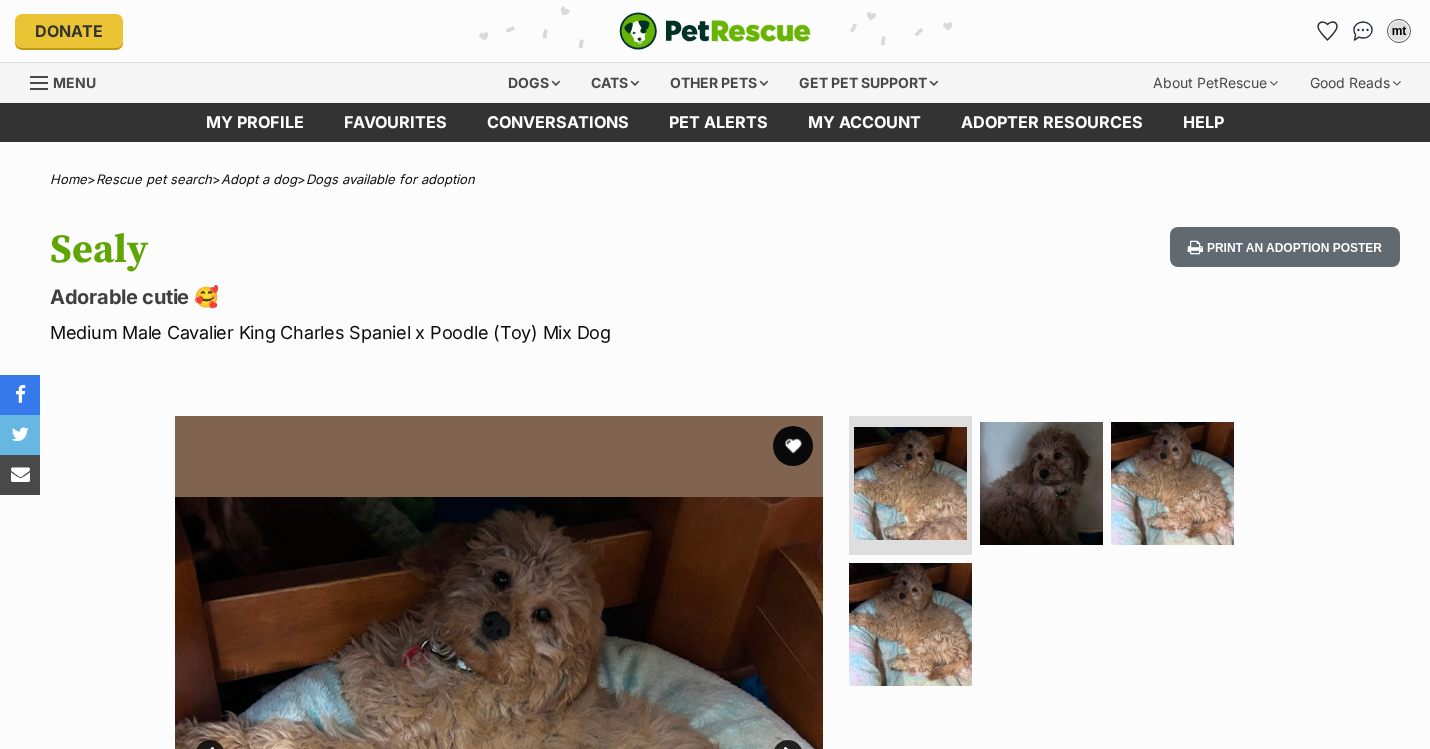 scroll, scrollTop: 0, scrollLeft: 0, axis: both 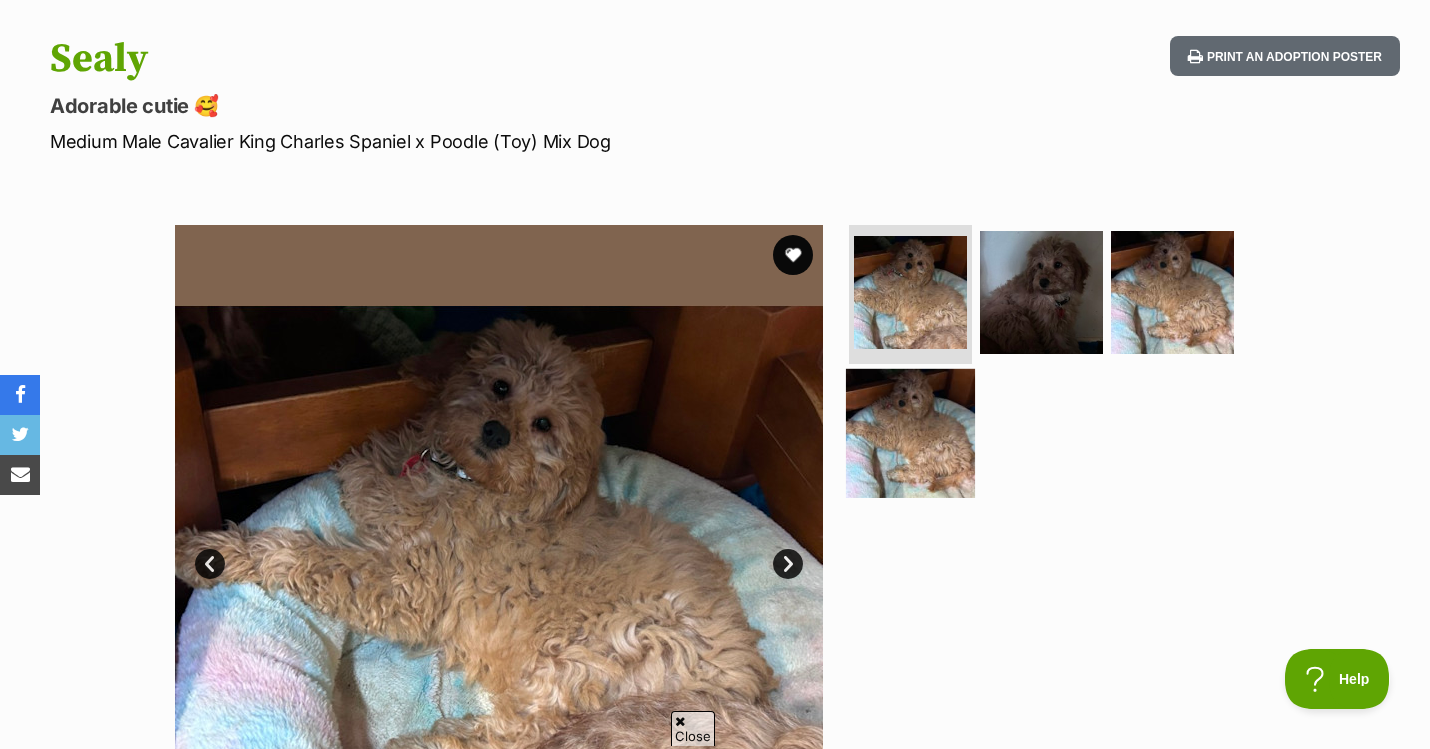 click at bounding box center (910, 433) 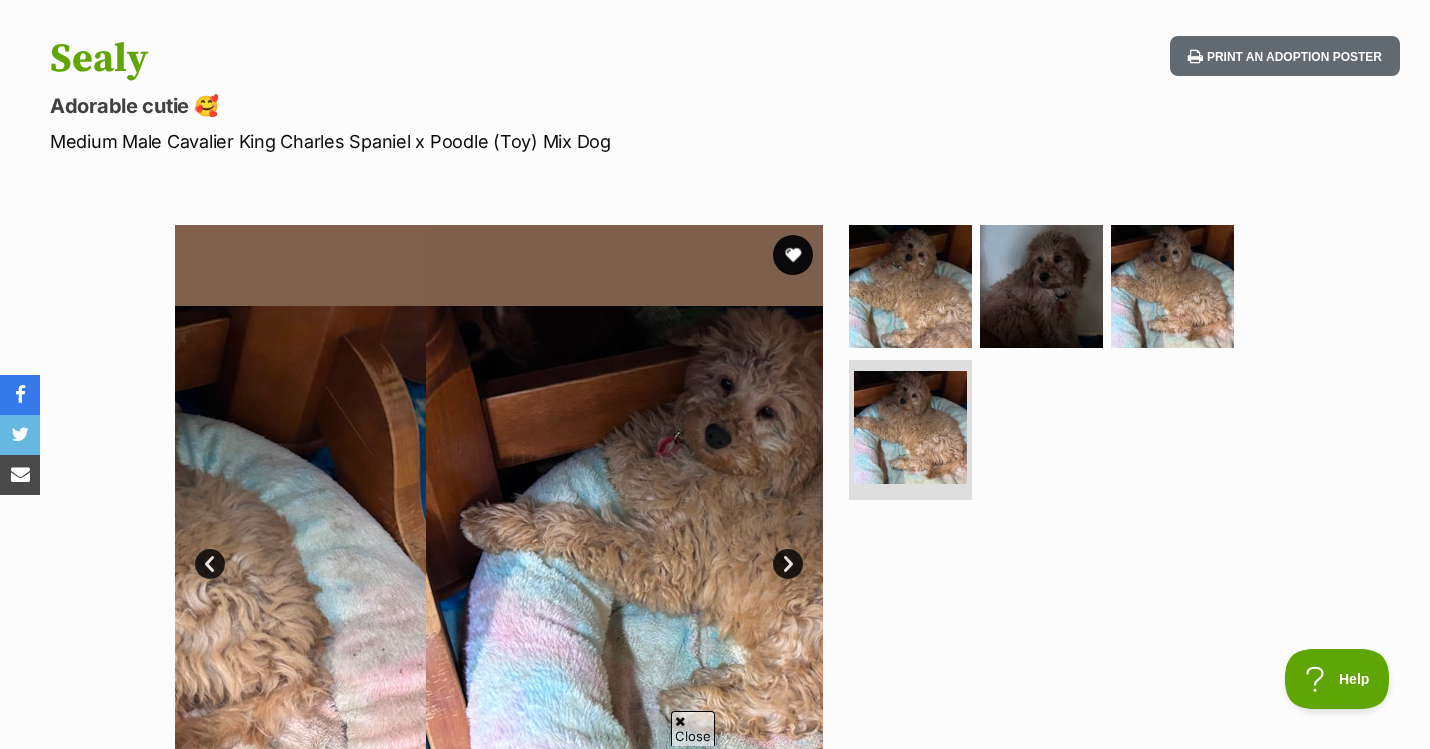 scroll, scrollTop: 0, scrollLeft: 0, axis: both 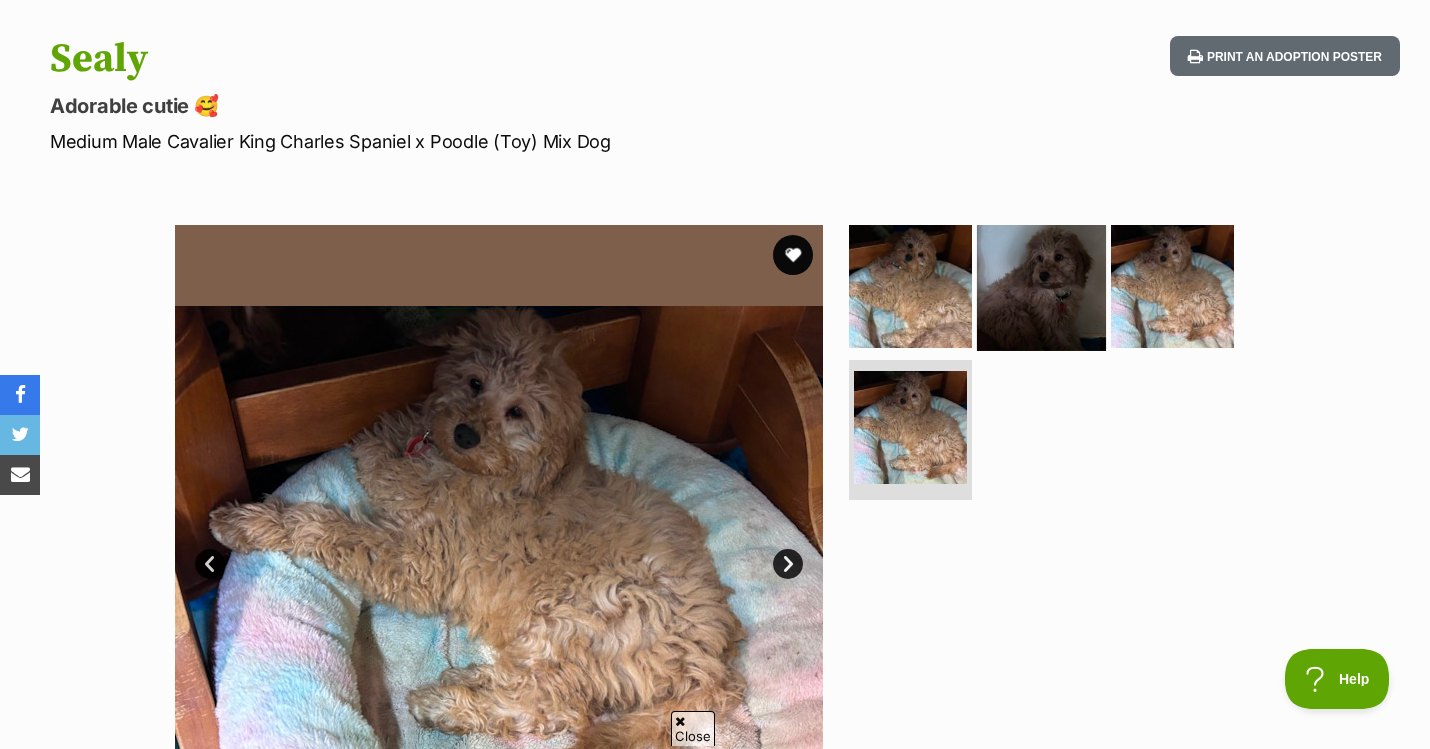 click at bounding box center (1041, 285) 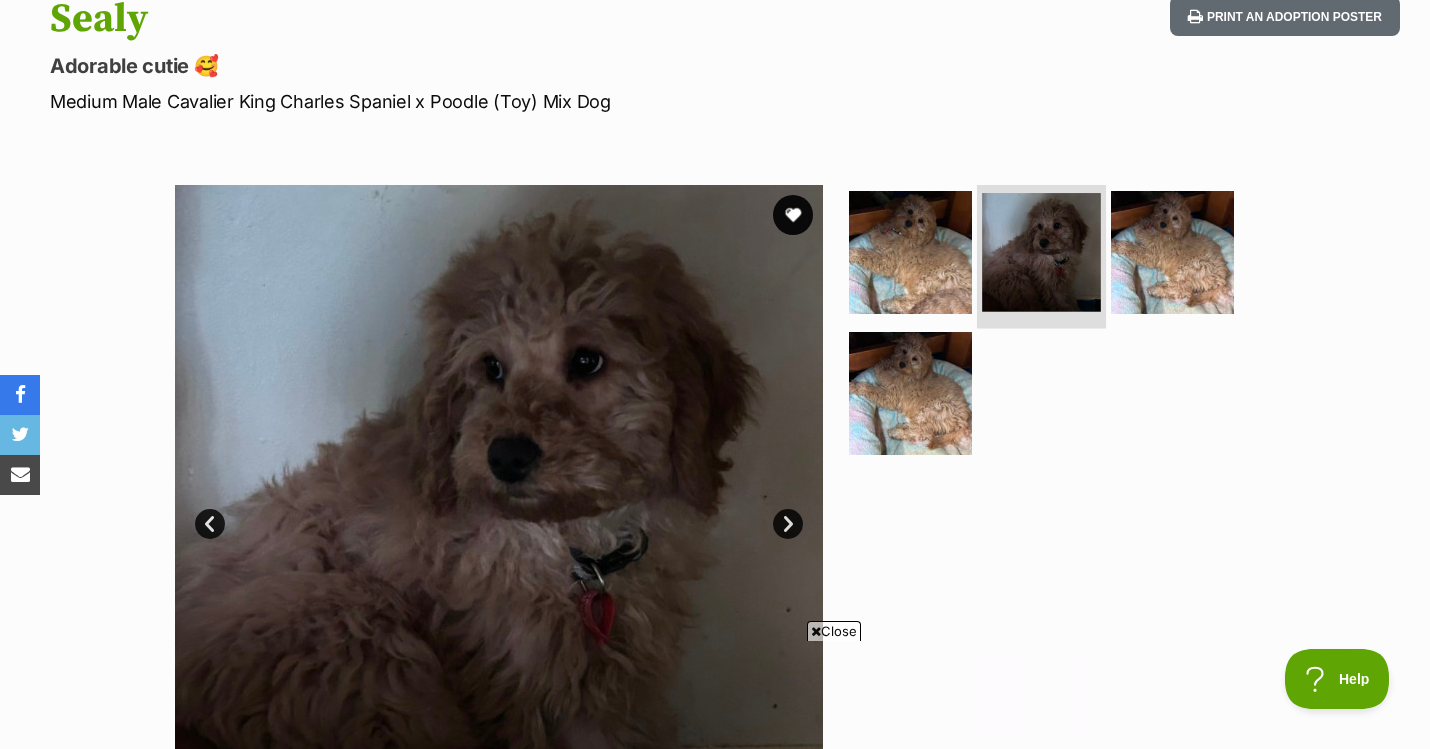 scroll, scrollTop: 0, scrollLeft: 0, axis: both 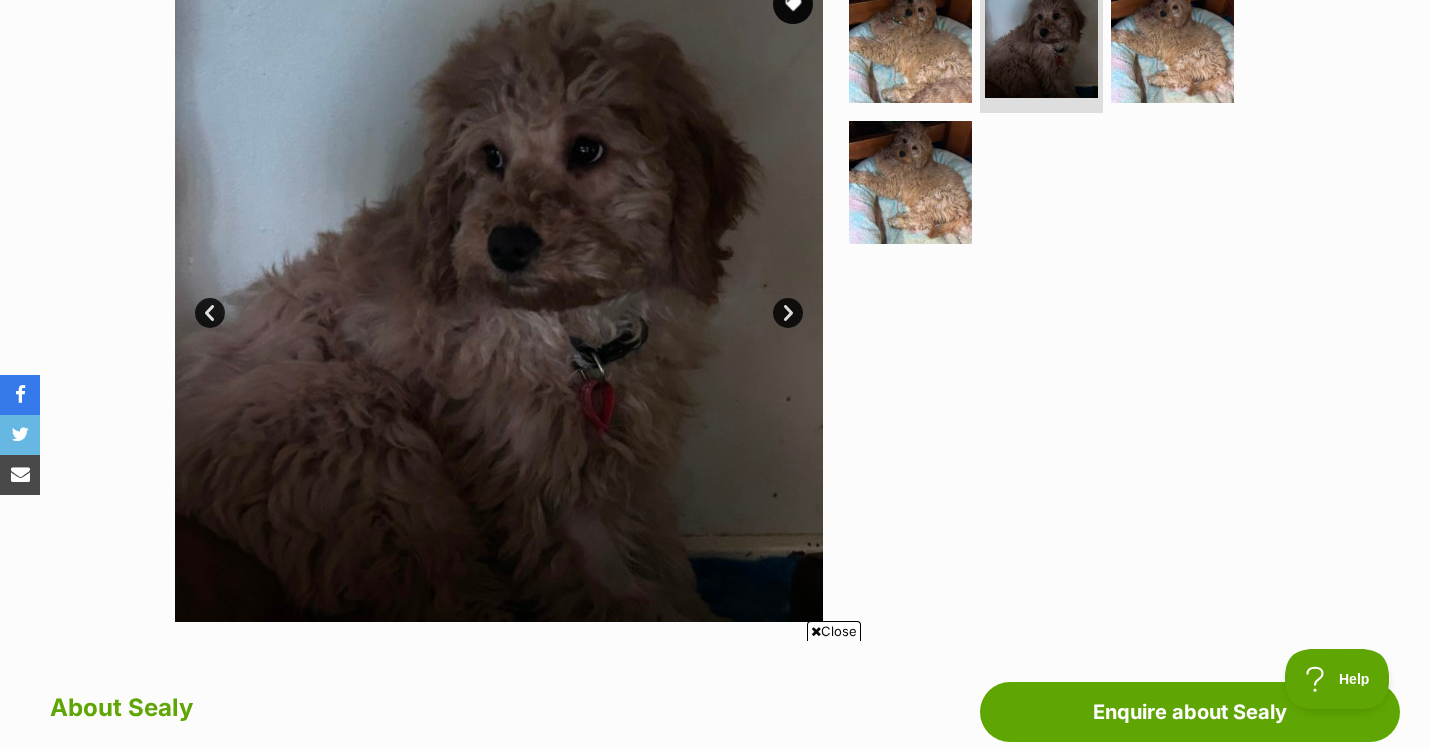 click on "Next" at bounding box center (788, 313) 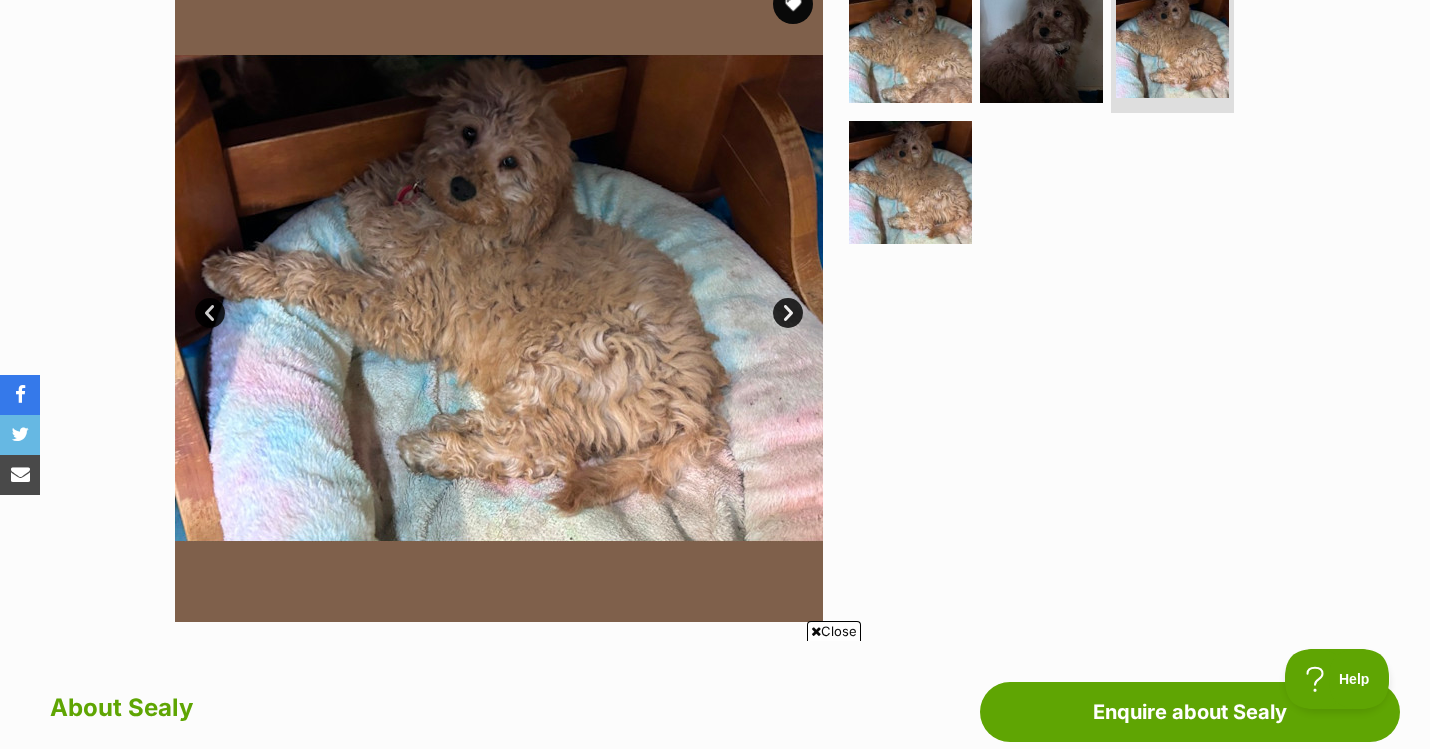 click on "Next" at bounding box center [788, 313] 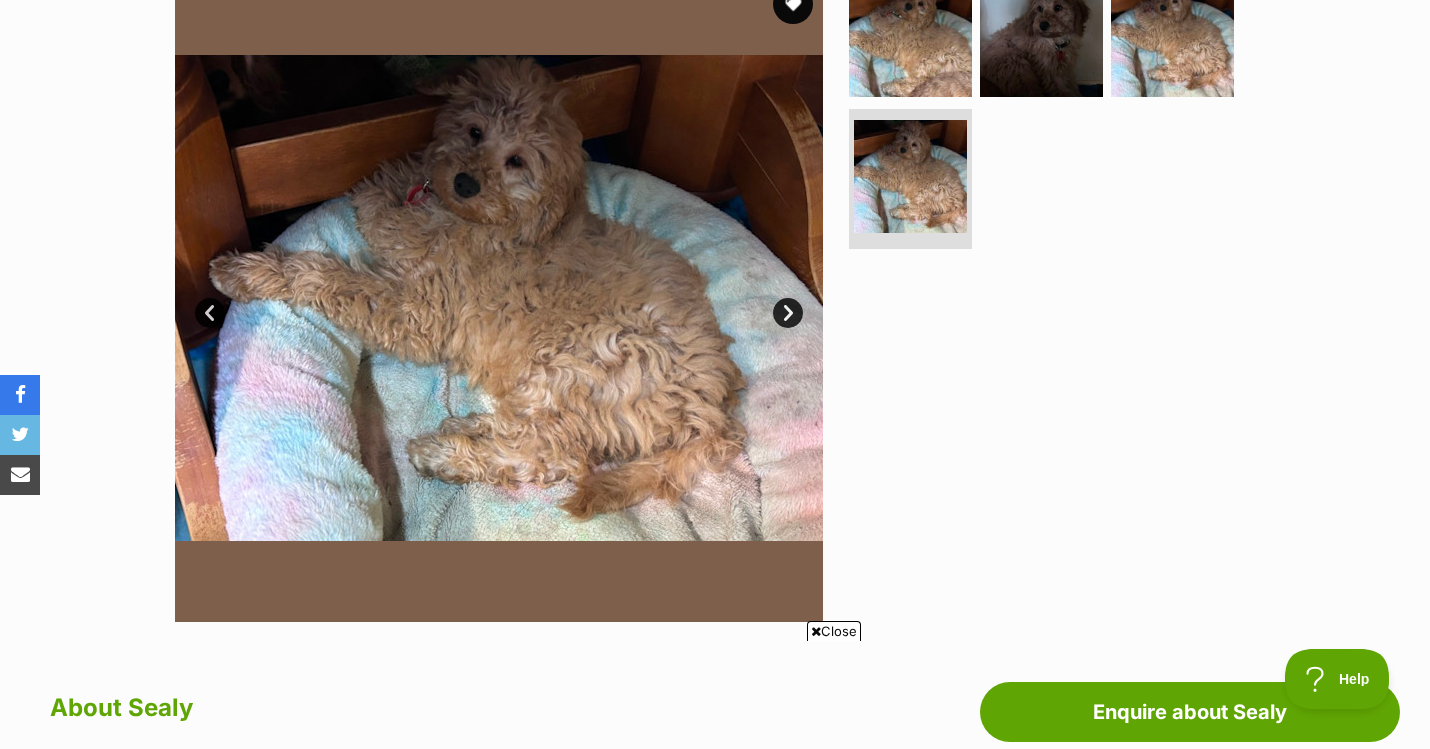 click on "Next" at bounding box center [788, 313] 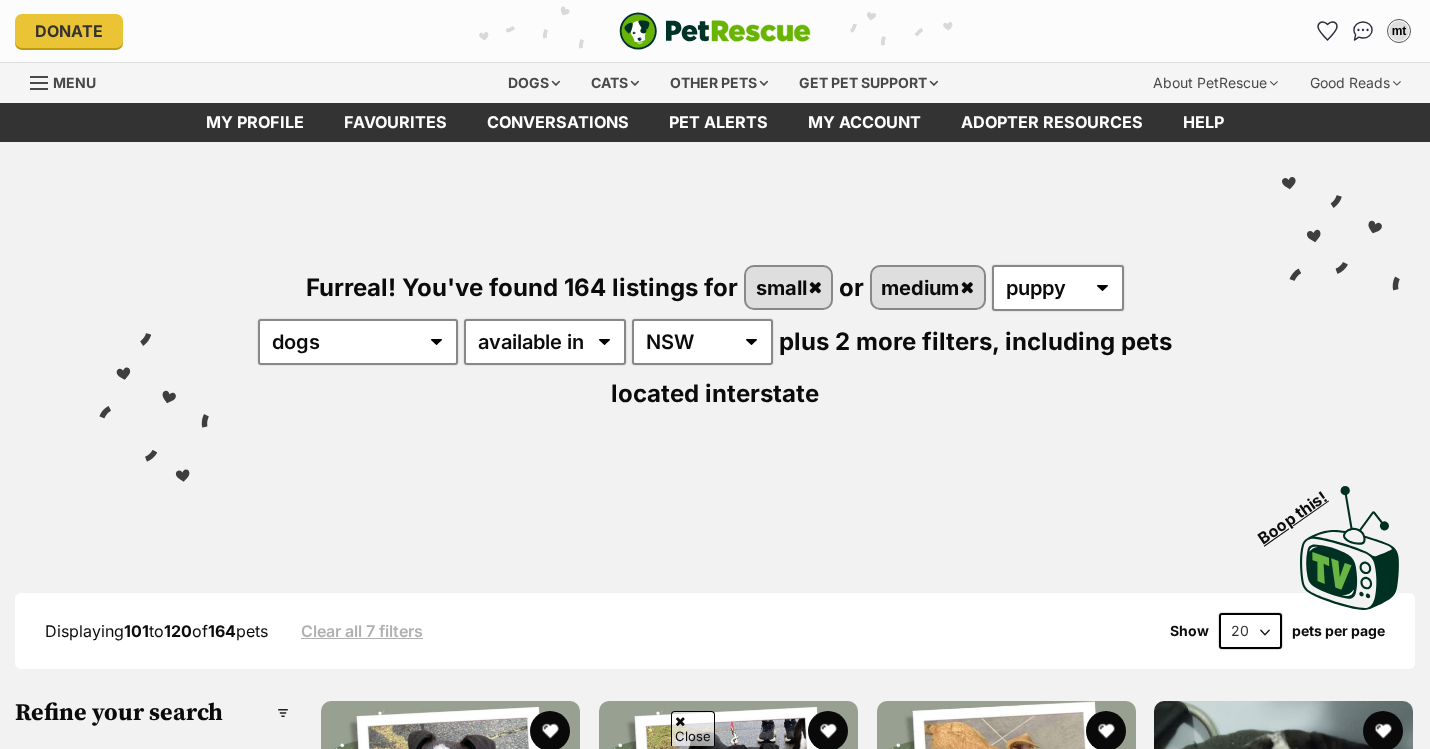 scroll, scrollTop: 1065, scrollLeft: 0, axis: vertical 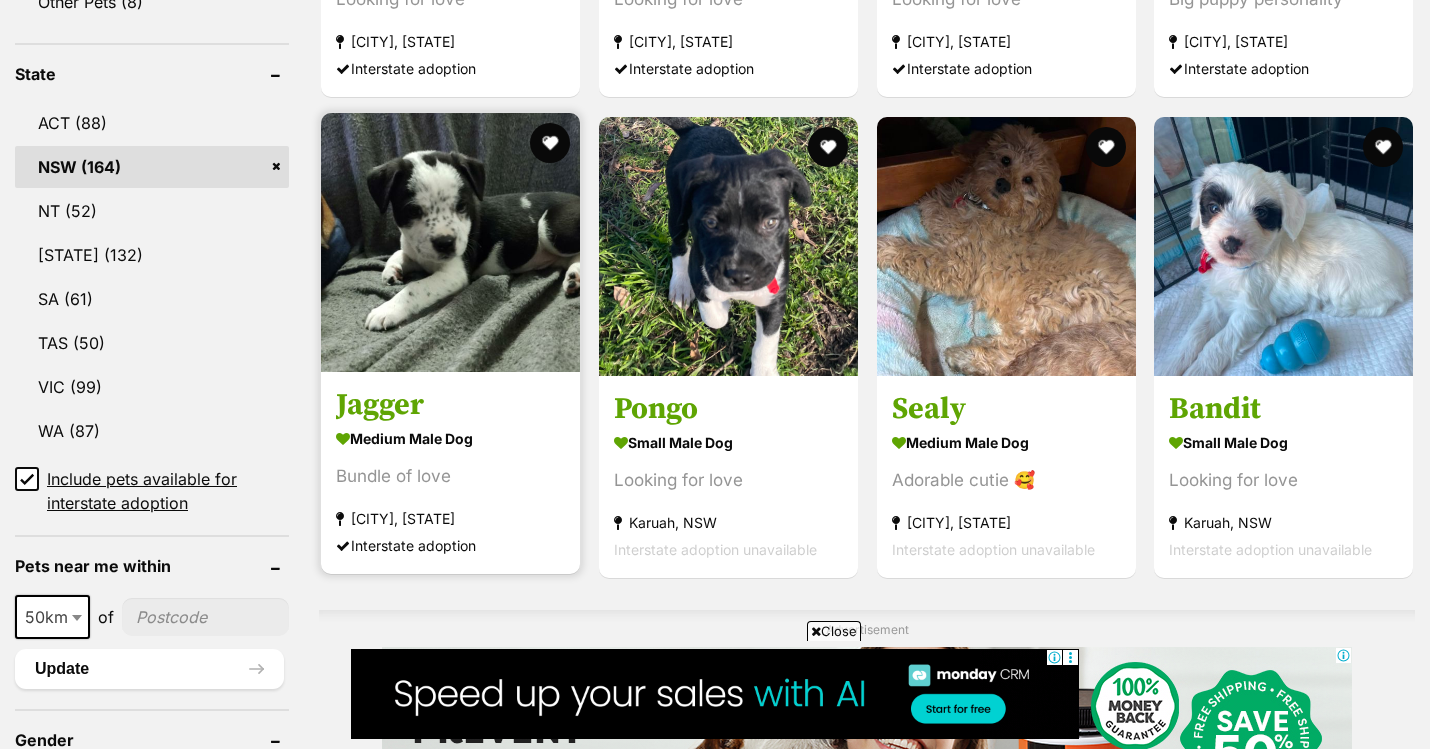 click at bounding box center [450, 242] 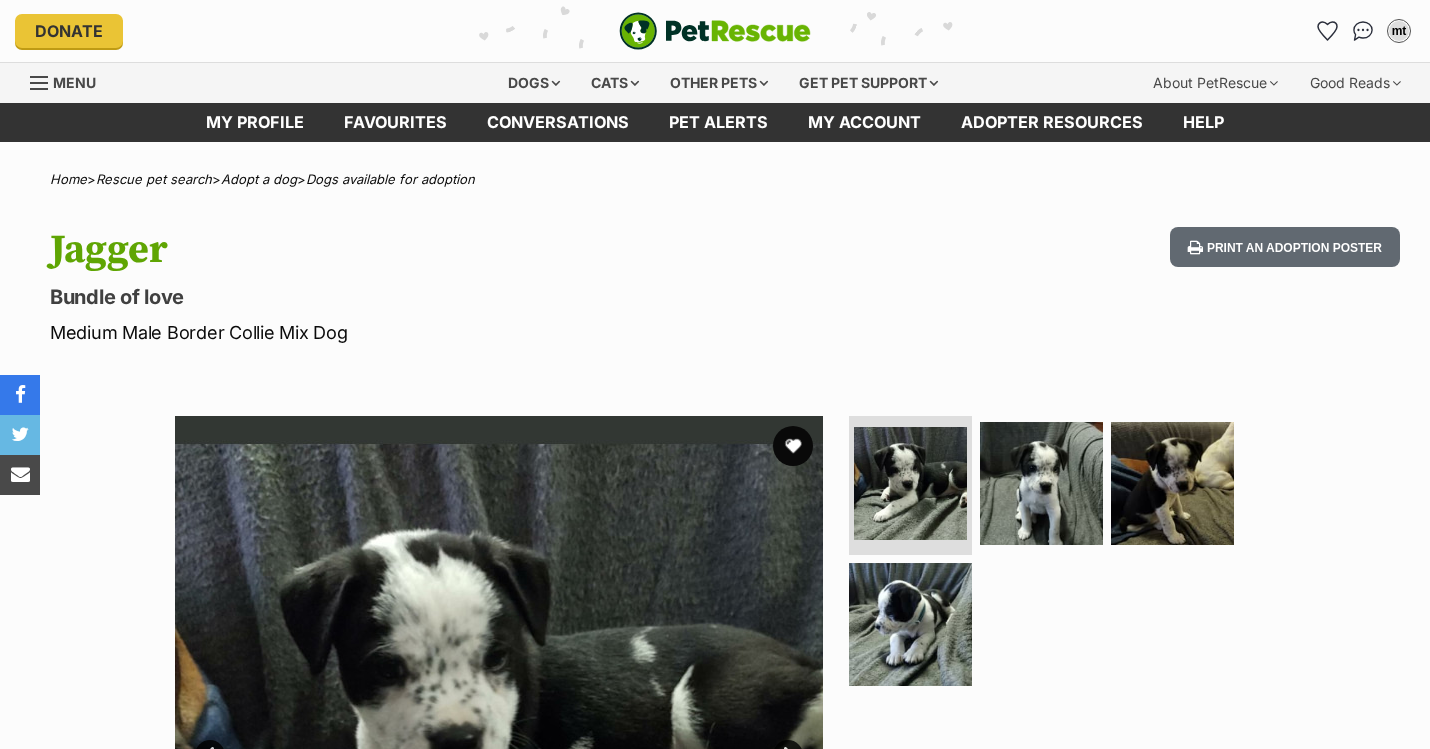 scroll, scrollTop: 0, scrollLeft: 0, axis: both 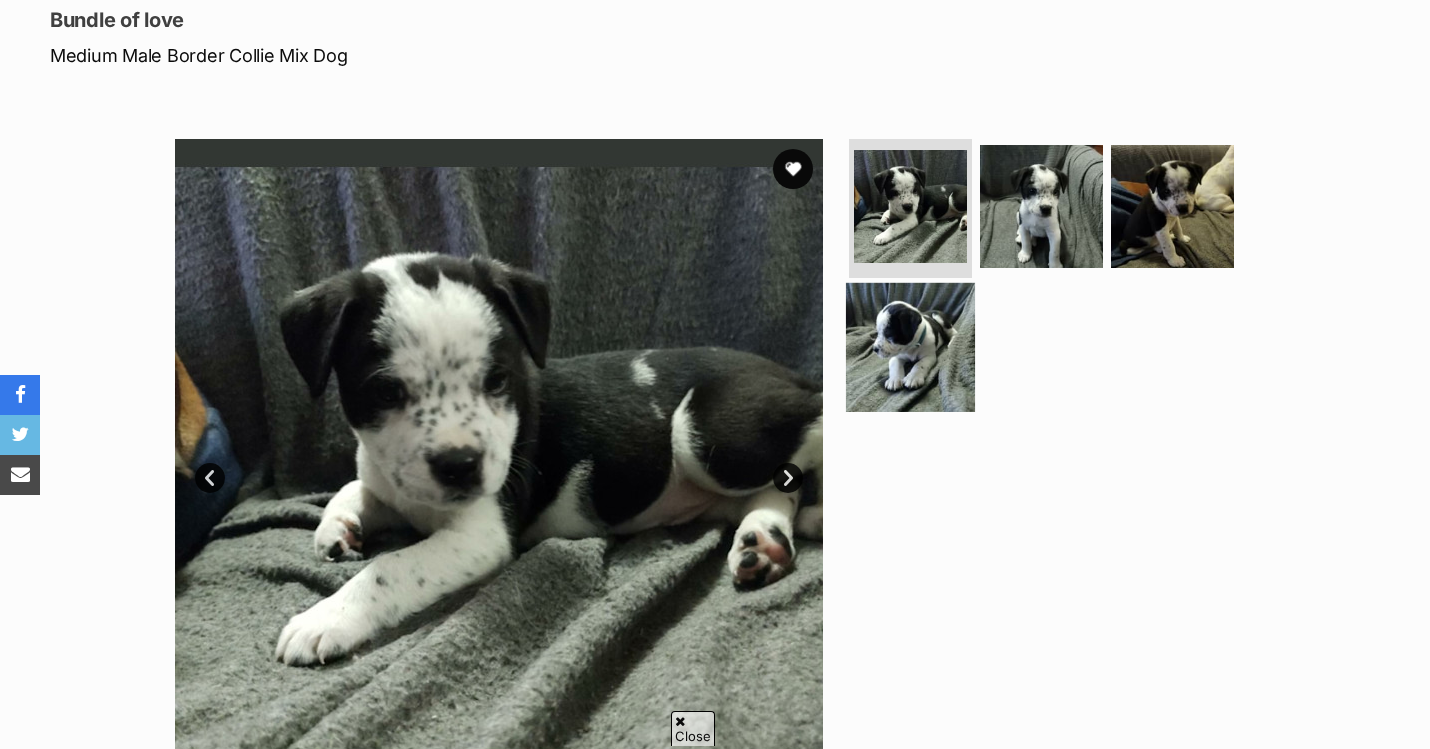 click at bounding box center [910, 347] 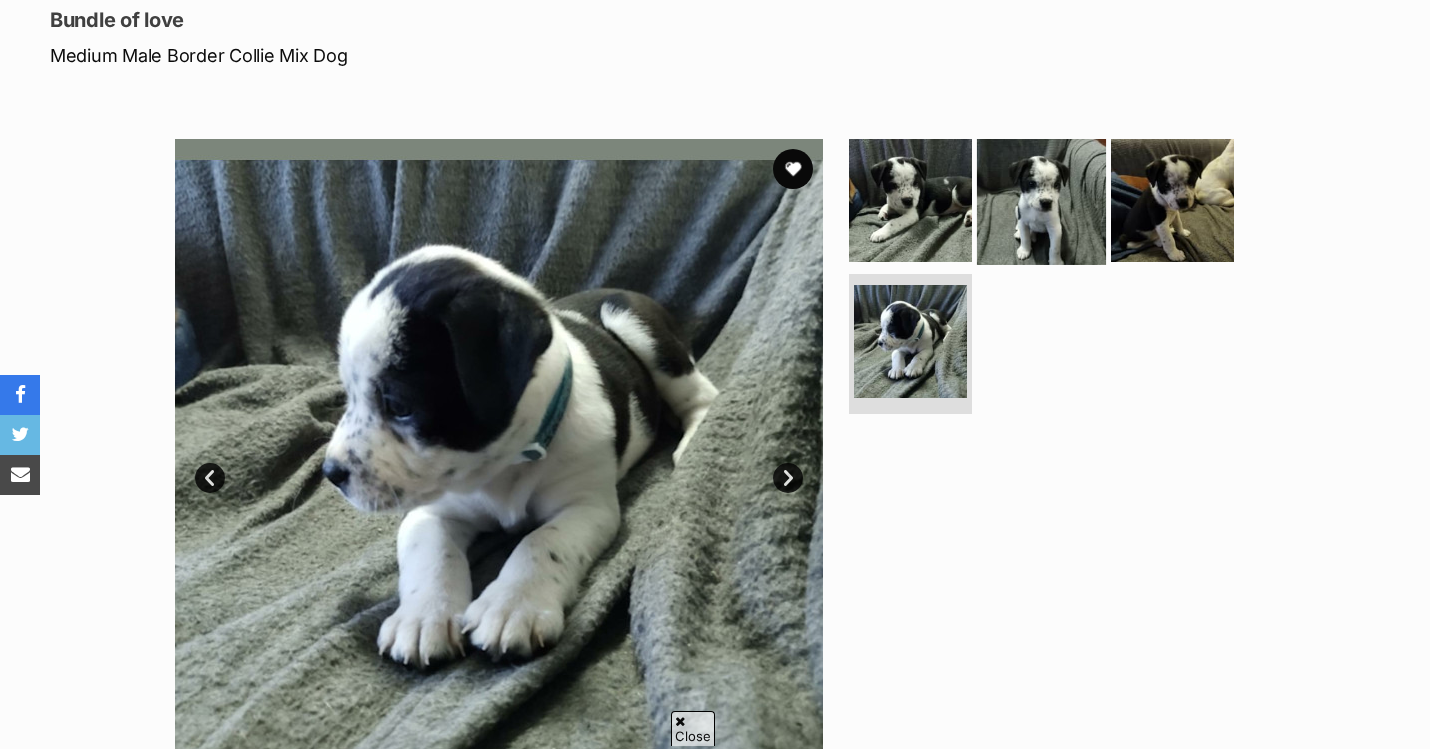 click at bounding box center [1041, 199] 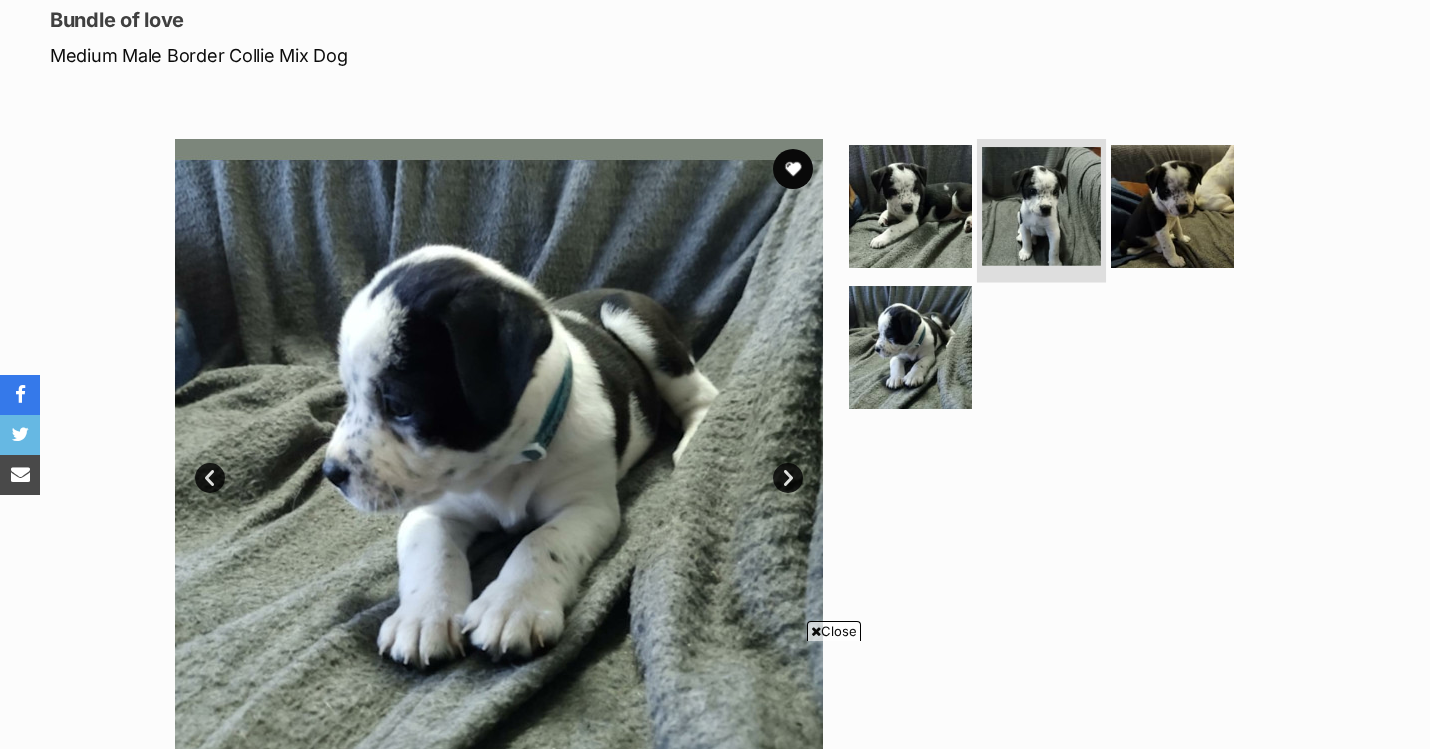 scroll, scrollTop: 0, scrollLeft: 0, axis: both 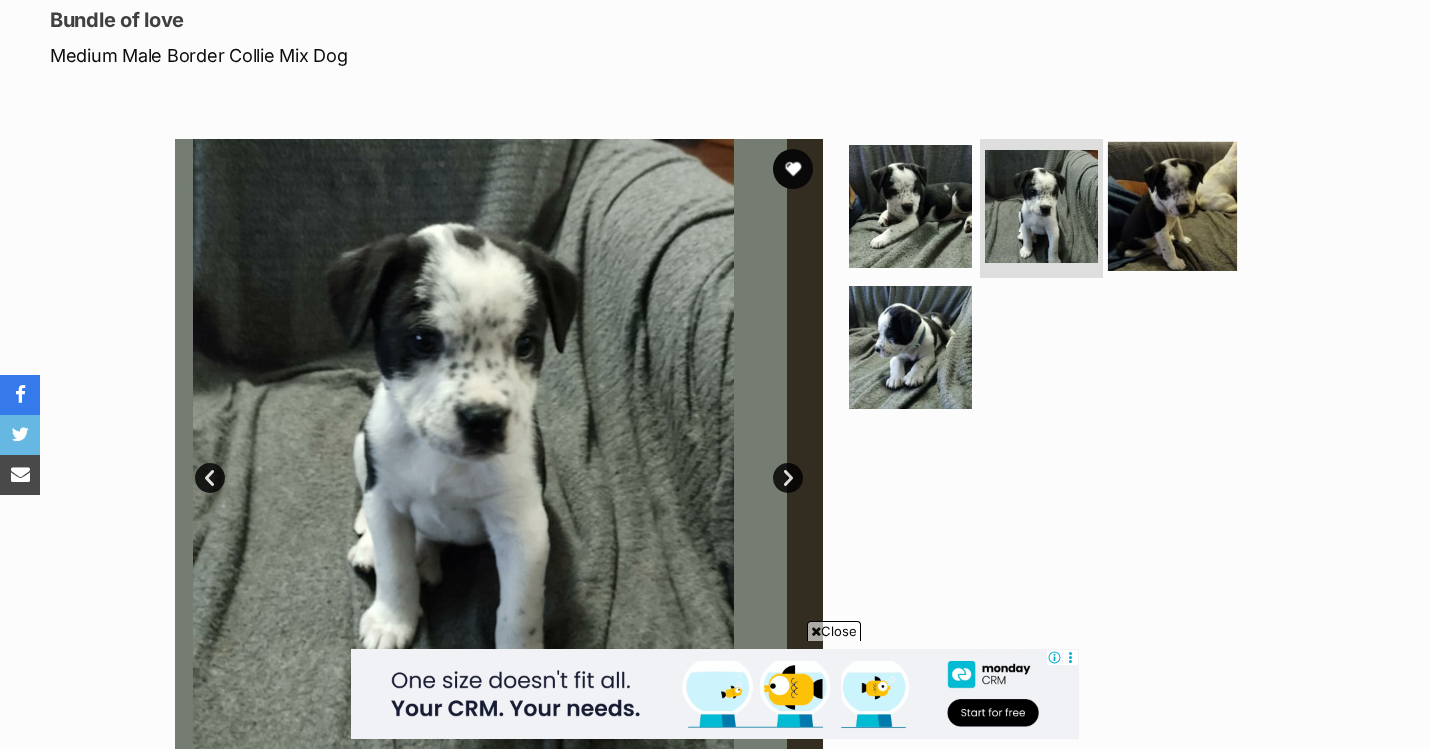 click at bounding box center (1172, 205) 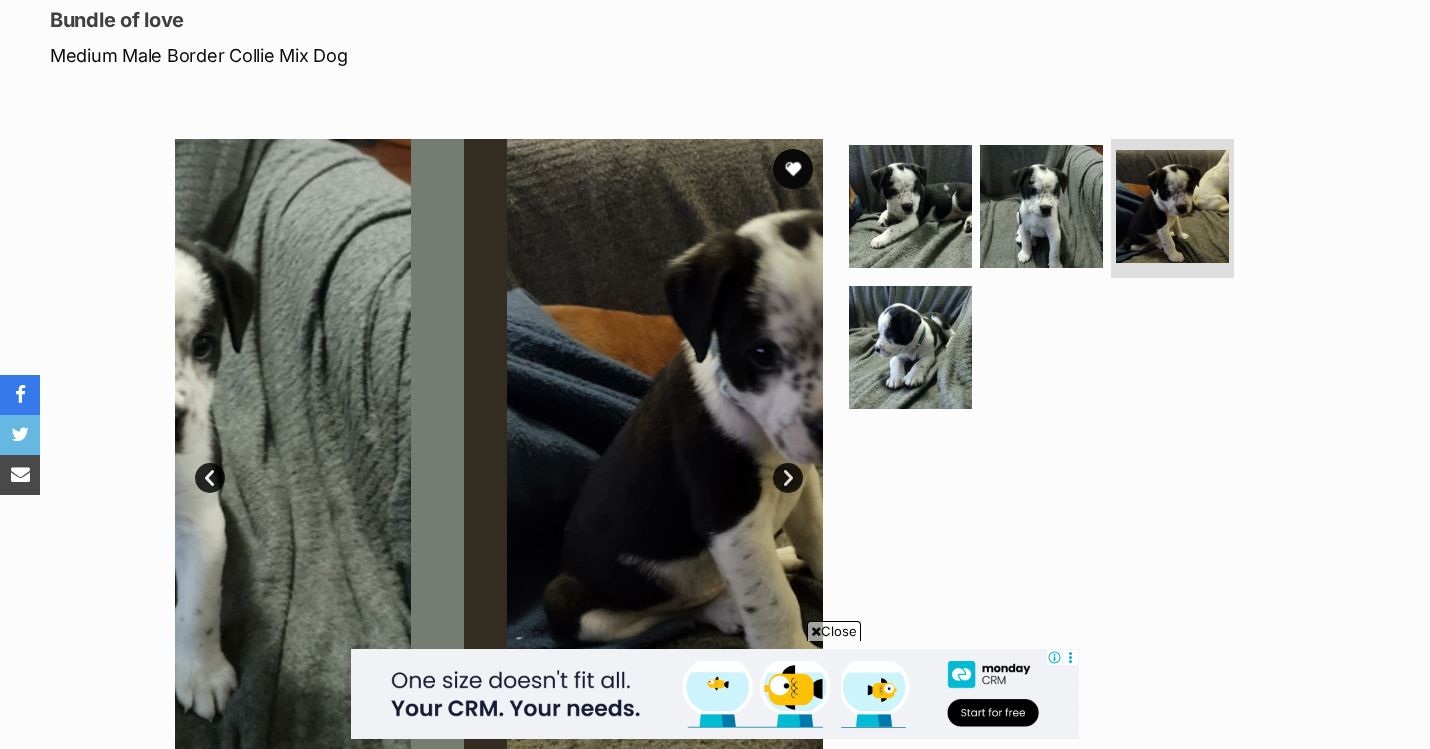 scroll, scrollTop: 0, scrollLeft: 0, axis: both 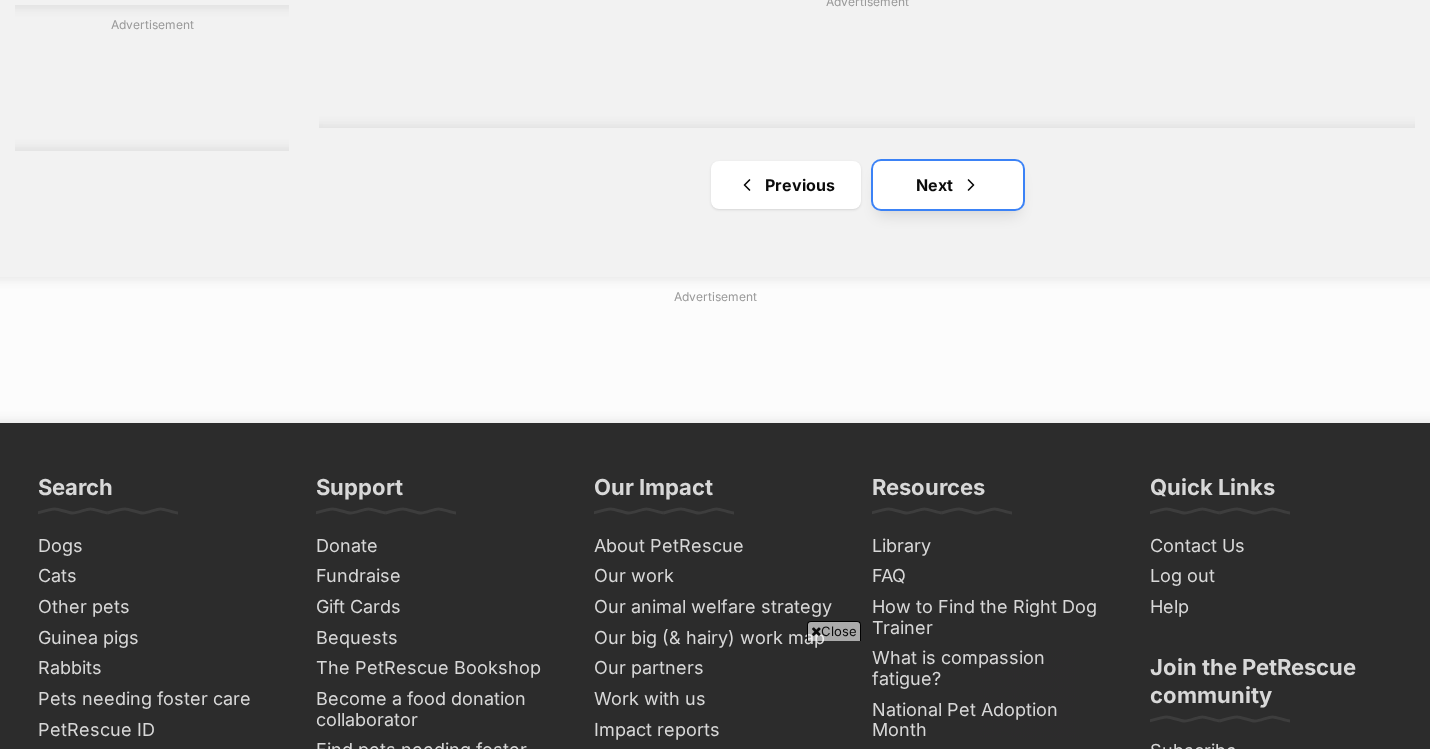 click on "Next" at bounding box center (948, 185) 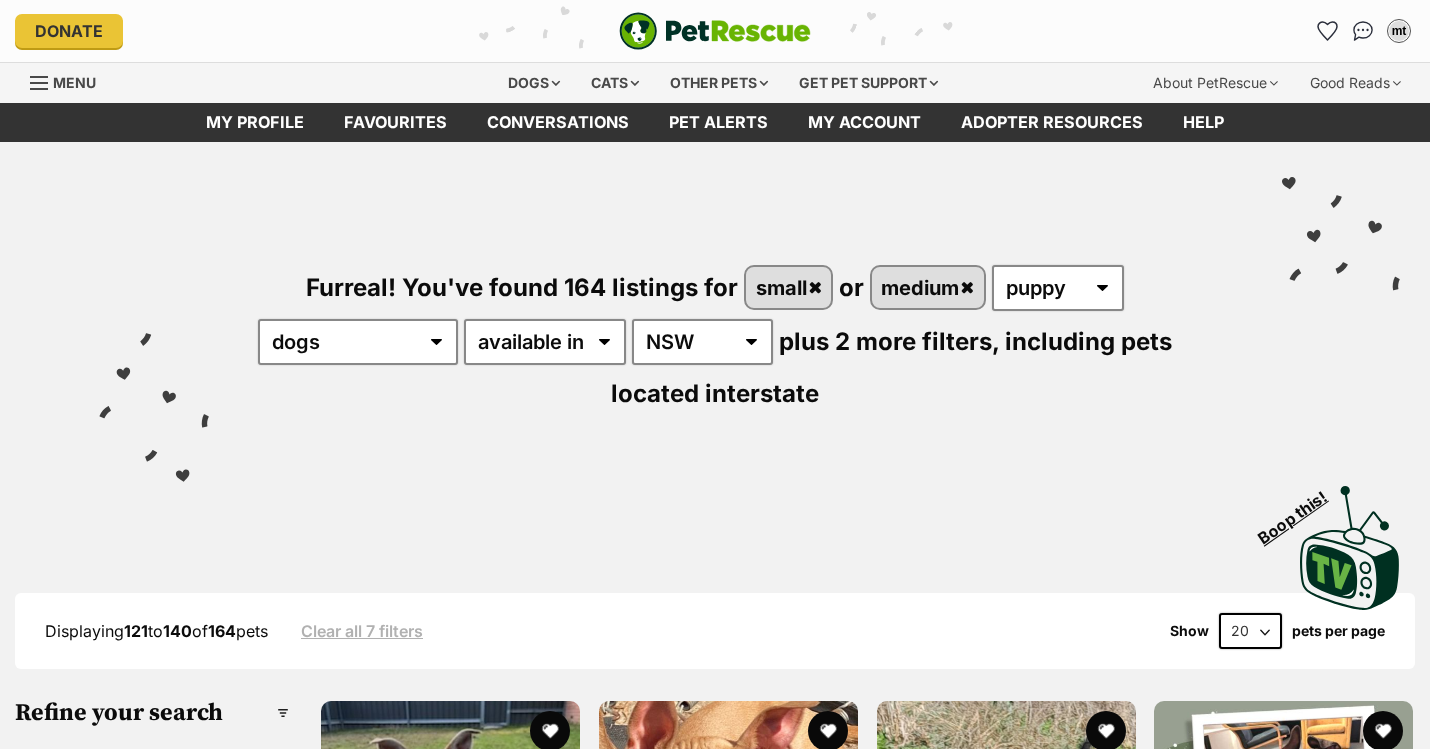 scroll, scrollTop: 0, scrollLeft: 0, axis: both 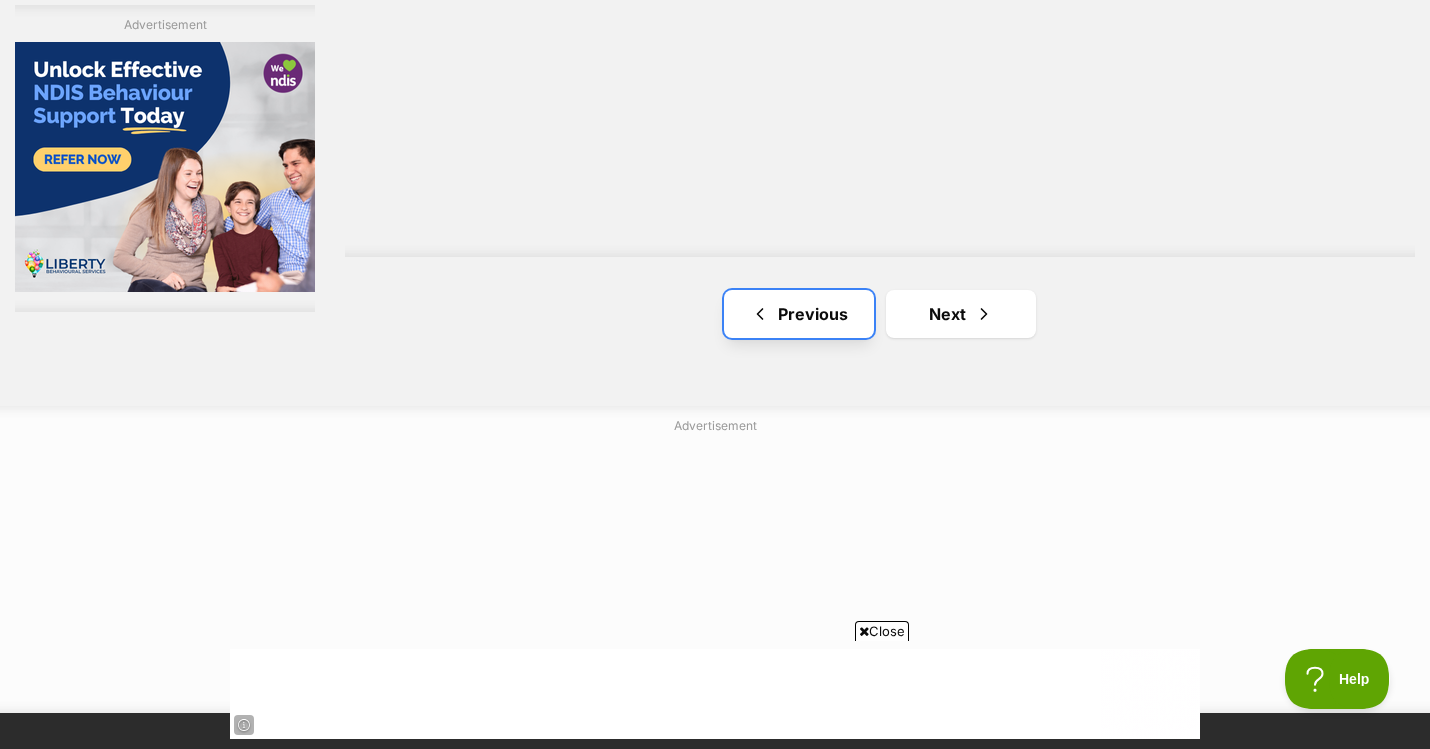click on "Previous" at bounding box center (799, 314) 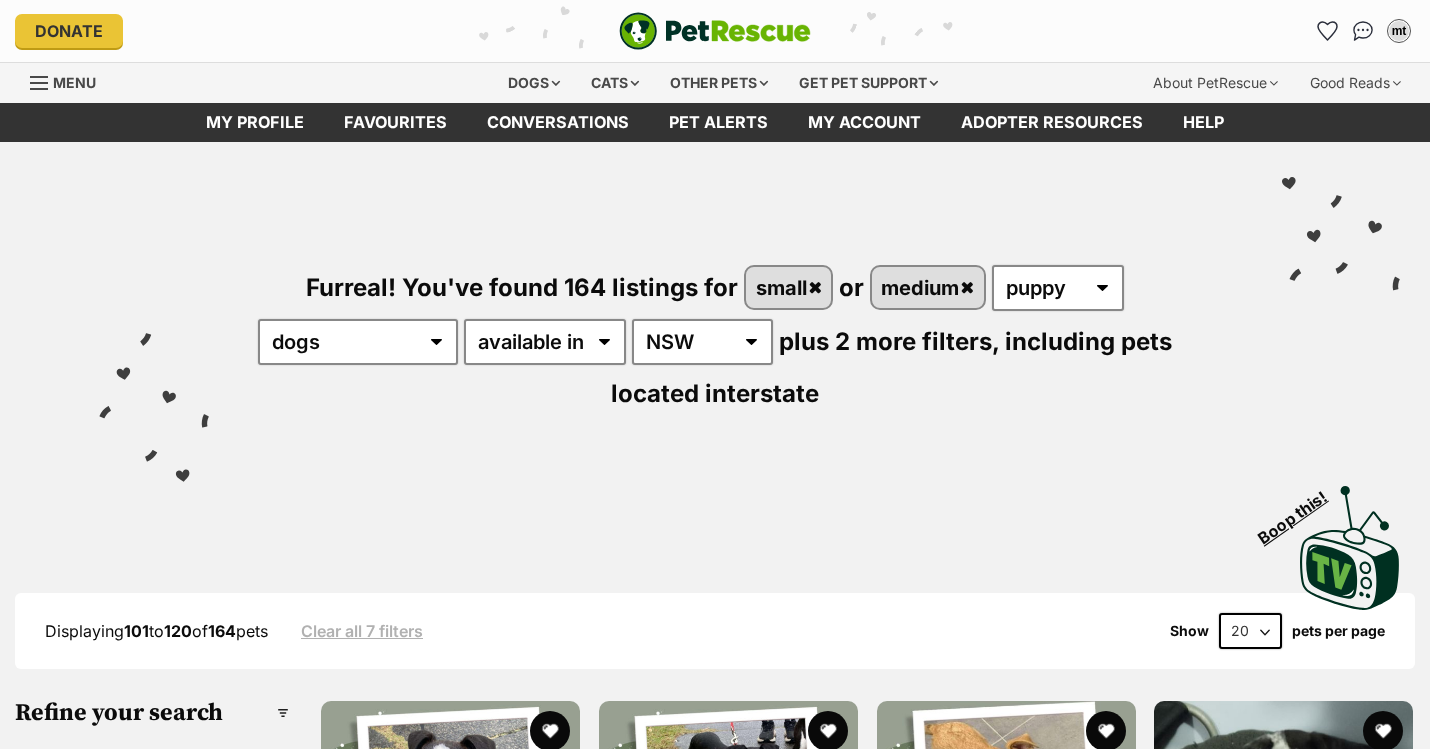 scroll, scrollTop: 0, scrollLeft: 0, axis: both 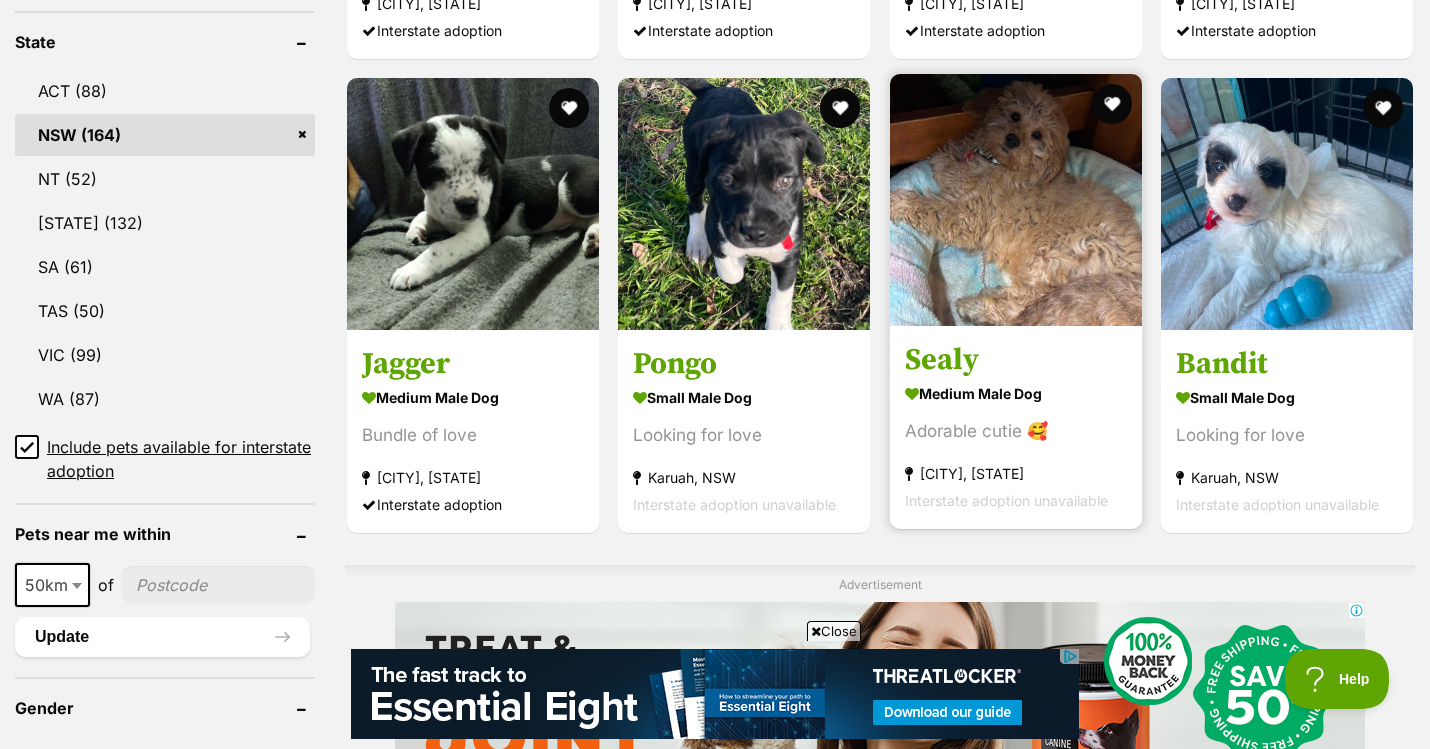 click at bounding box center [1016, 200] 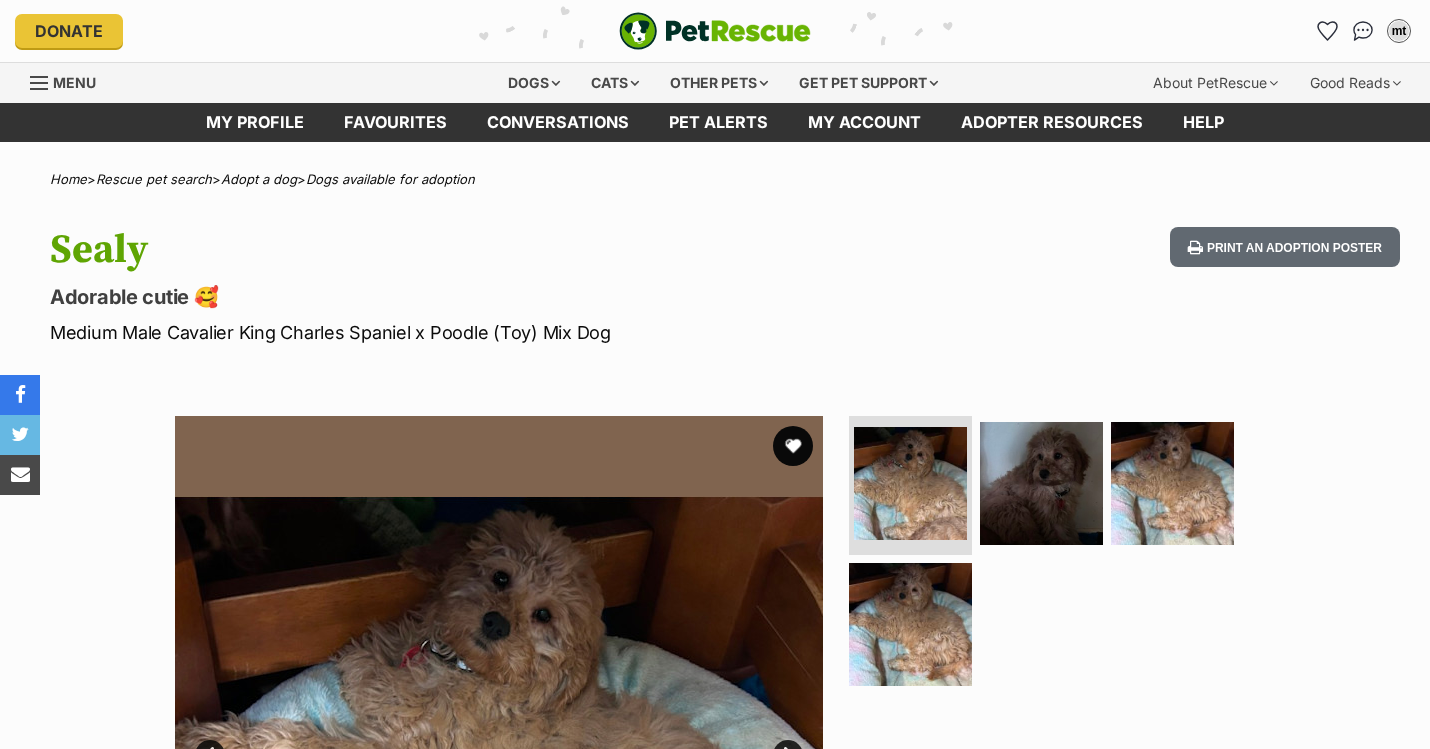 scroll, scrollTop: 0, scrollLeft: 0, axis: both 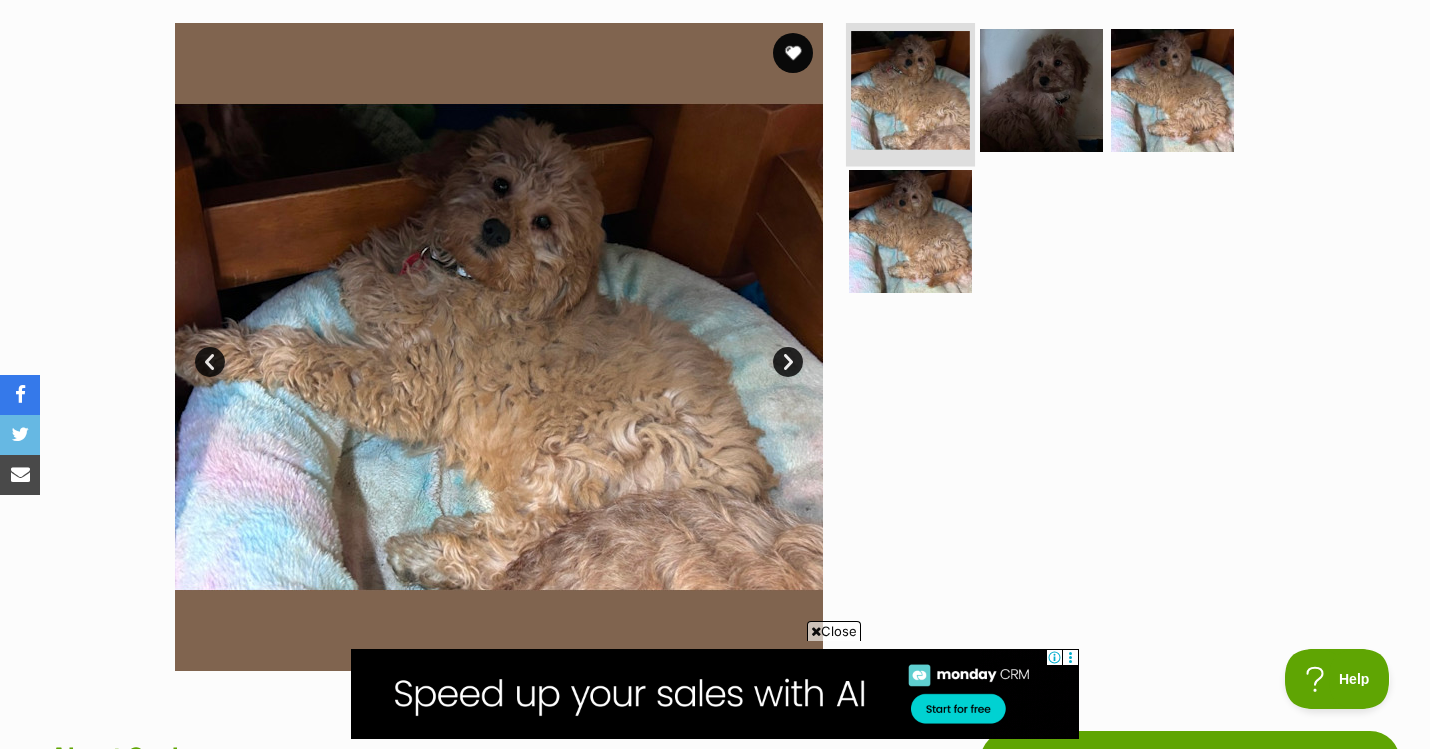 click at bounding box center [910, 90] 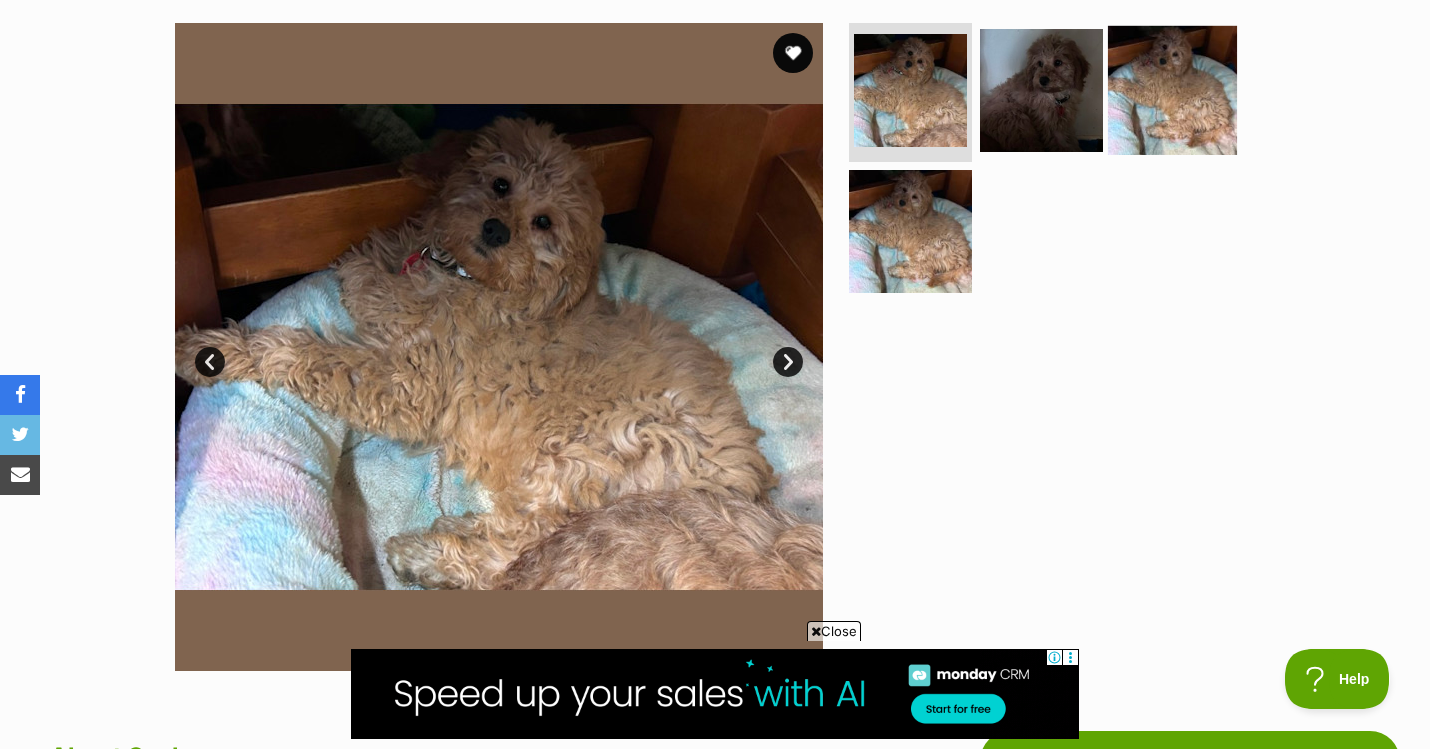 click at bounding box center (1172, 89) 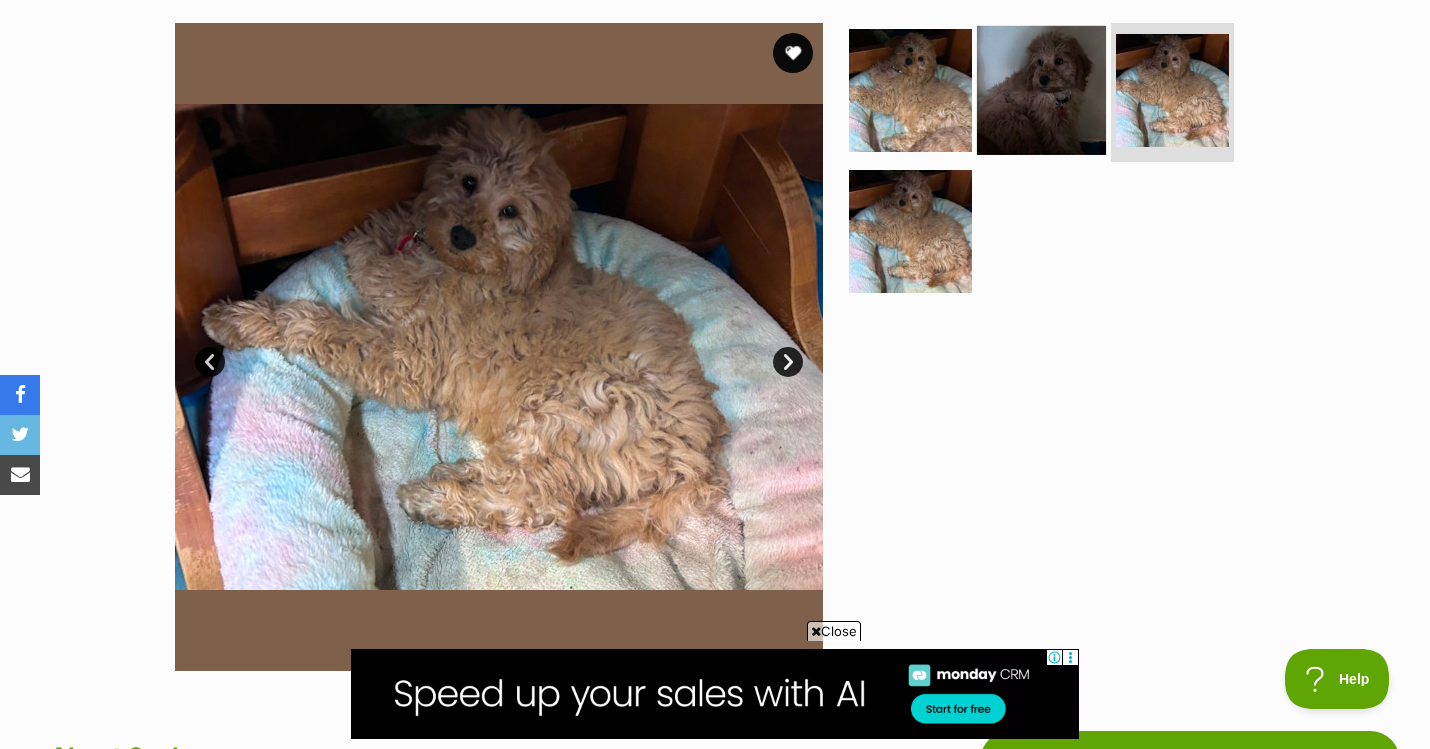 click at bounding box center (1041, 89) 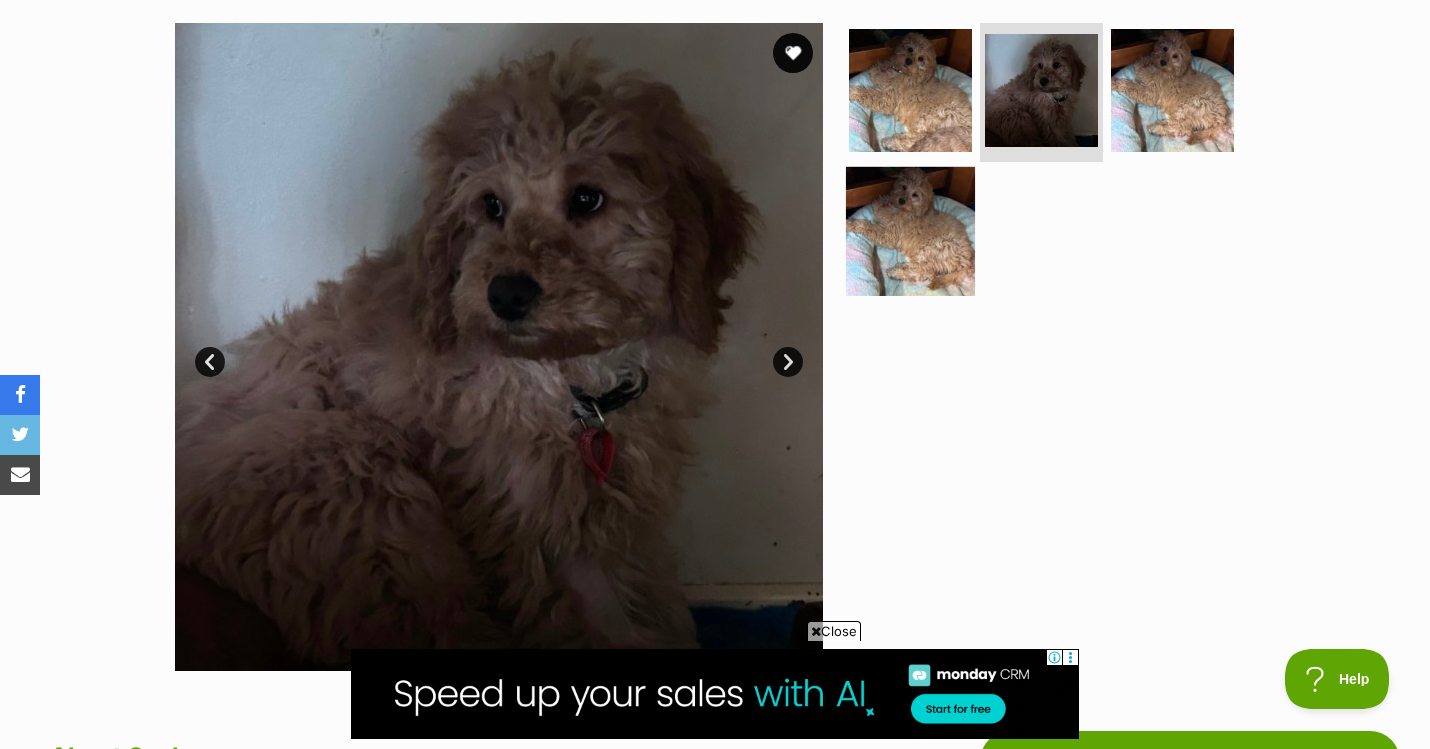 click at bounding box center (910, 231) 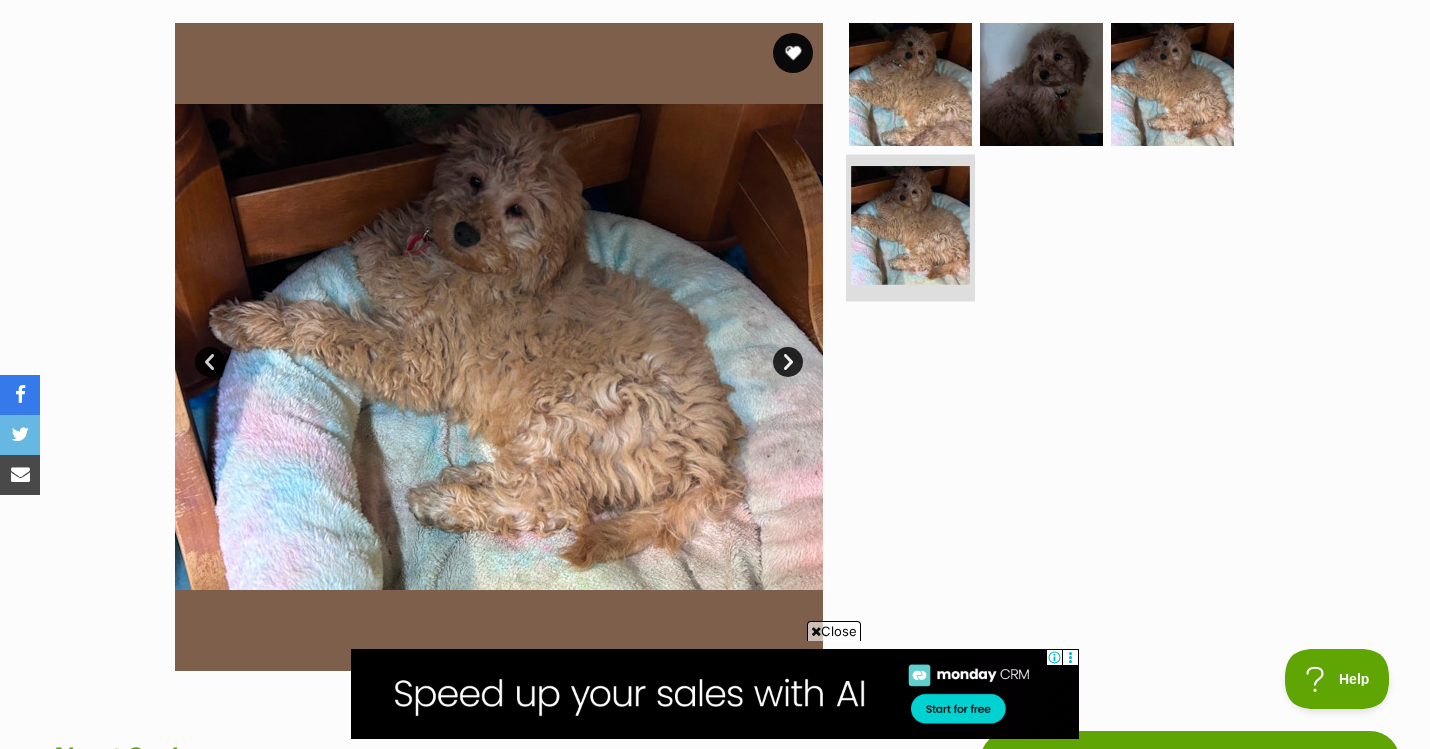 scroll, scrollTop: 0, scrollLeft: 0, axis: both 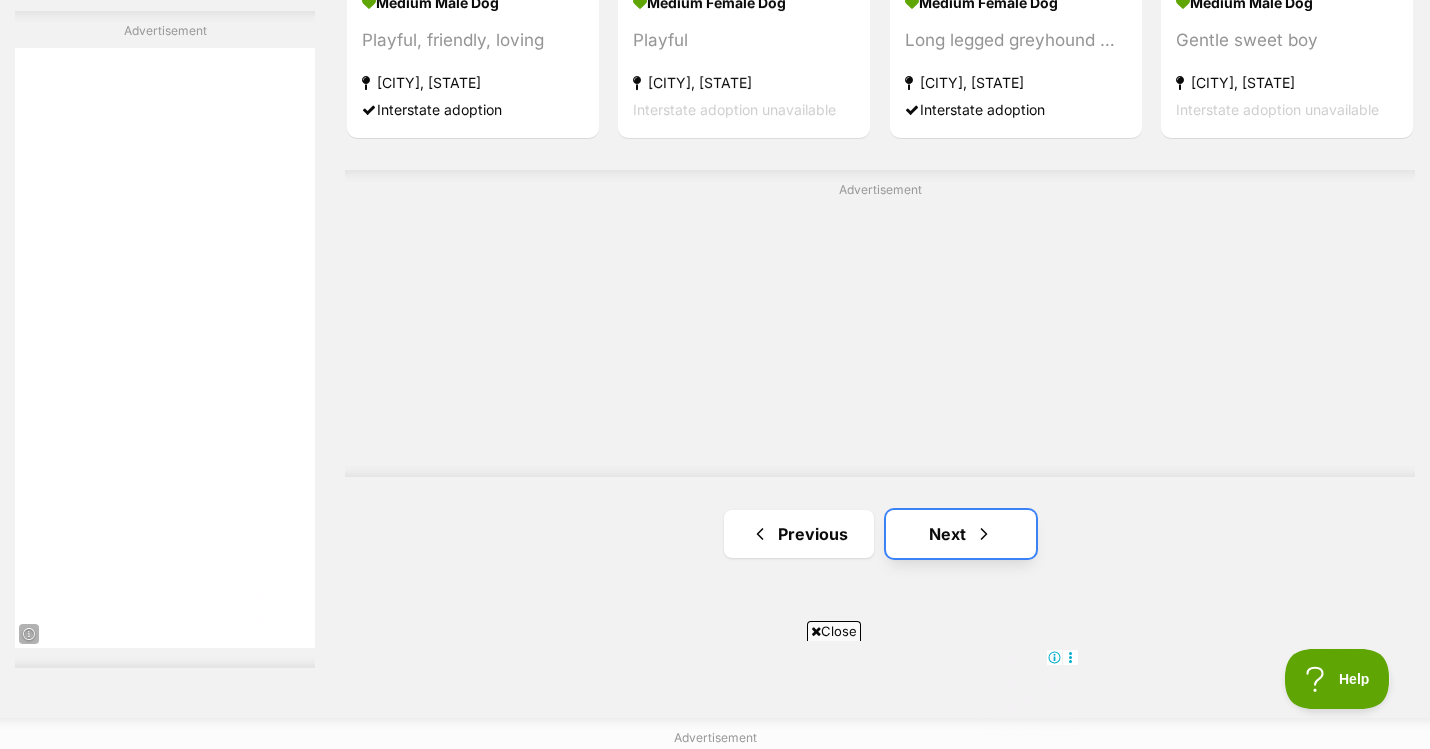 click at bounding box center [984, 534] 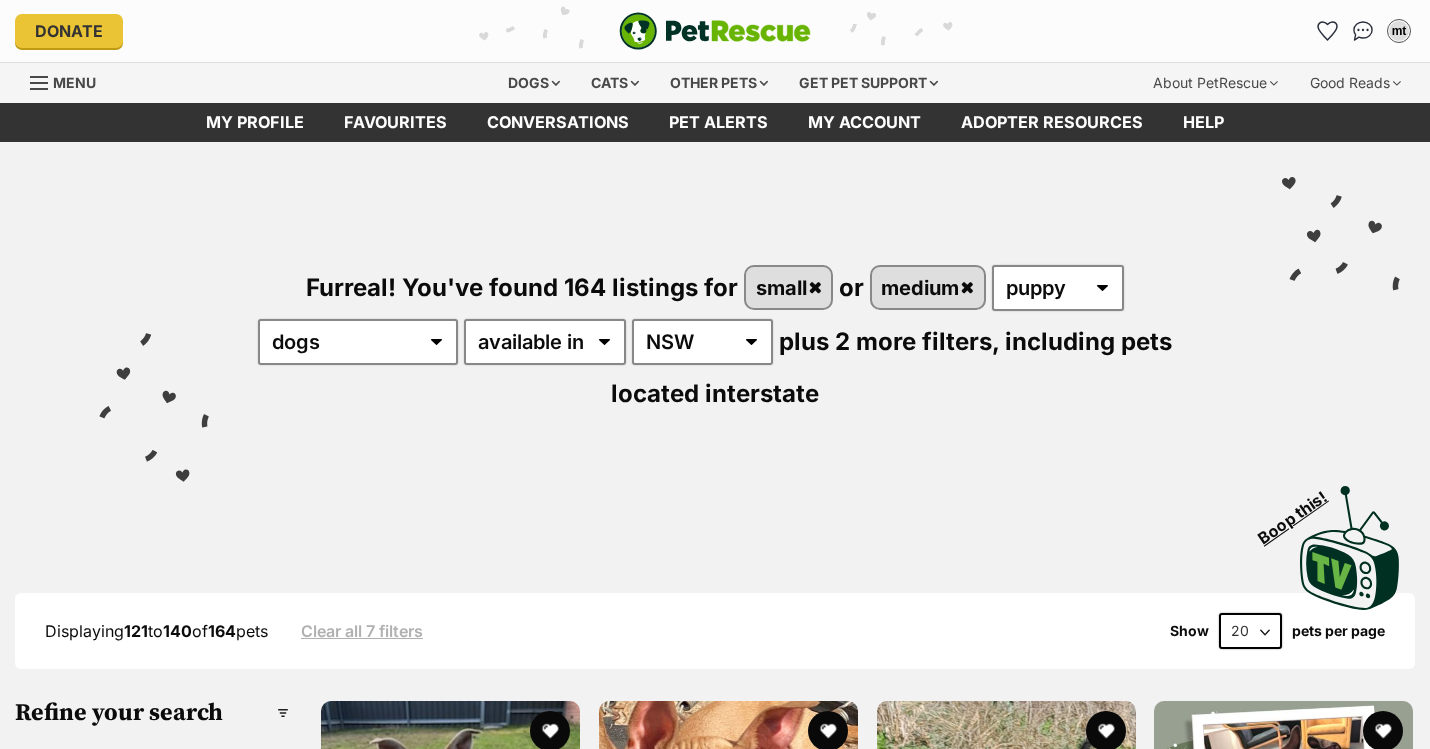 scroll, scrollTop: 0, scrollLeft: 0, axis: both 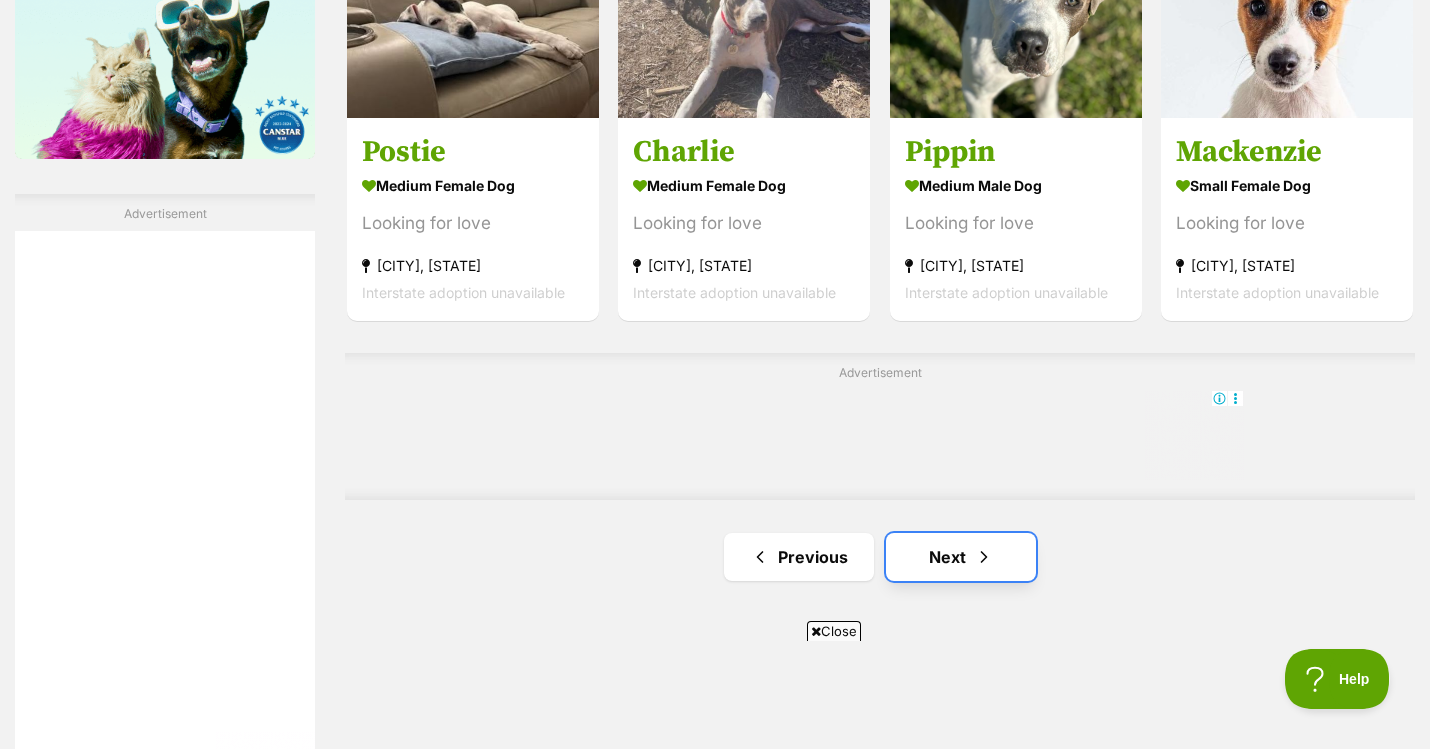 click on "Next" at bounding box center [961, 557] 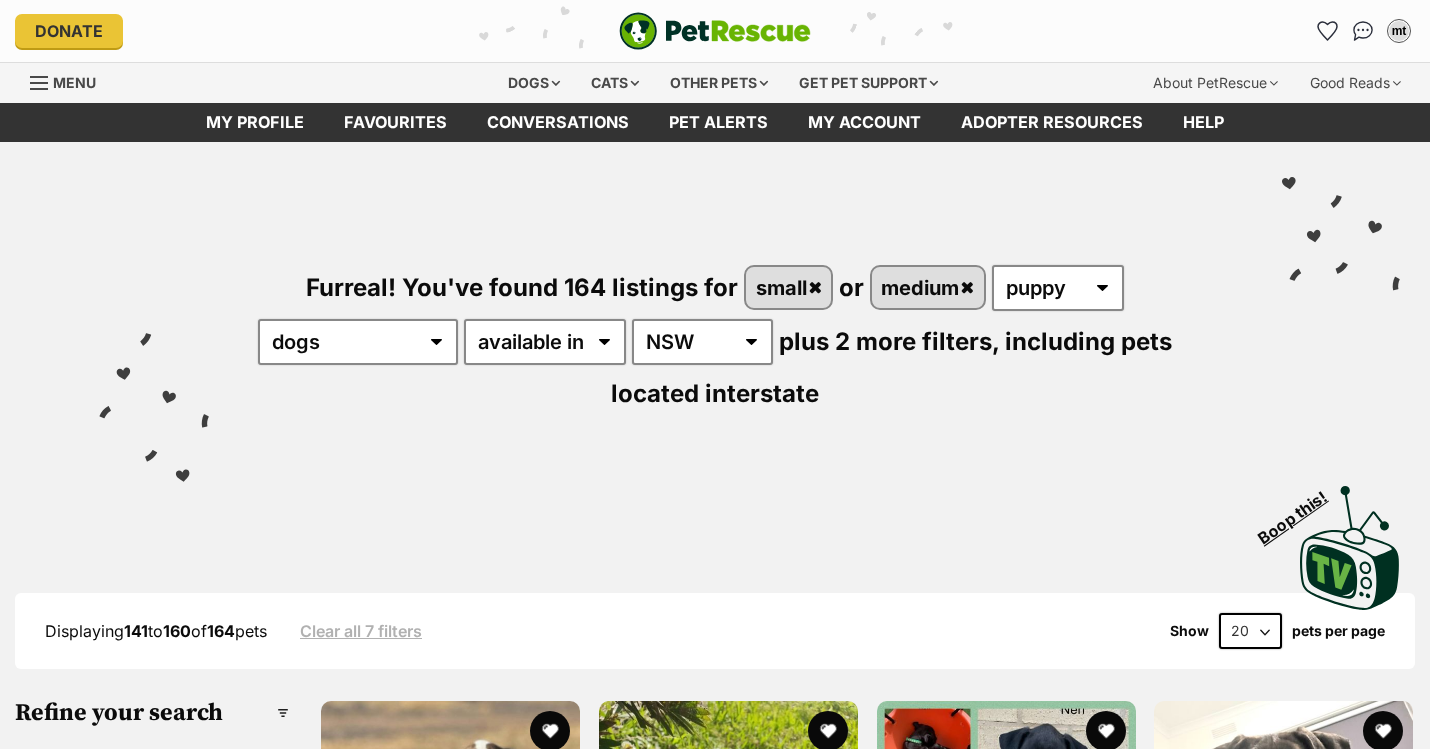 scroll, scrollTop: 0, scrollLeft: 0, axis: both 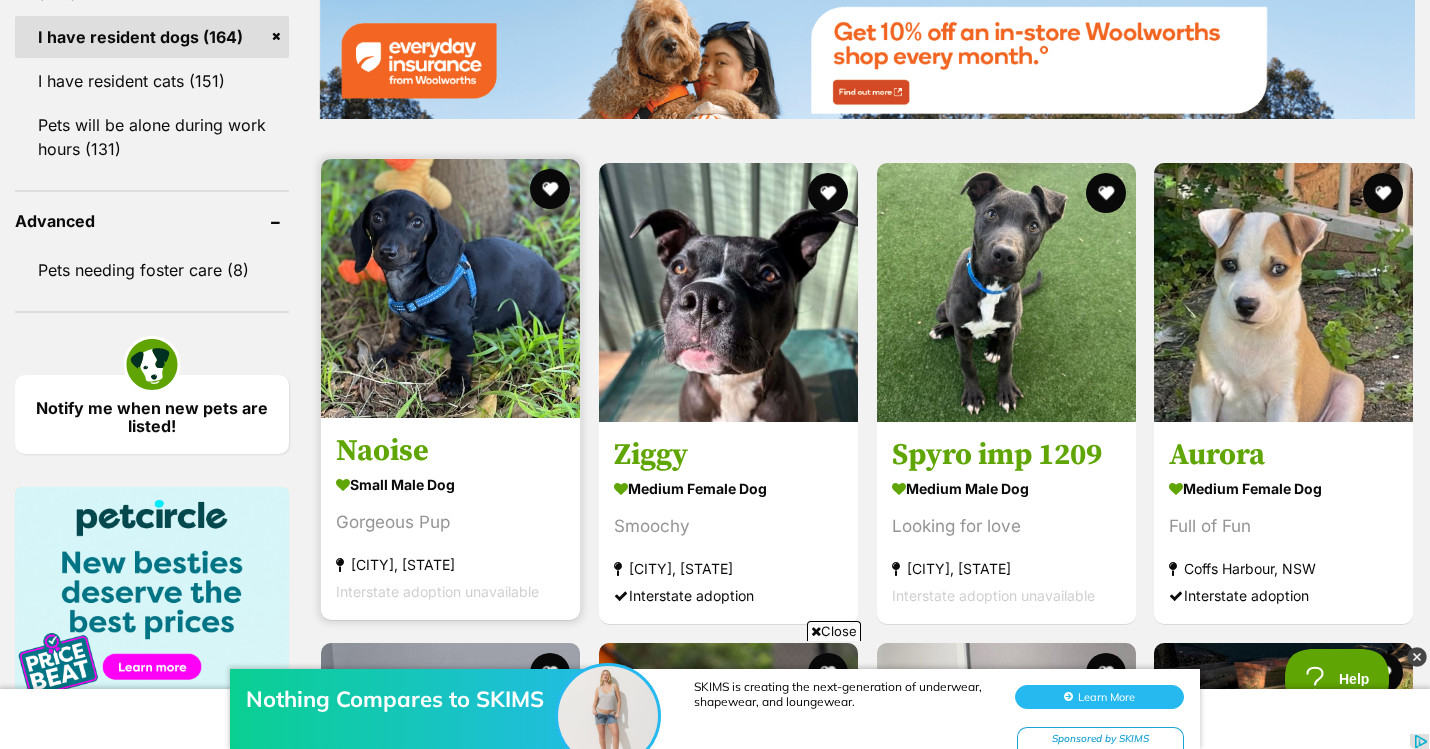 click at bounding box center [450, 288] 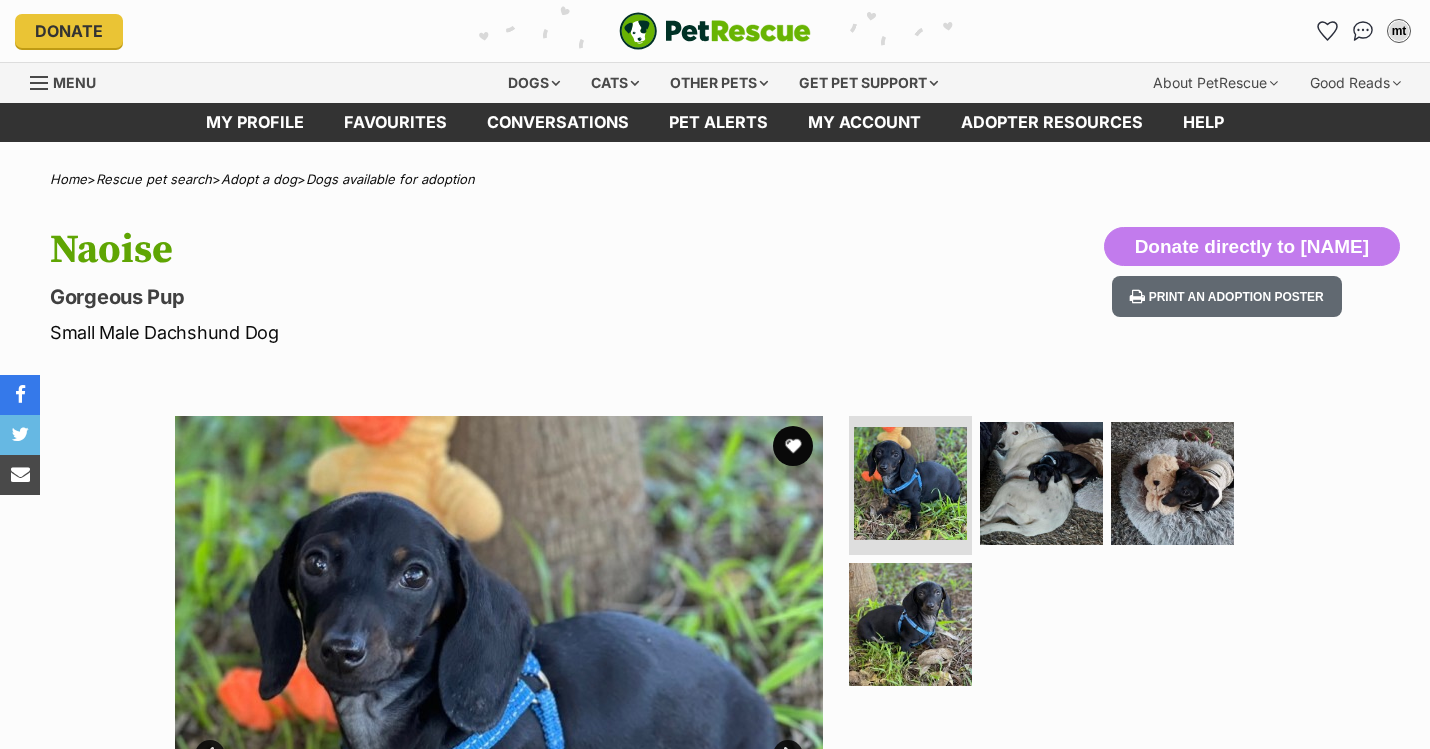 scroll, scrollTop: 0, scrollLeft: 0, axis: both 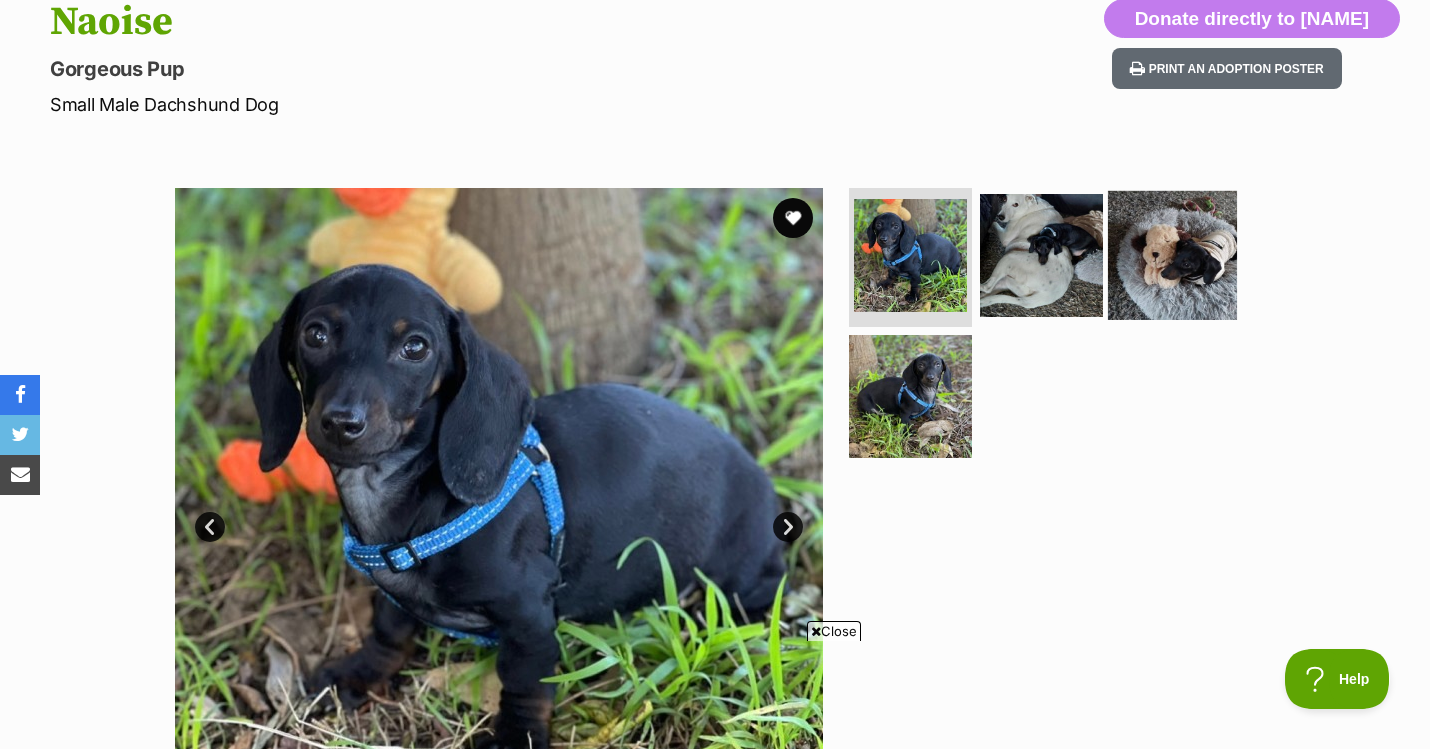 click at bounding box center (1172, 254) 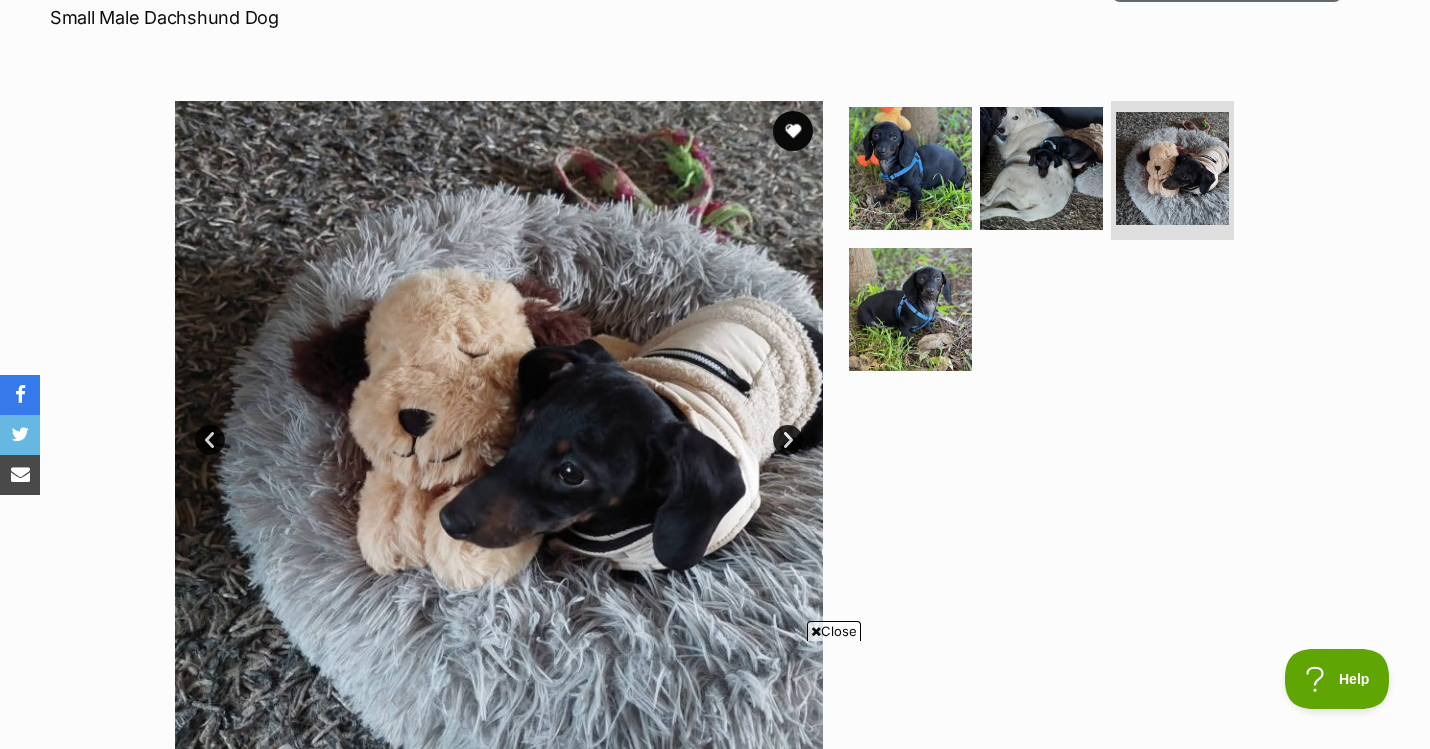 scroll, scrollTop: 323, scrollLeft: 0, axis: vertical 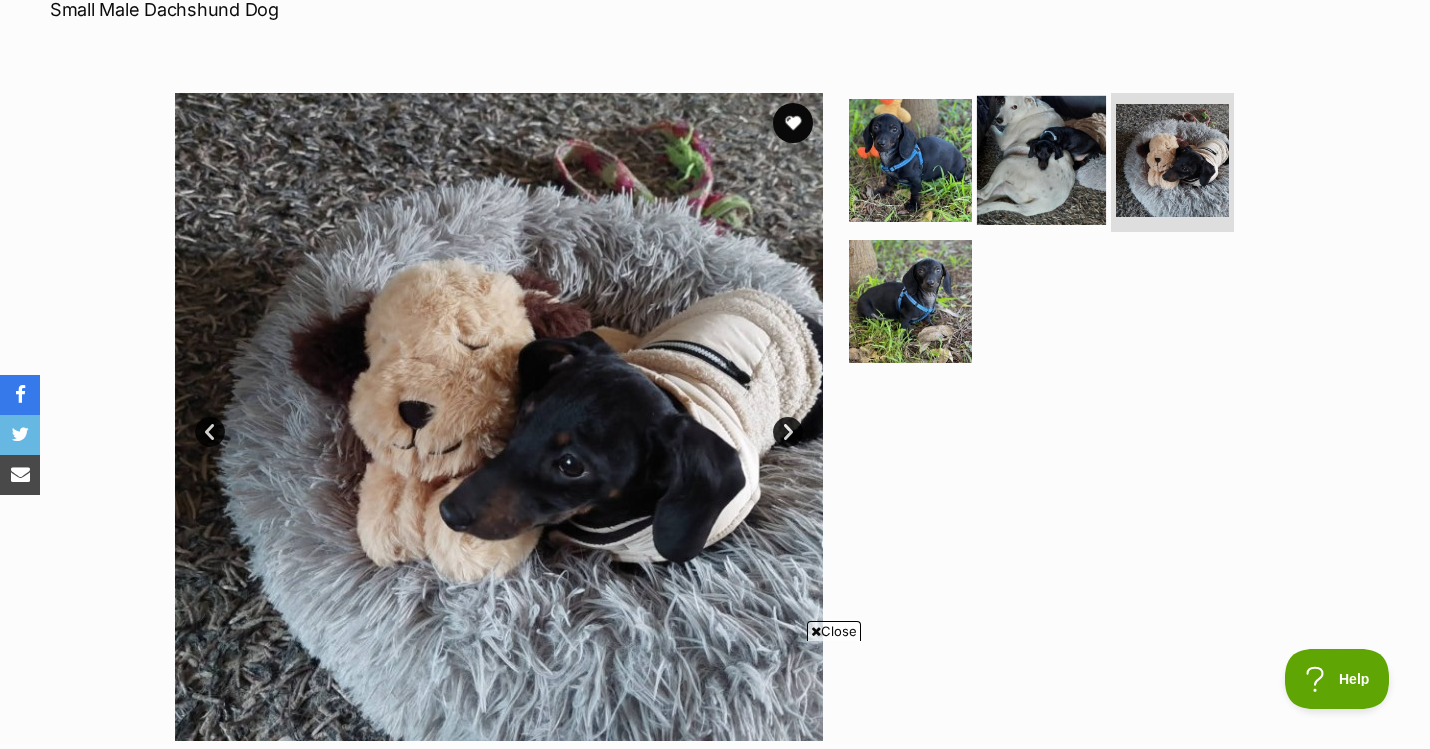 click at bounding box center (1041, 159) 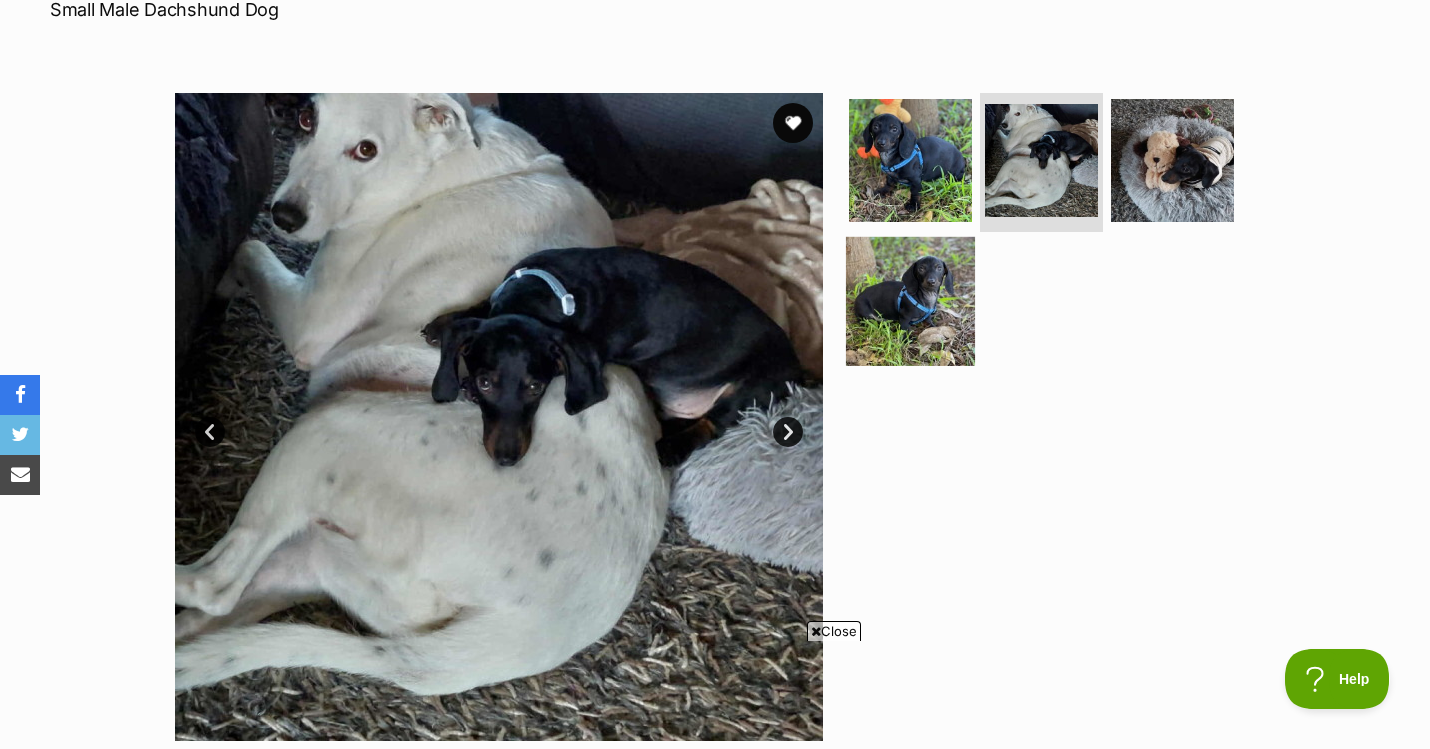 click at bounding box center [910, 301] 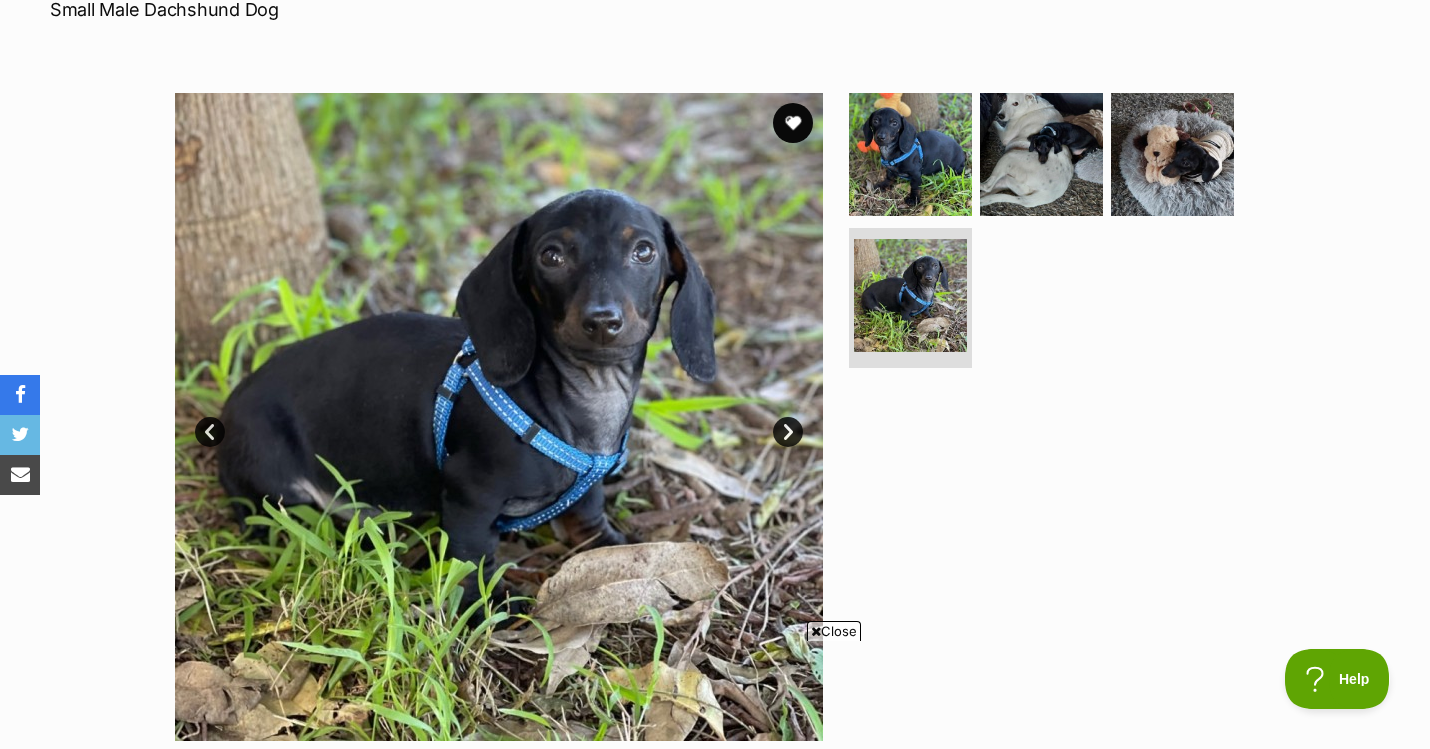 click on "Available
4
of 4 images
4
of 4 images
4
of 4 images
4
of 4 images
Next Prev 1 2 3 4" at bounding box center (715, 402) 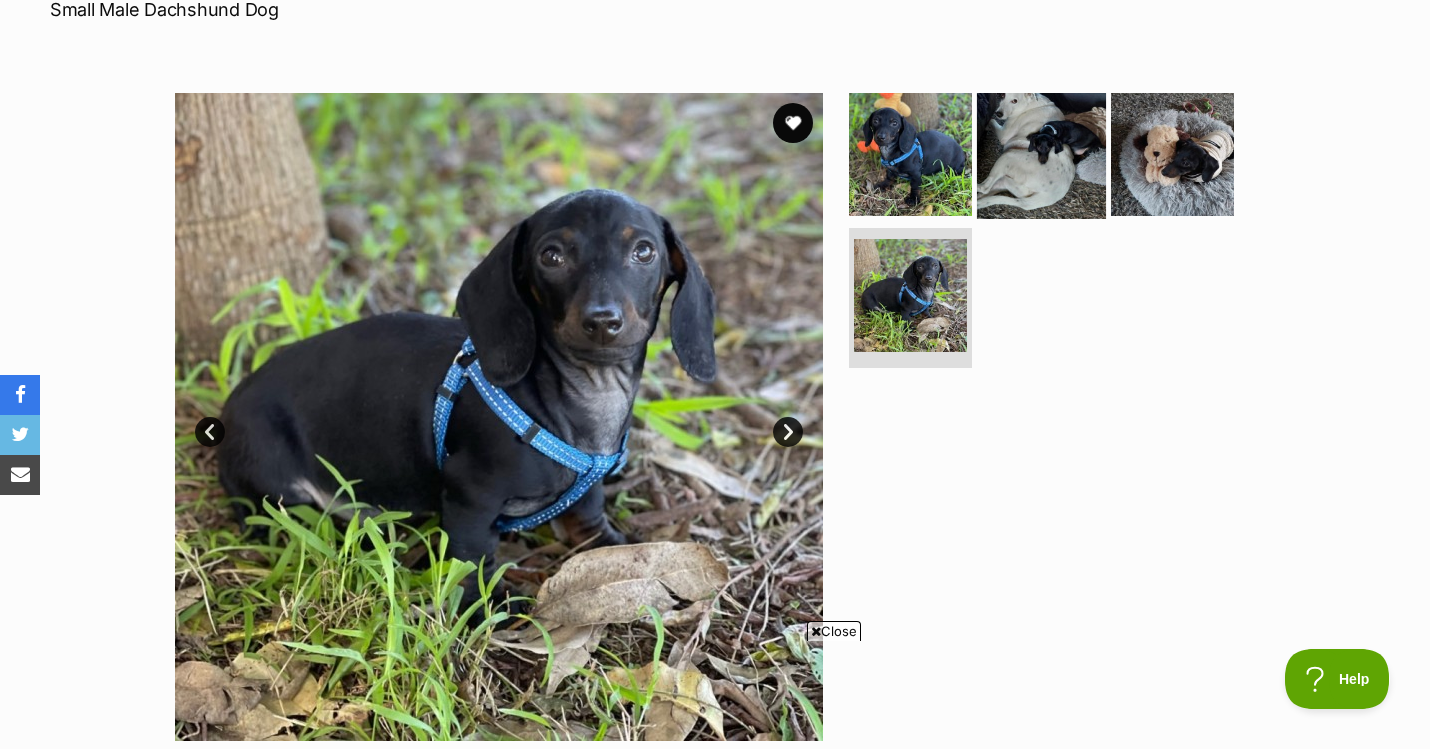 click at bounding box center (1041, 153) 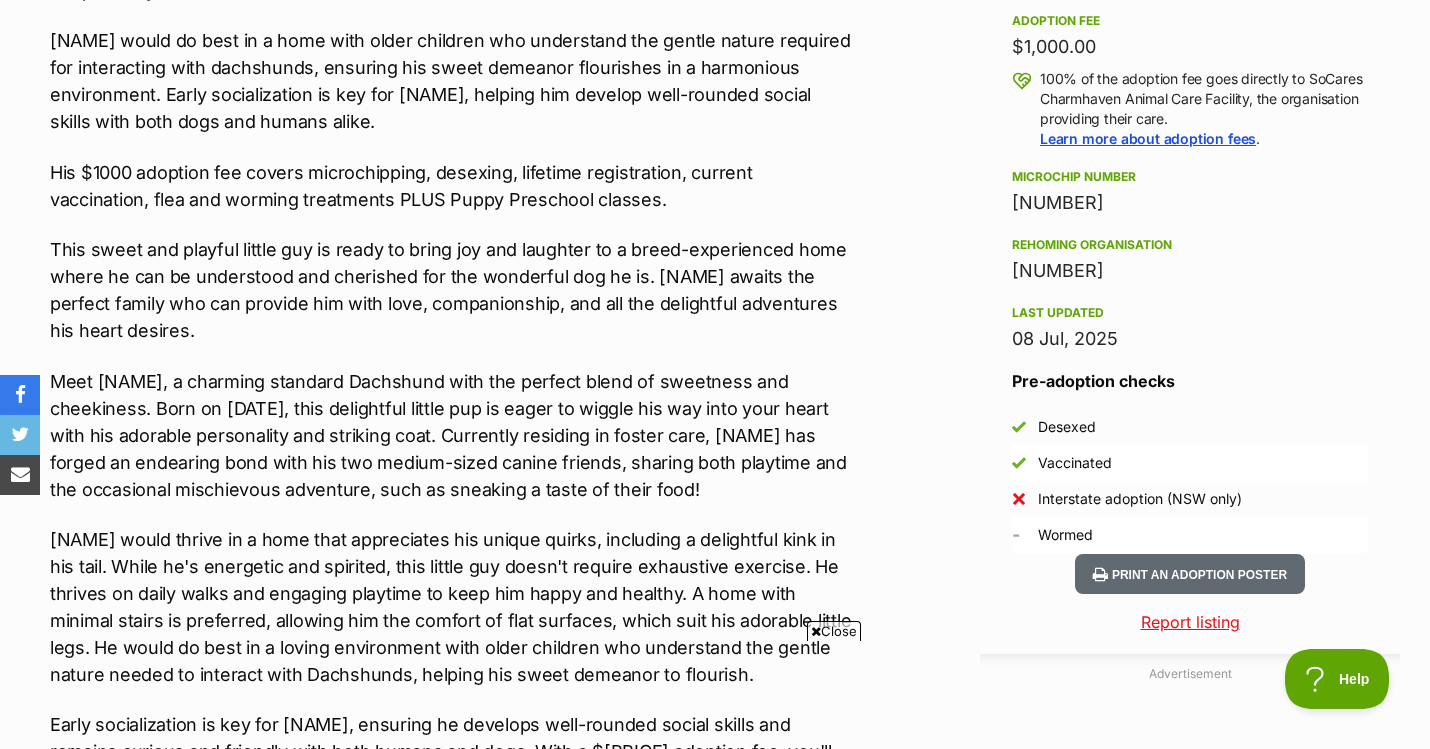 scroll, scrollTop: 1492, scrollLeft: 0, axis: vertical 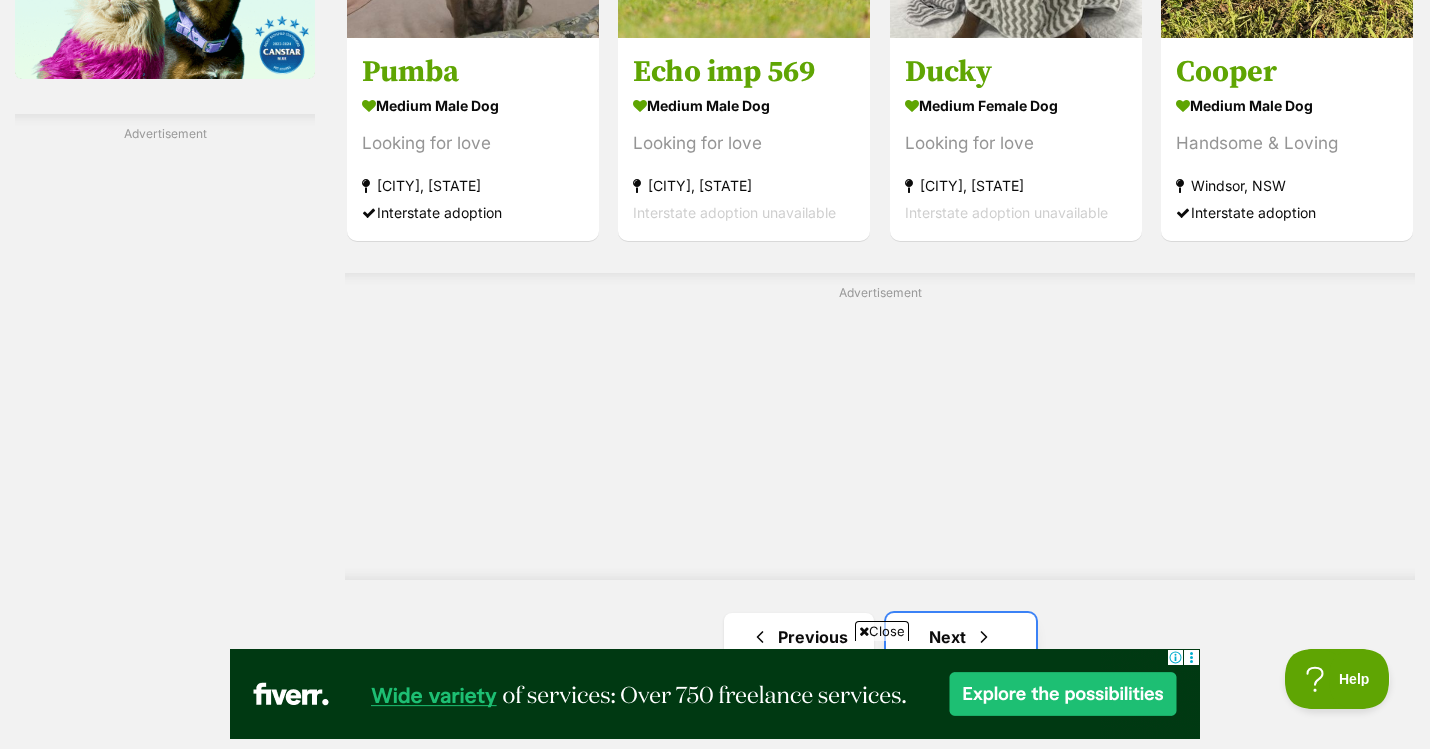 click on "Next" at bounding box center (961, 637) 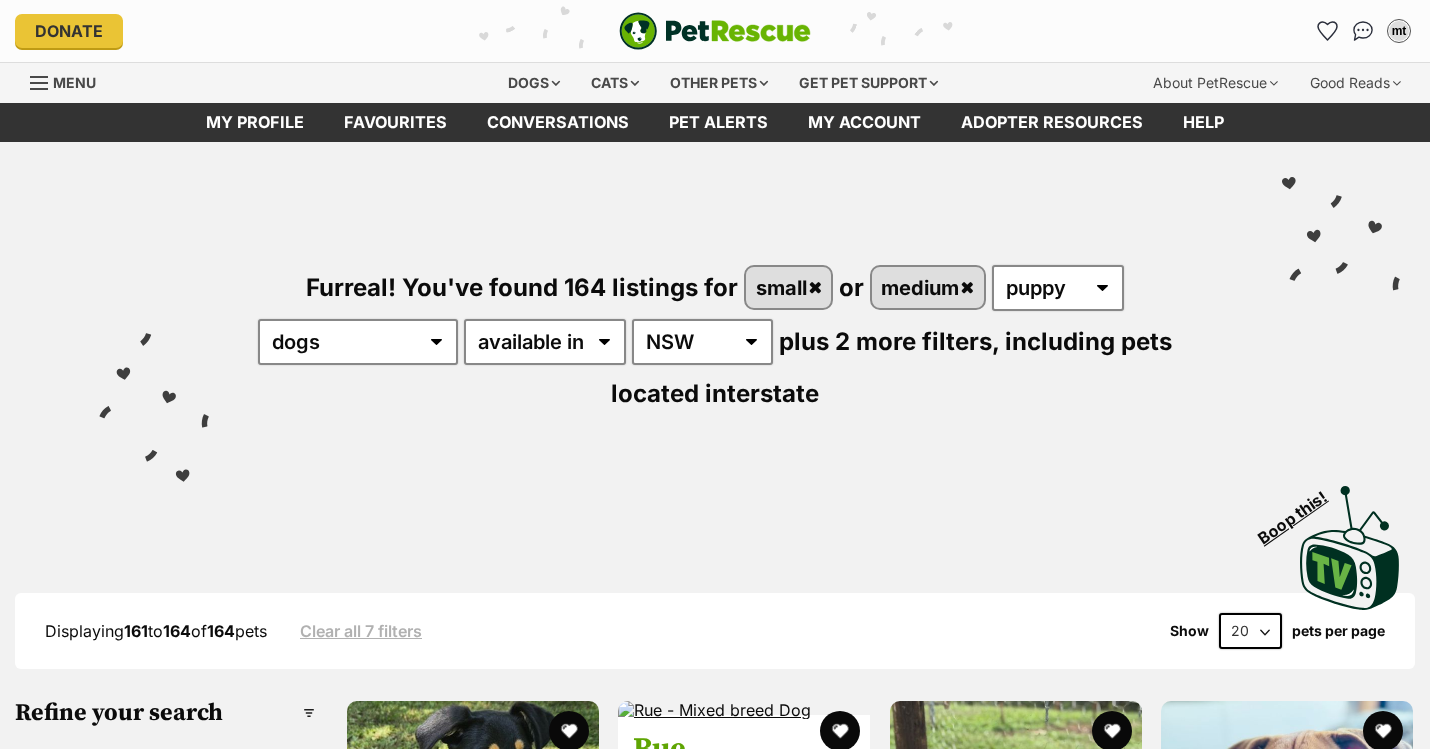 scroll, scrollTop: 0, scrollLeft: 0, axis: both 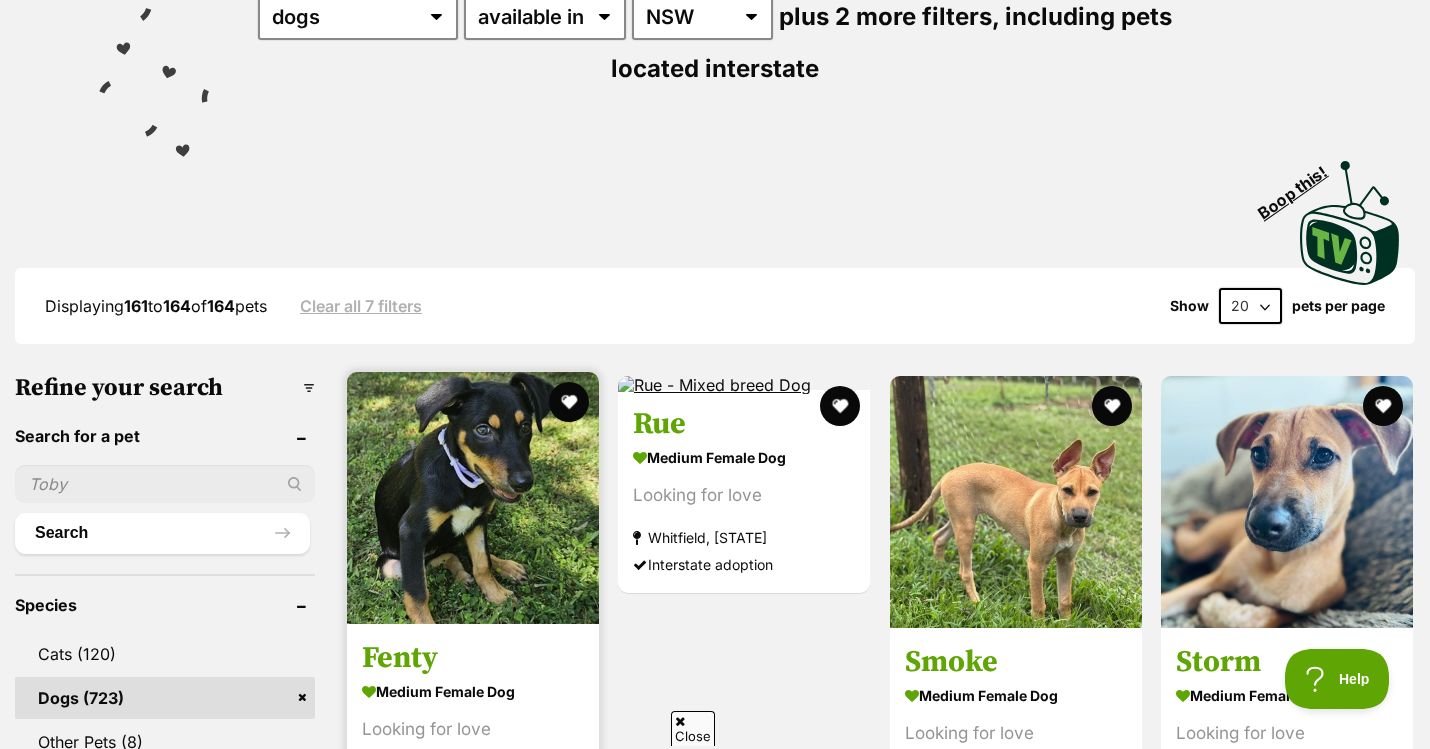 click at bounding box center [473, 498] 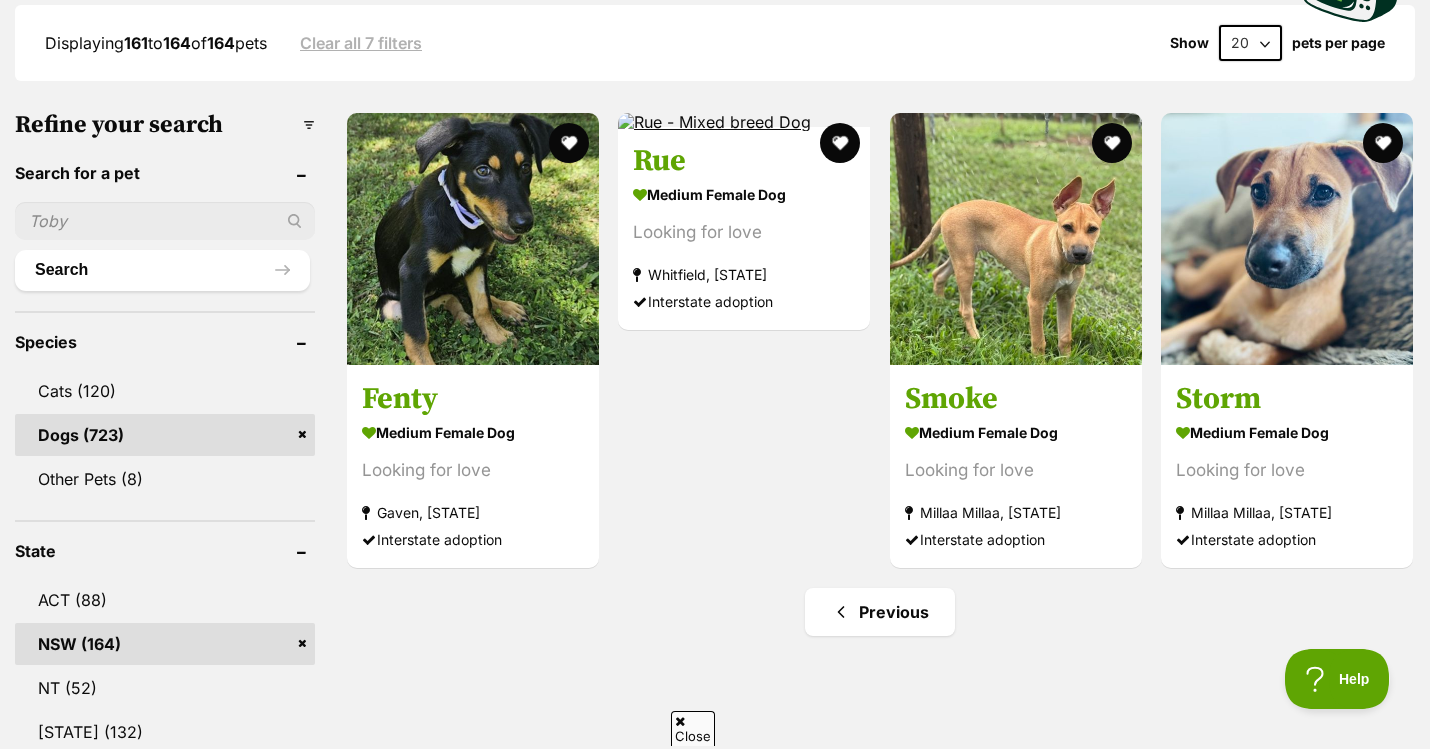 scroll, scrollTop: 0, scrollLeft: 0, axis: both 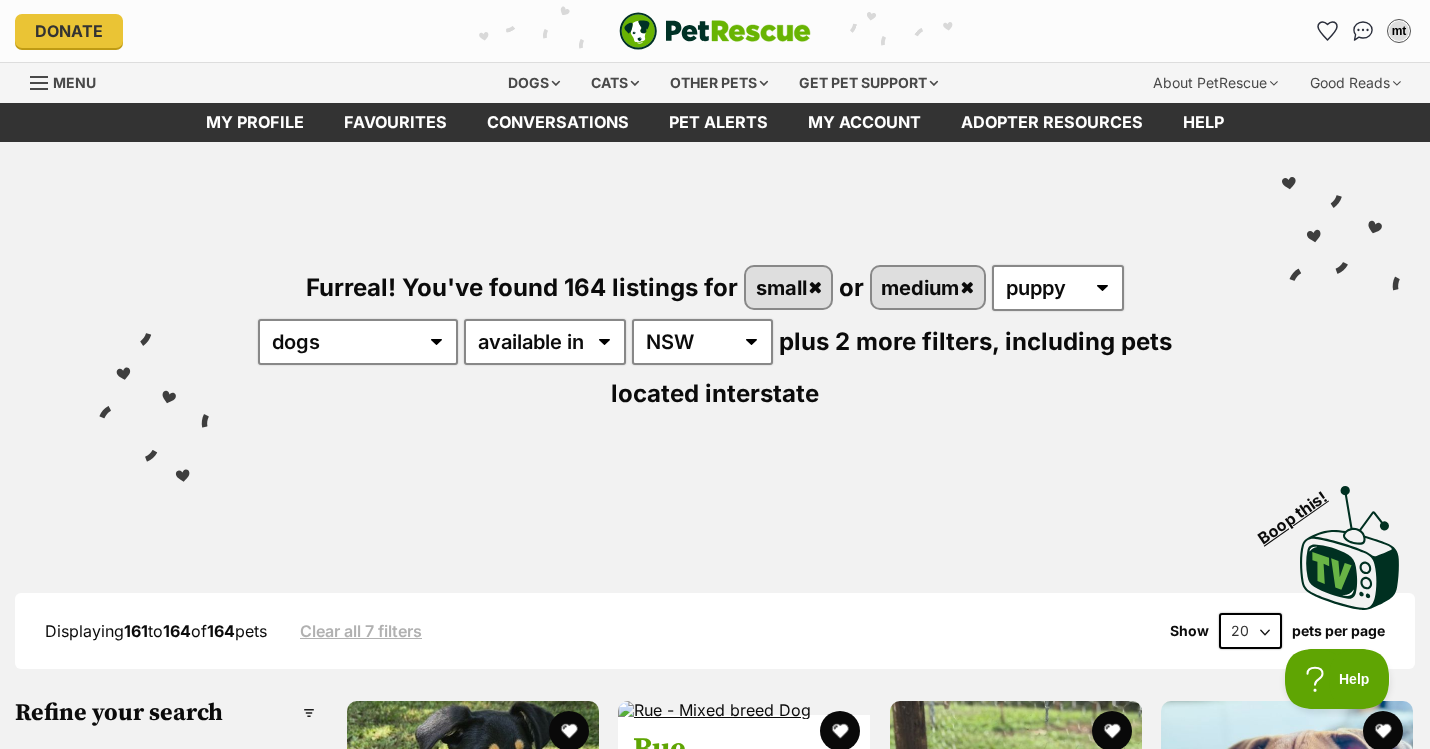 click at bounding box center (715, 31) 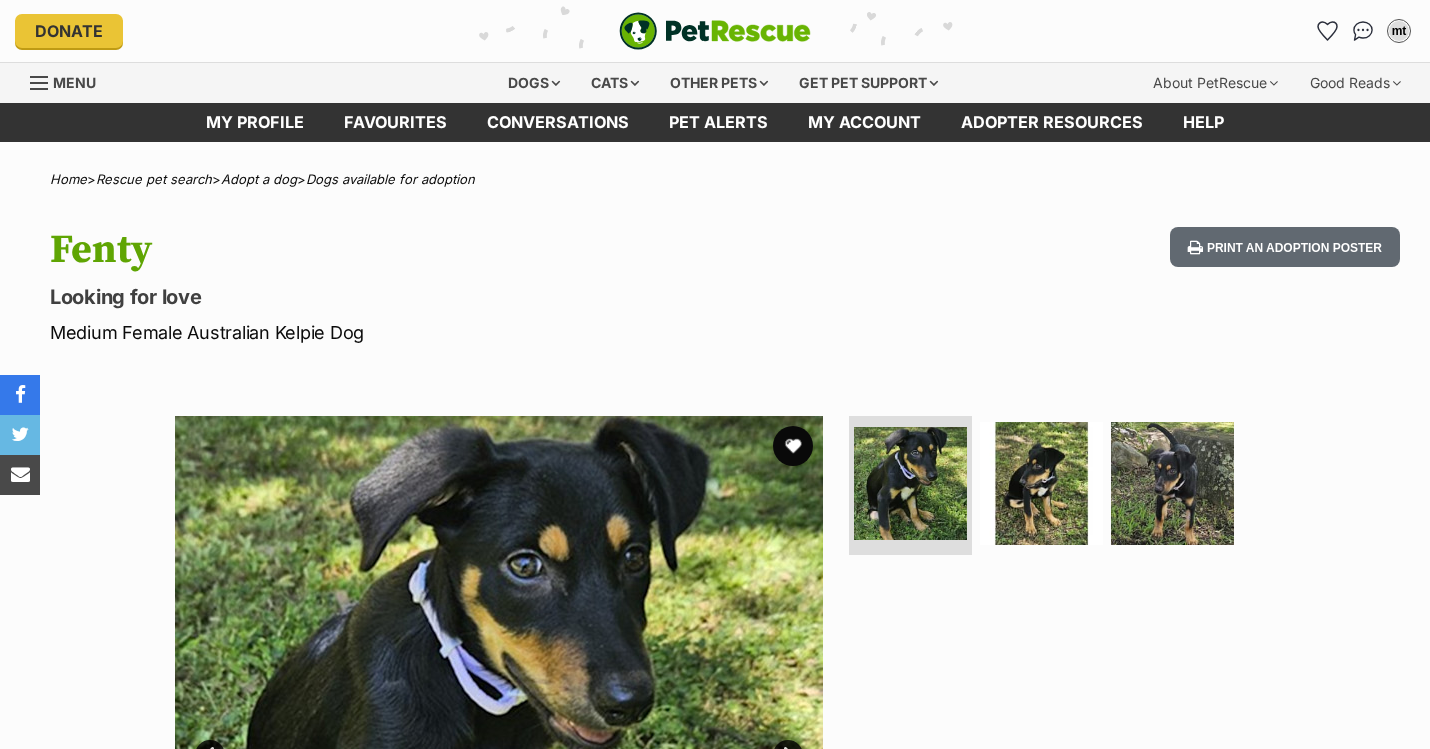scroll, scrollTop: 0, scrollLeft: 0, axis: both 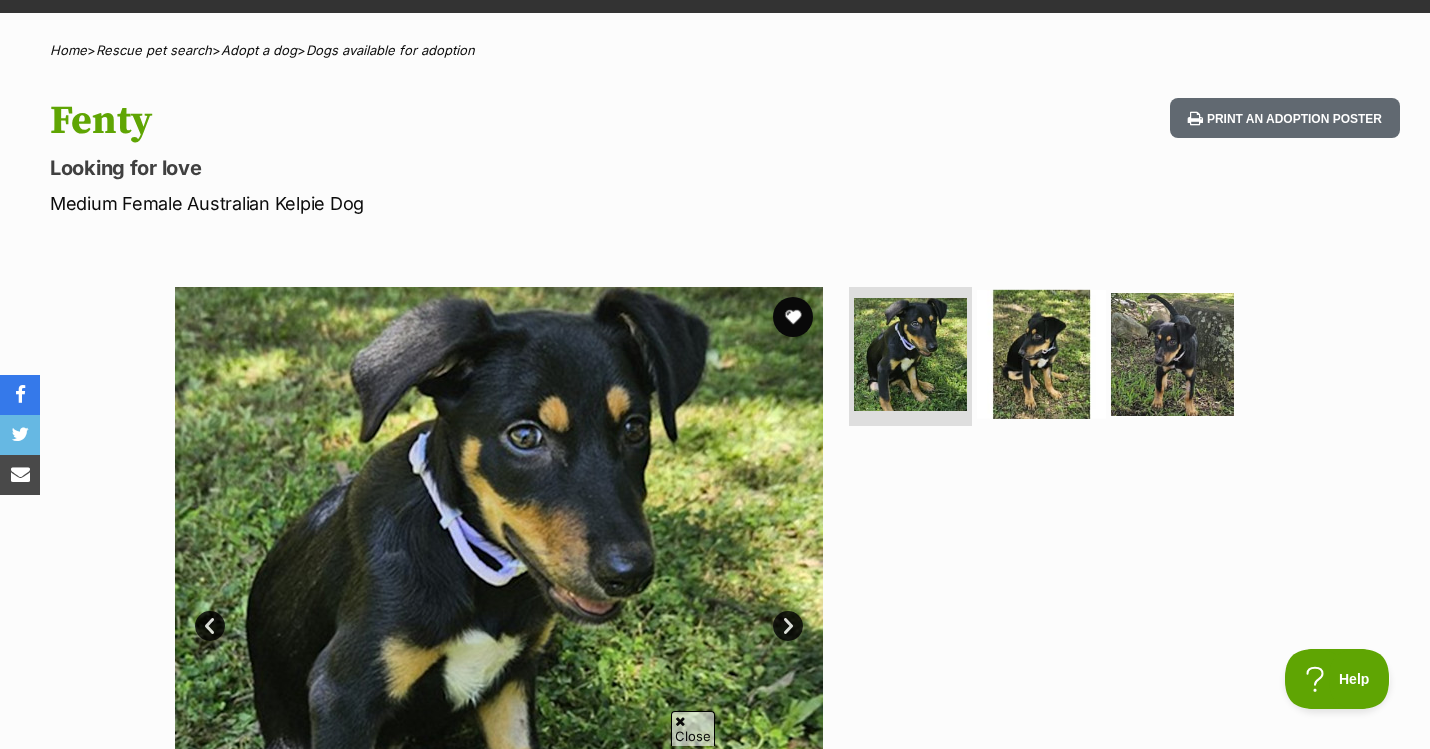 click at bounding box center [1041, 353] 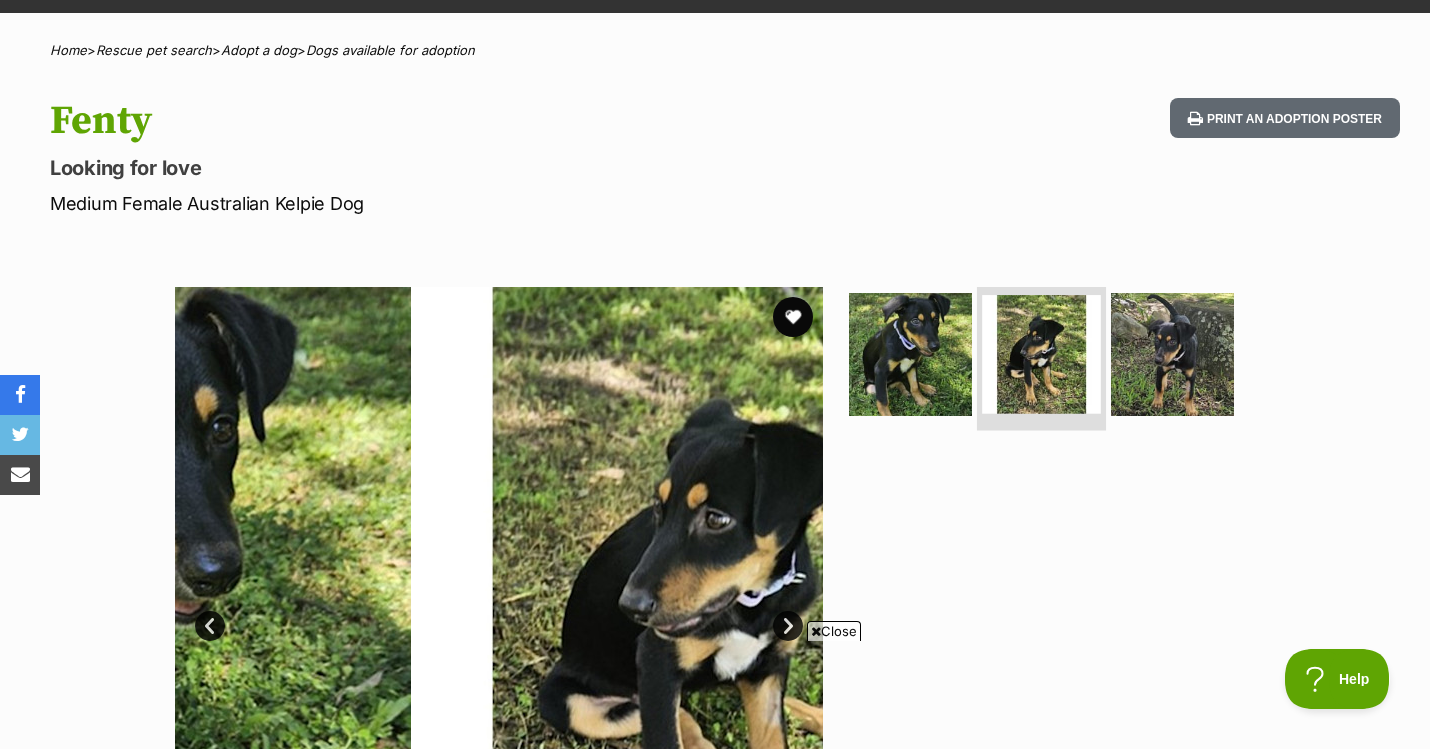 scroll, scrollTop: 0, scrollLeft: 0, axis: both 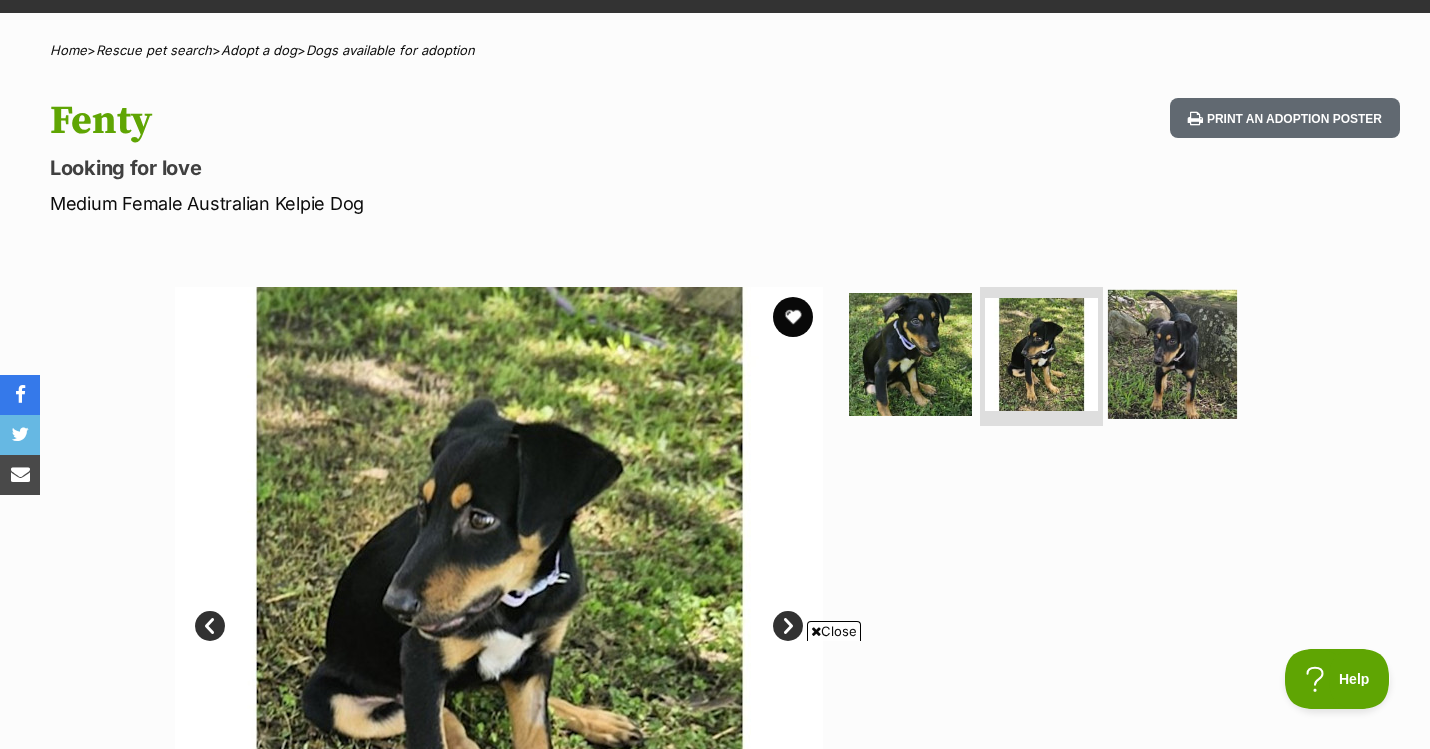 click at bounding box center [1172, 353] 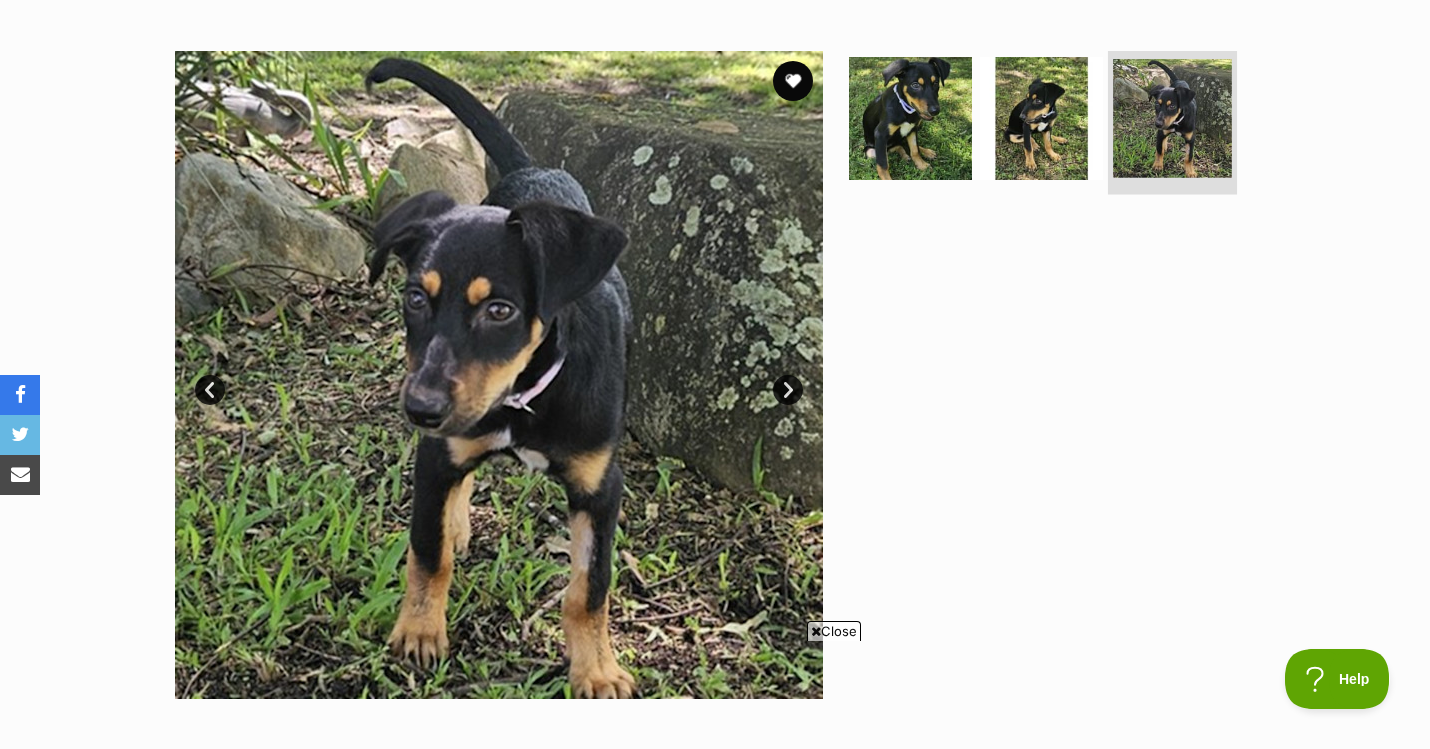 scroll, scrollTop: 0, scrollLeft: 0, axis: both 